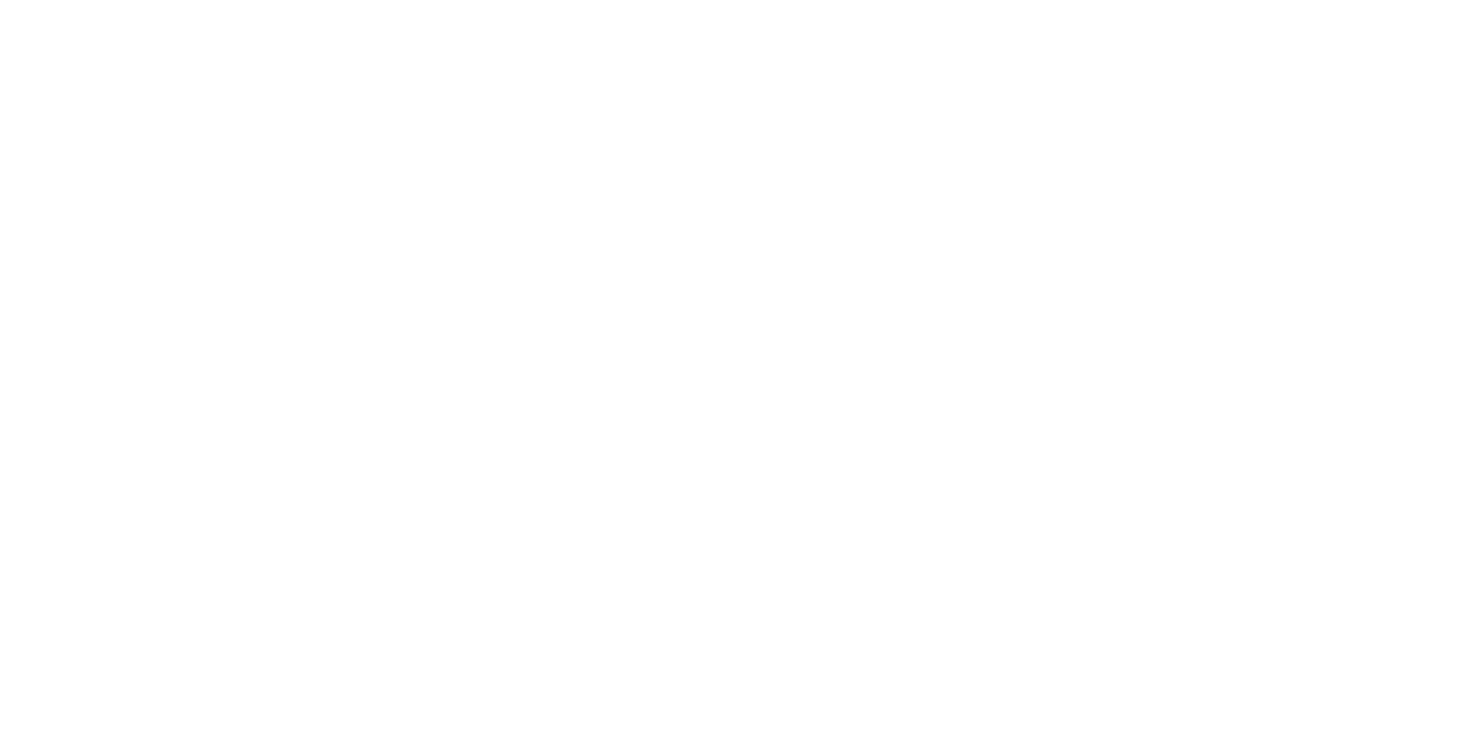 scroll, scrollTop: 0, scrollLeft: 0, axis: both 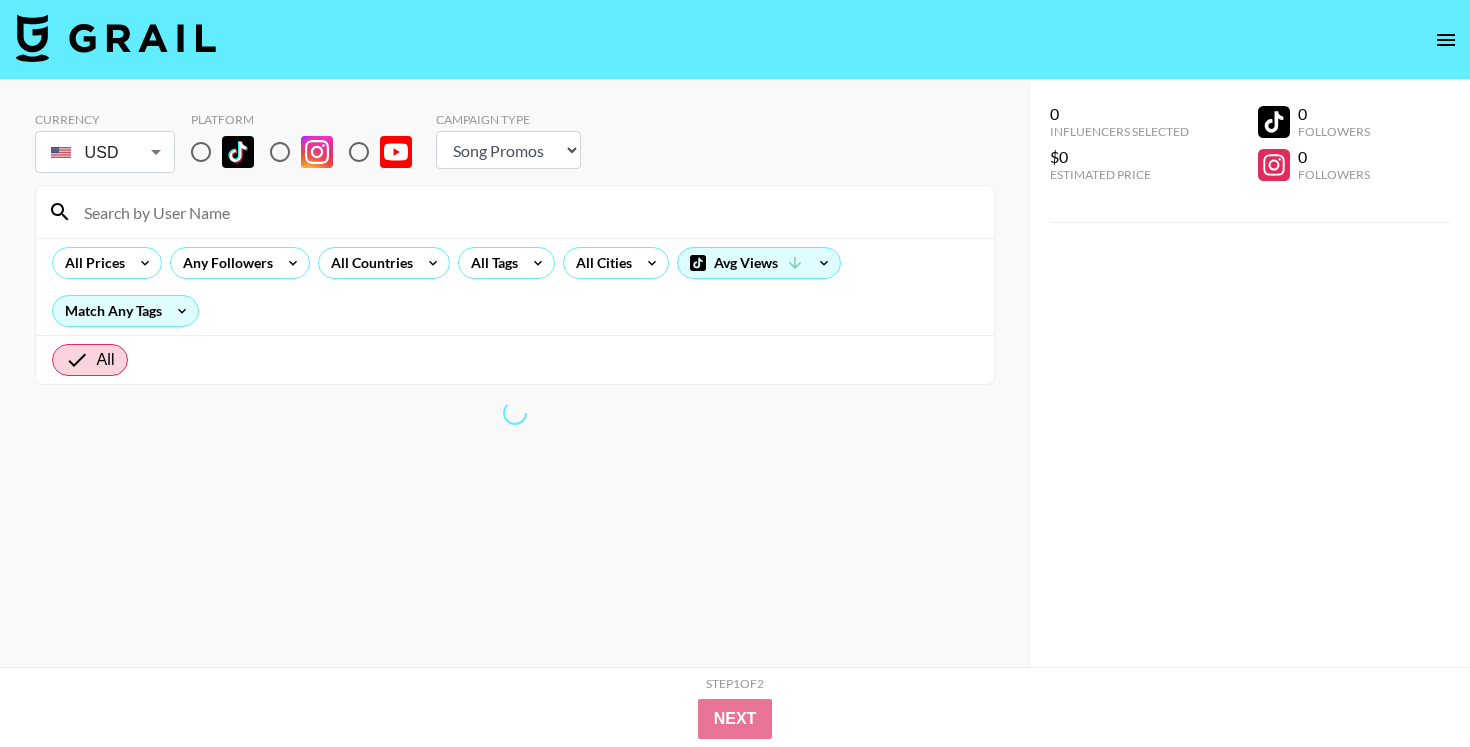 click at bounding box center [201, 152] 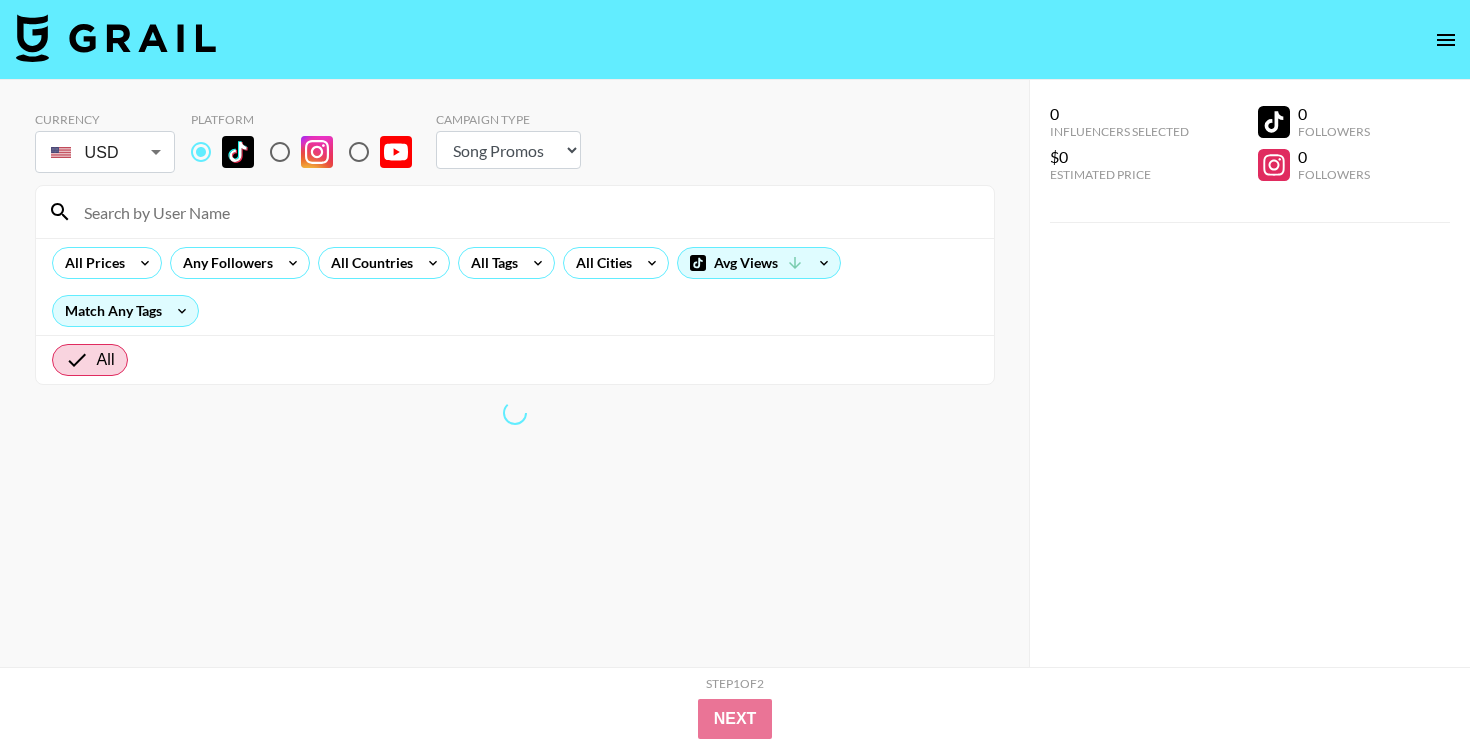 click on "Currency USD USD ​ Platform Campaign Type Choose Type... Song Promos Brand Promos All Prices Any Followers All Countries All Tags All Cities Avg Views Match Any Tags All 0 Influencers Selected $0 Estimated Price 0 Followers 0 Followers 0 Influencers Selected $0 Estimated Price 0 Followers 0 Followers Step  1  of  2 View  Summary Next v [DATE] © Grail Talent Terms" at bounding box center (735, 413) 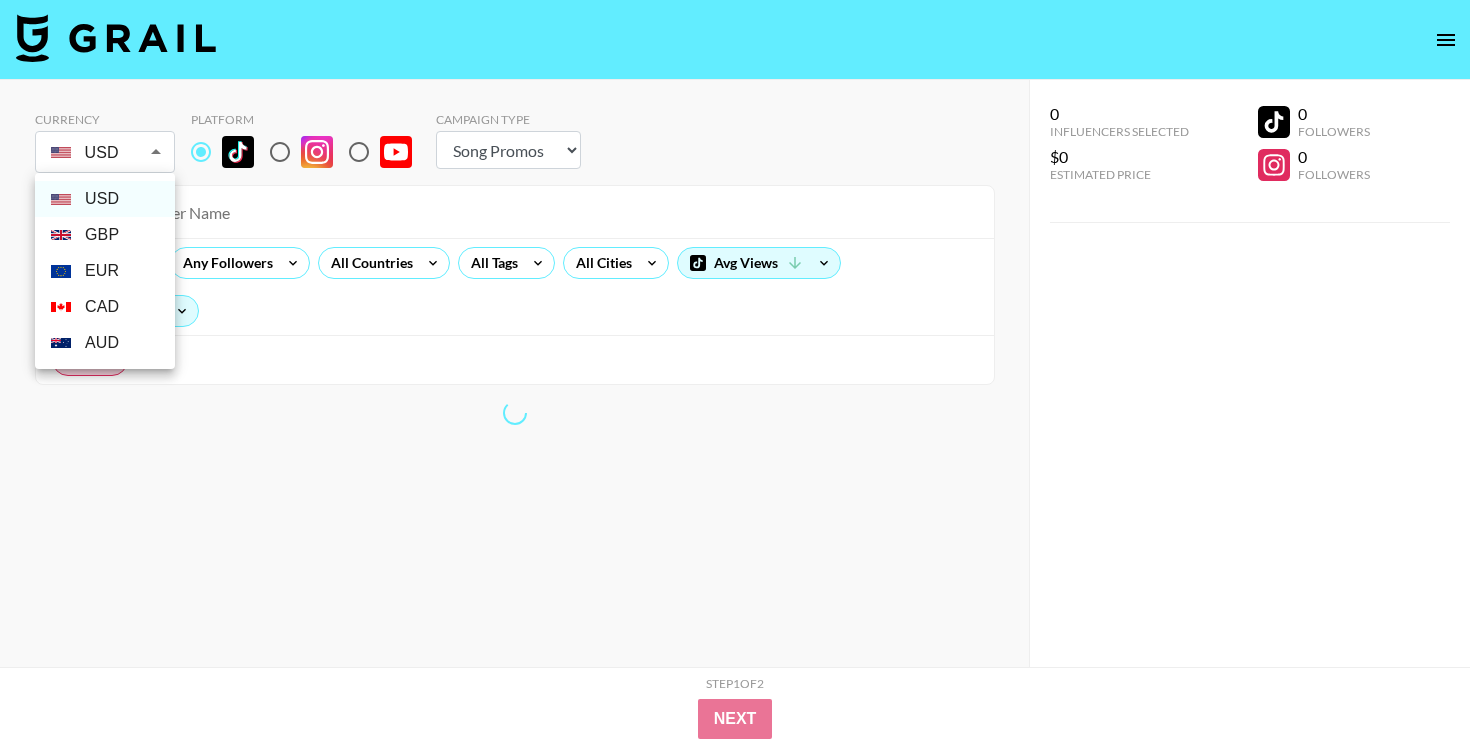 click on "USD" at bounding box center (105, 199) 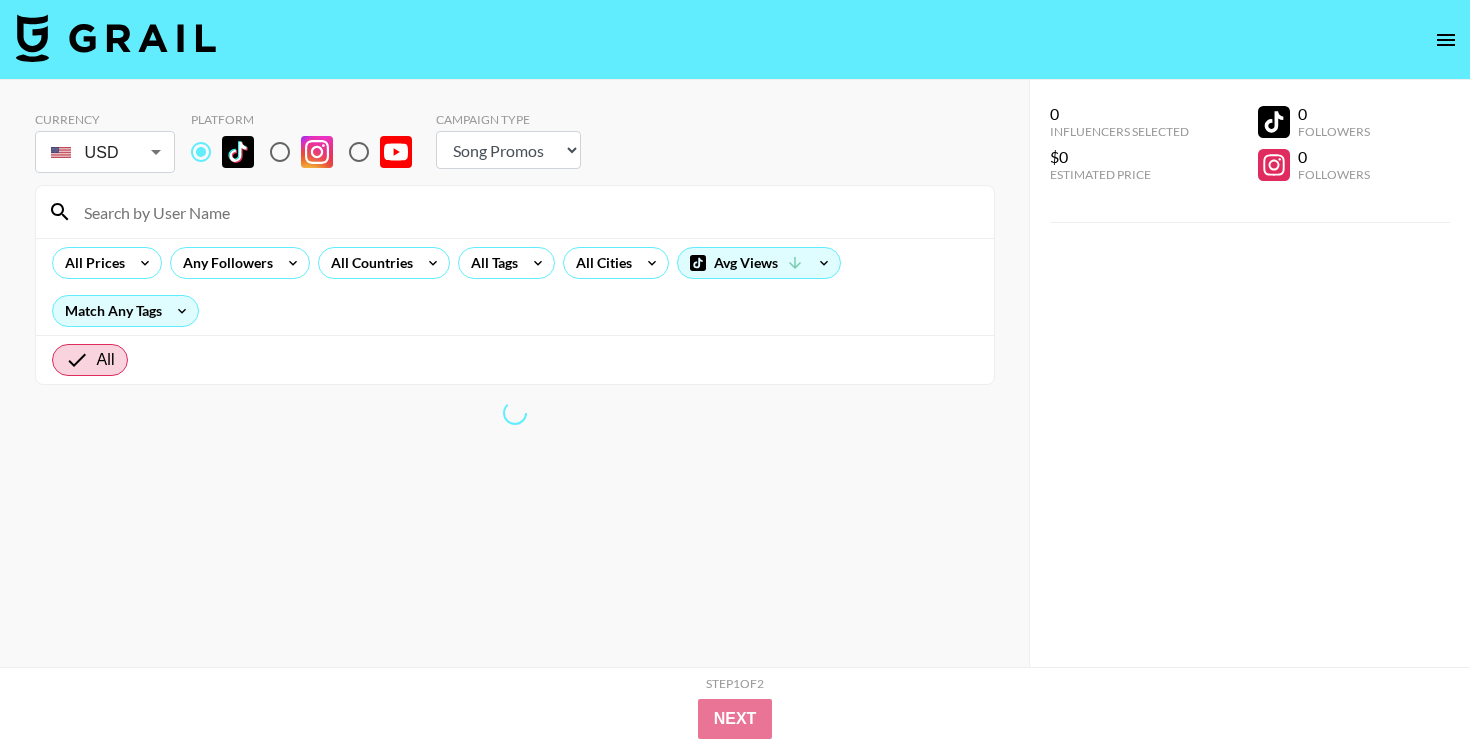 click on "EUR" at bounding box center (105, 228) 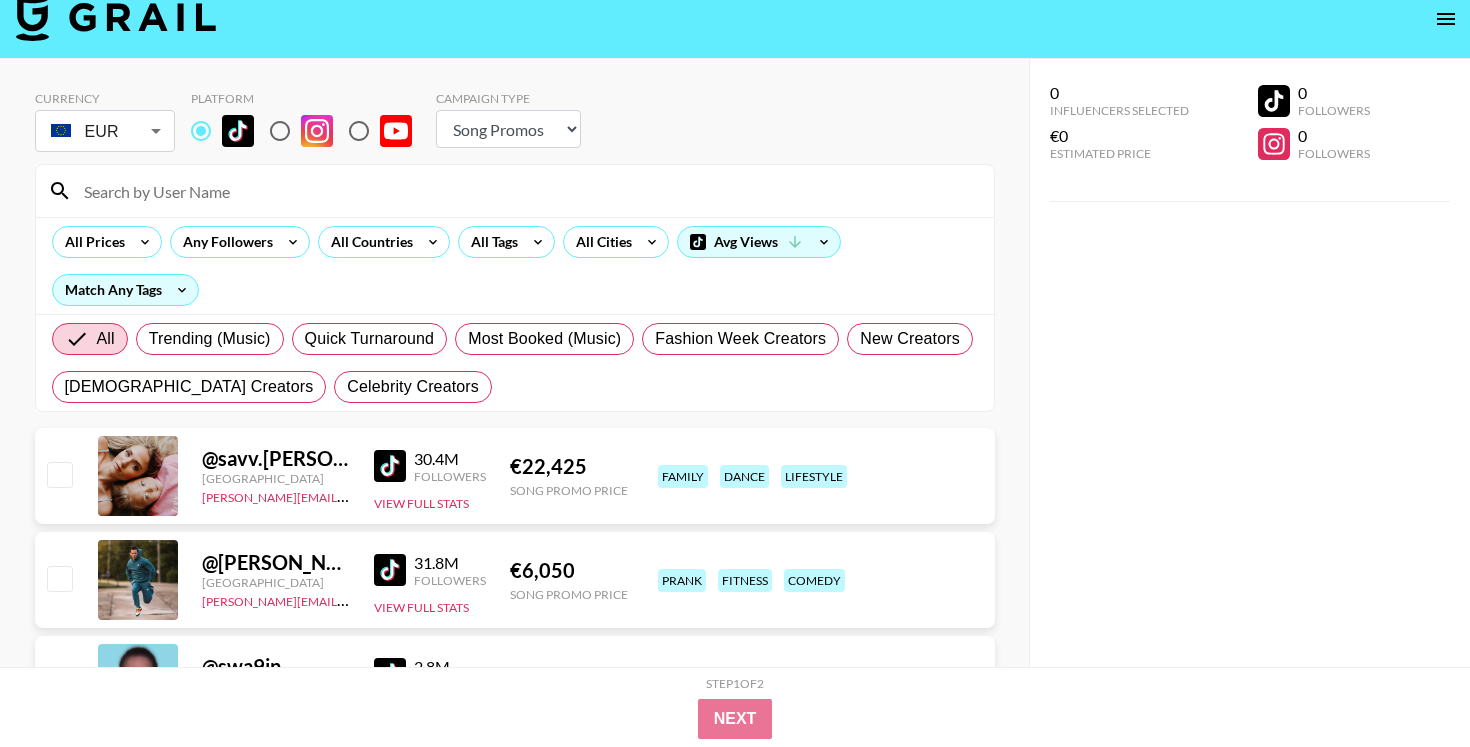 scroll, scrollTop: 23, scrollLeft: 0, axis: vertical 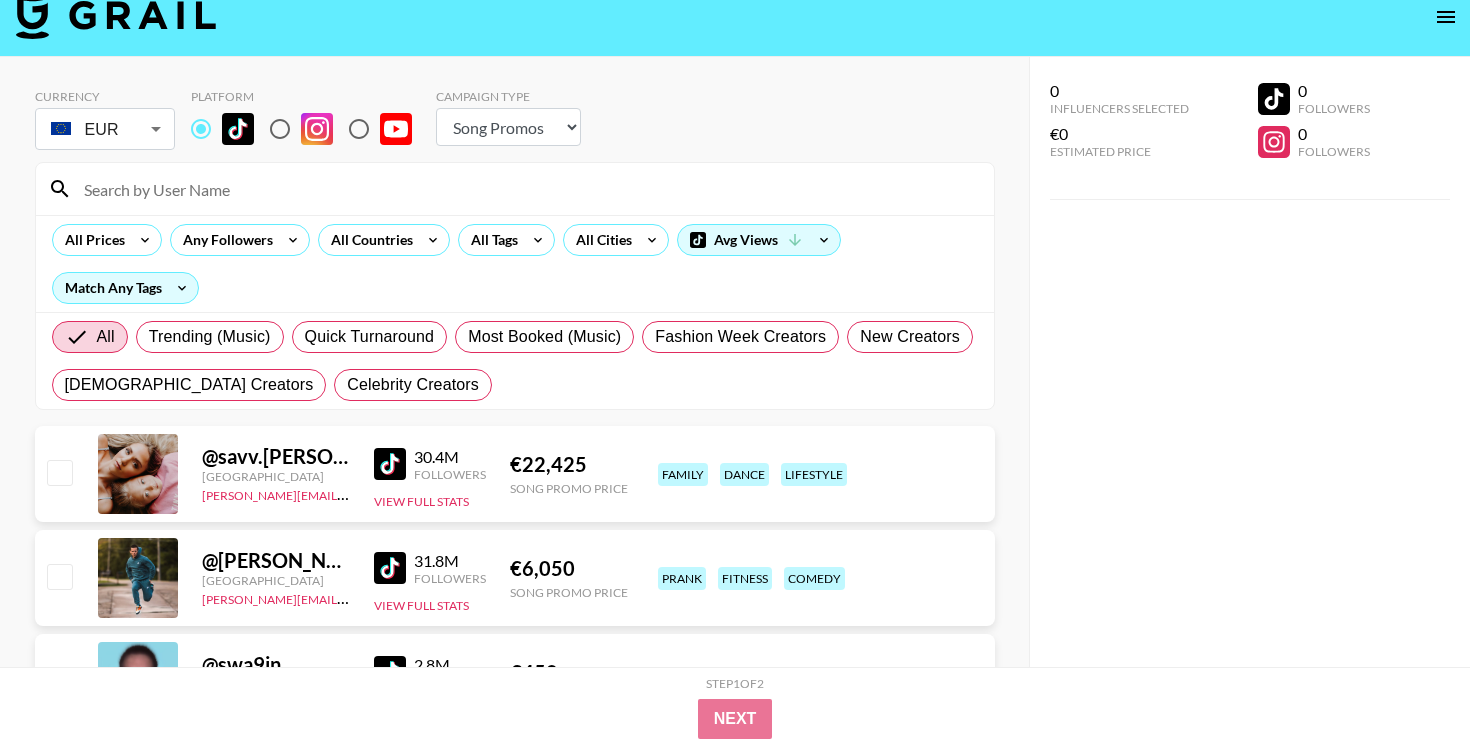 click on "Currency EUR EUR ​ Platform Campaign Type Choose Type... Song Promos Brand Promos All Prices Any Followers All Countries All Tags All Cities Avg Views Match Any Tags All Trending (Music) Quick Turnaround Most Booked (Music) Fashion Week Creators New Creators [DEMOGRAPHIC_DATA] Creators Celebrity Creators" at bounding box center [515, 241] 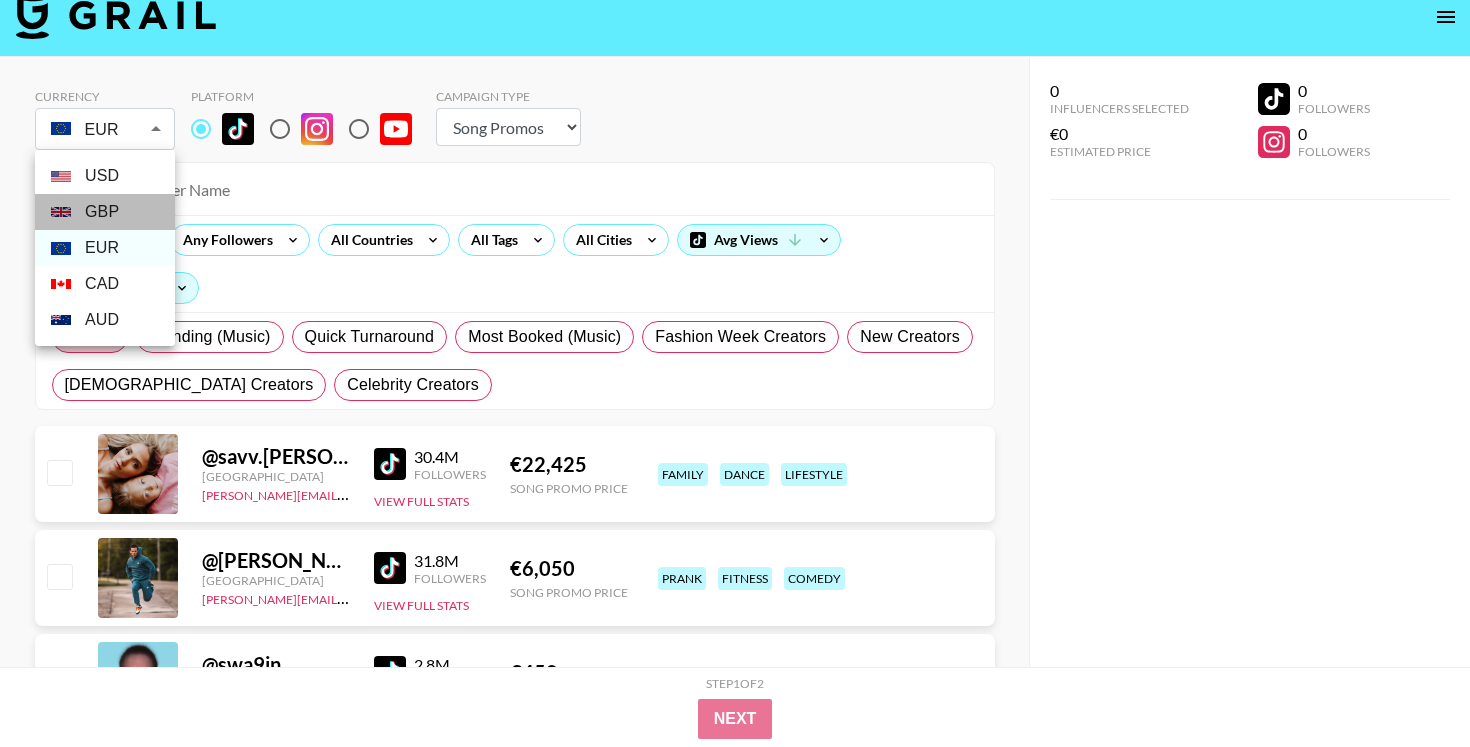 click on "GBP" at bounding box center (105, 212) 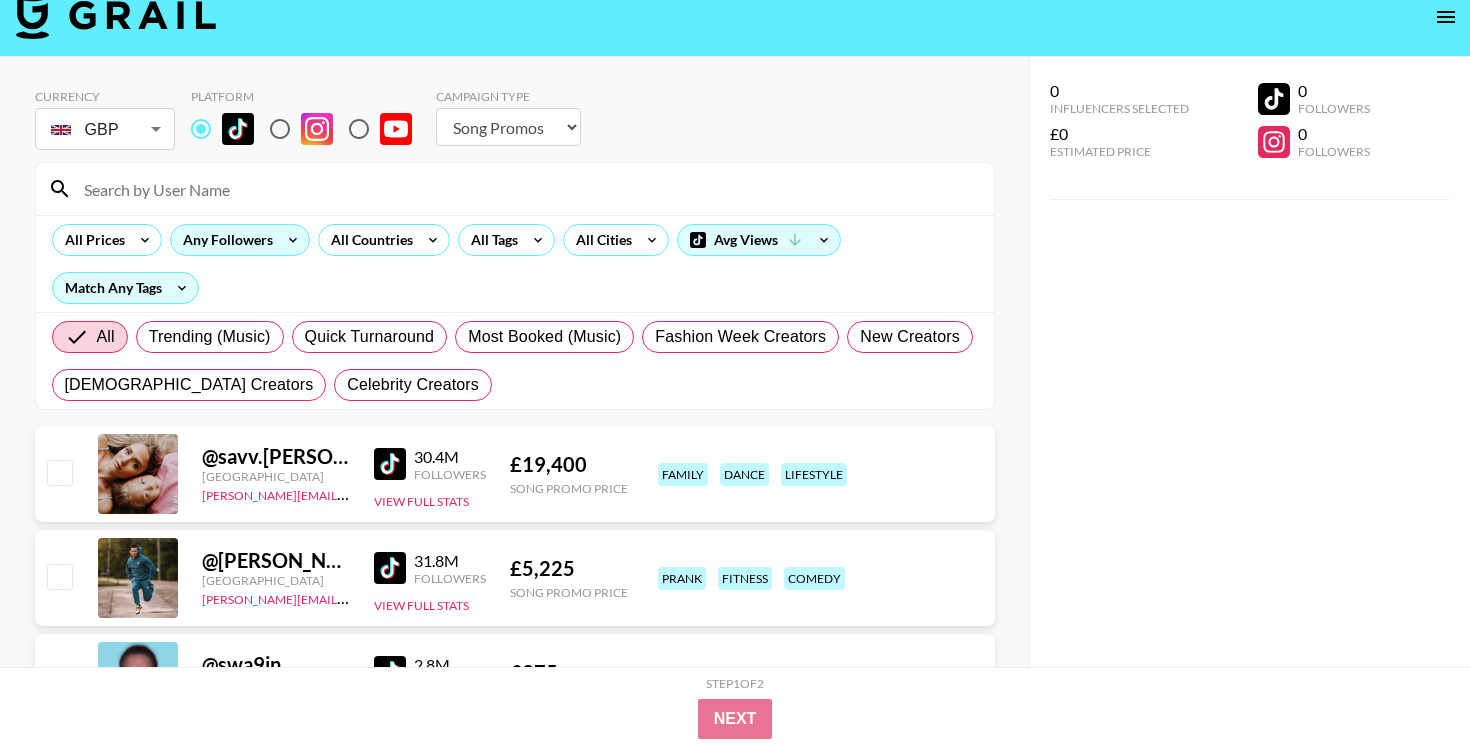 click on "Any Followers" at bounding box center (224, 240) 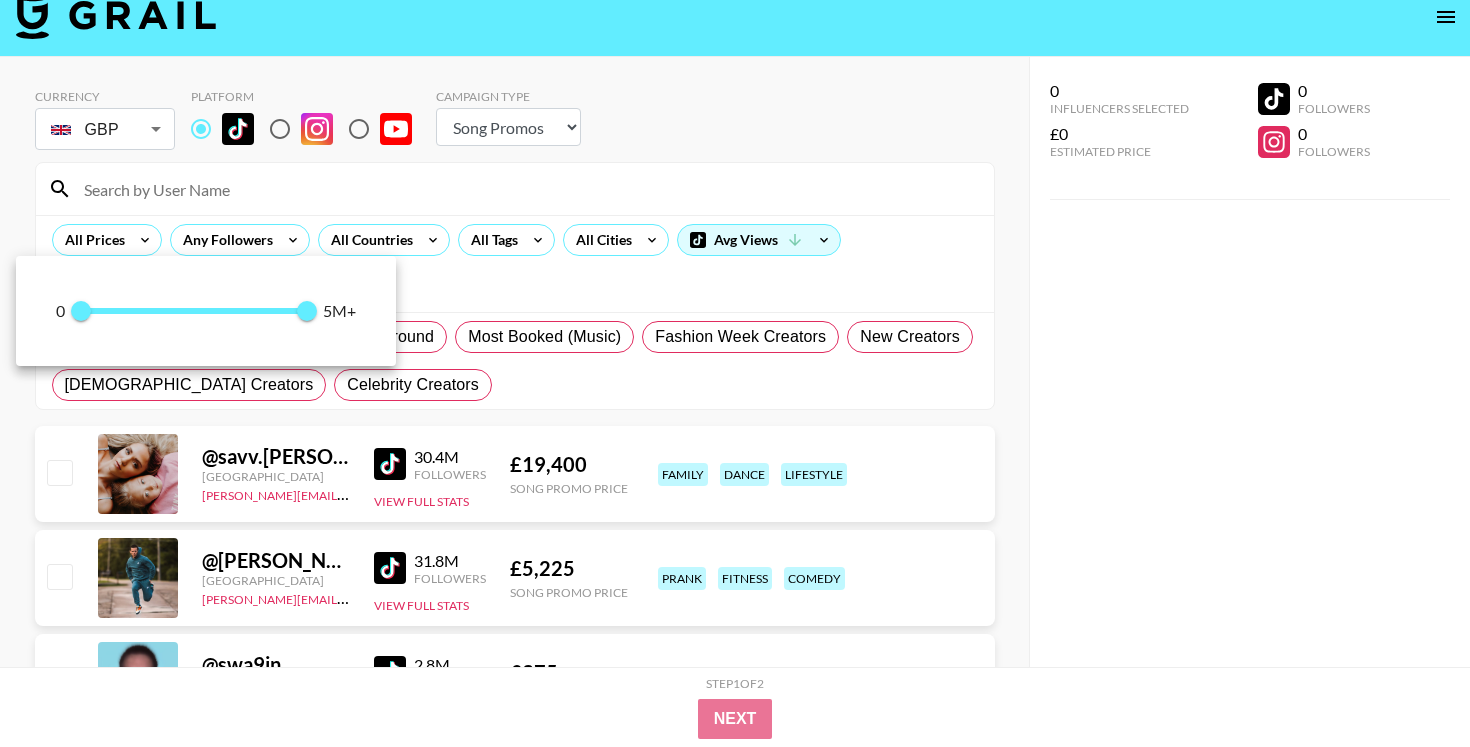 click at bounding box center (735, 373) 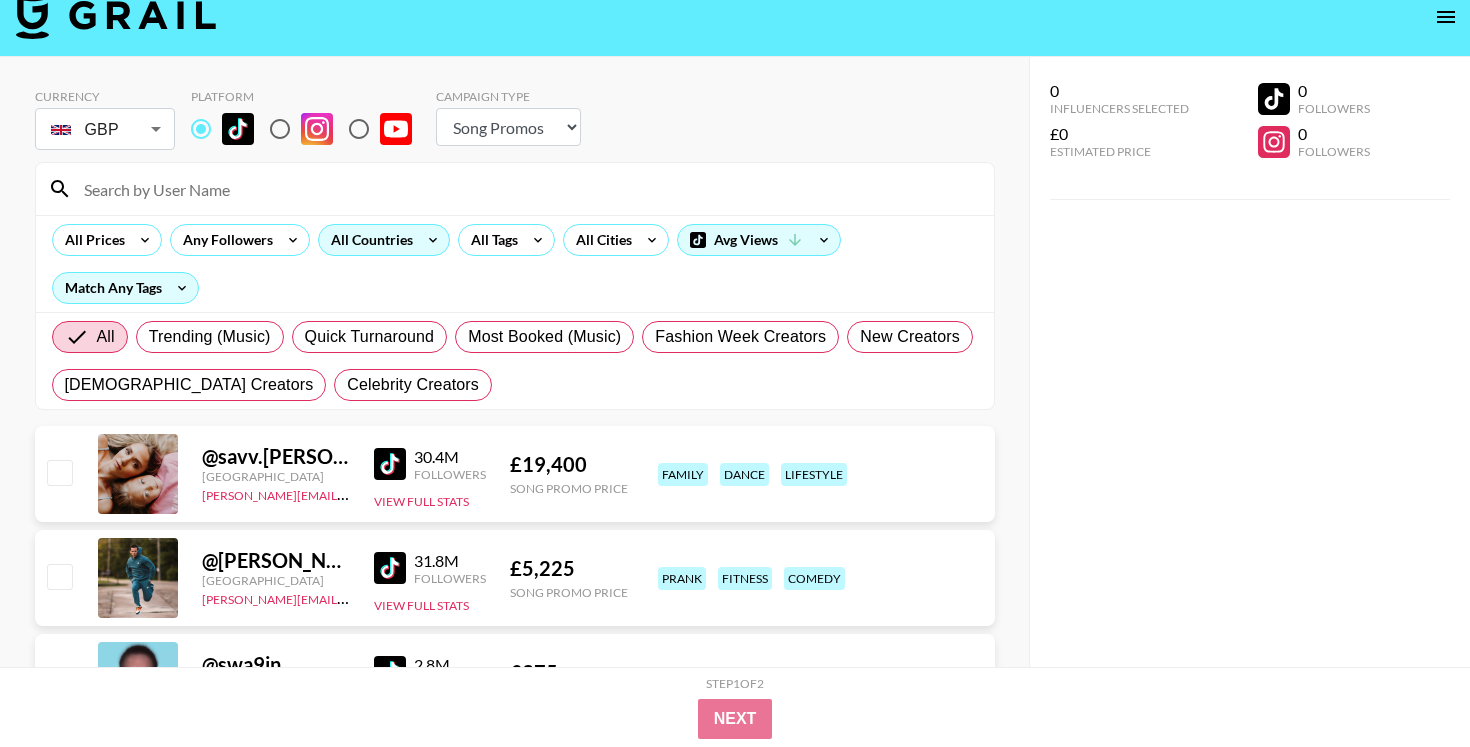 click on "All Countries" at bounding box center [368, 240] 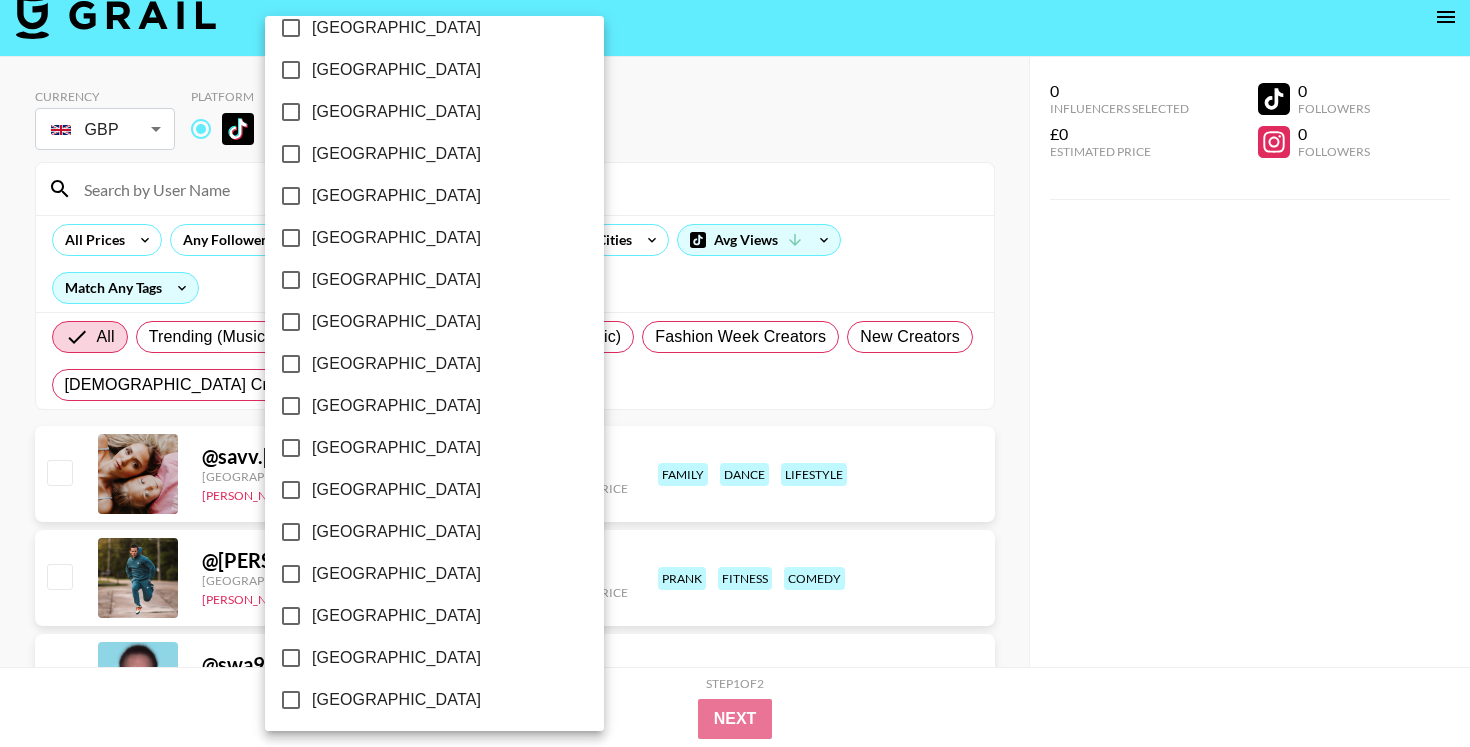 scroll, scrollTop: 1585, scrollLeft: 0, axis: vertical 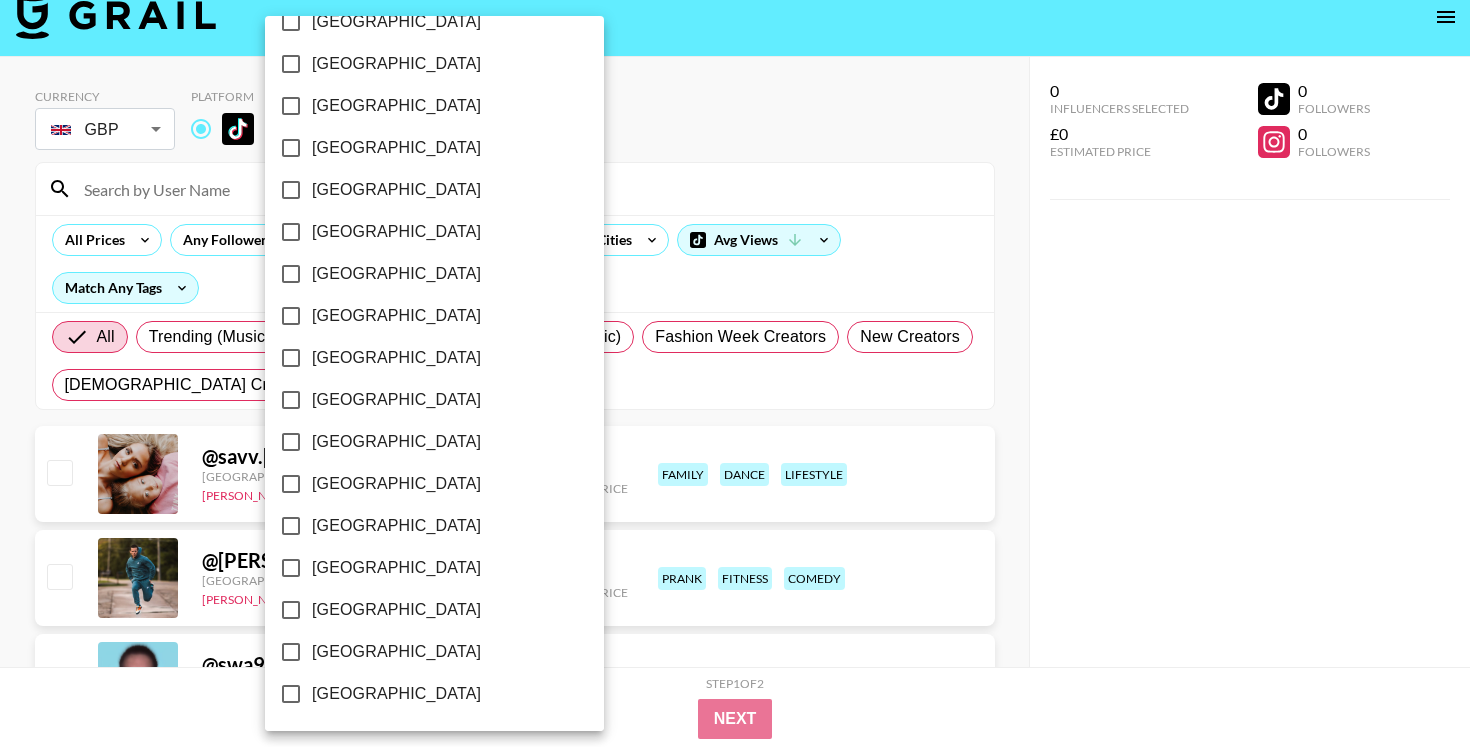 click on "[GEOGRAPHIC_DATA]" at bounding box center (396, 652) 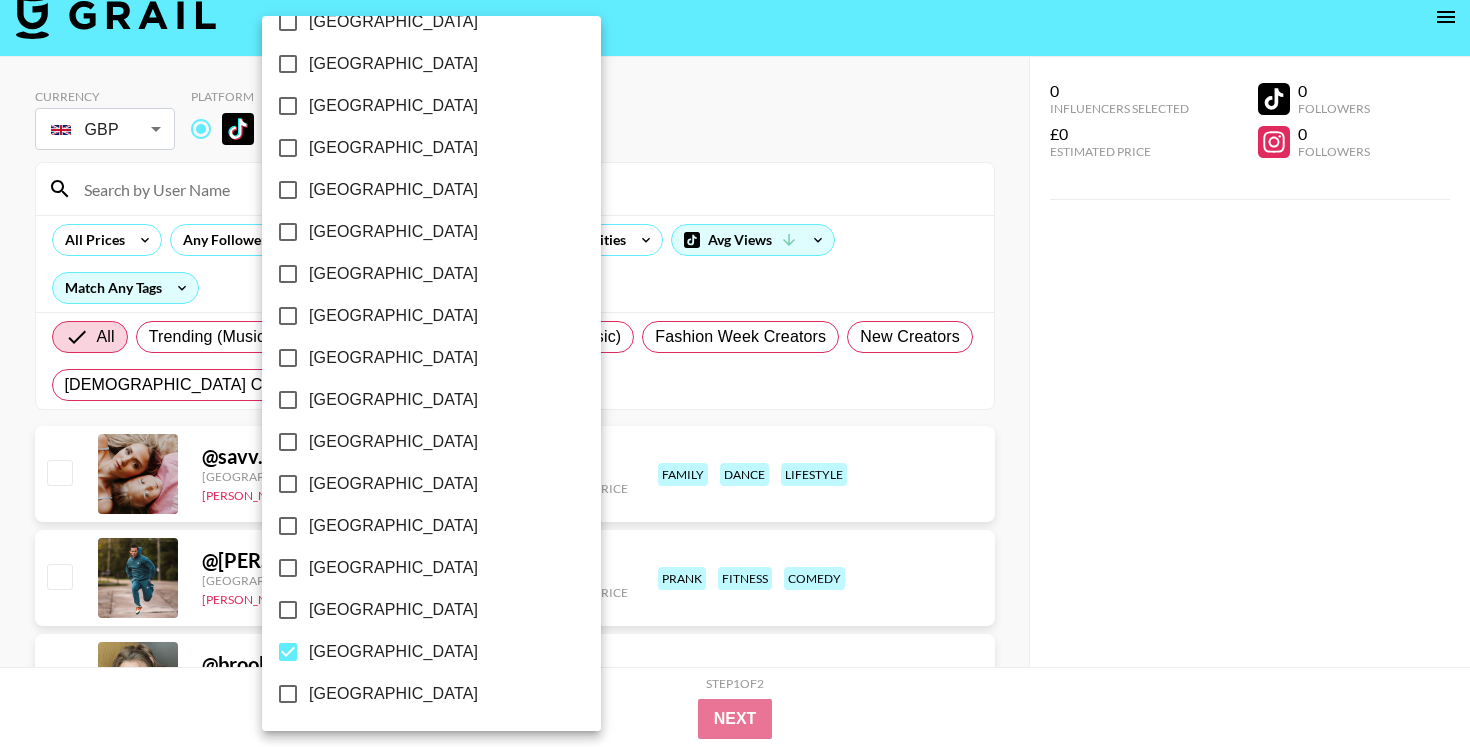 click on "[GEOGRAPHIC_DATA]" at bounding box center [393, 610] 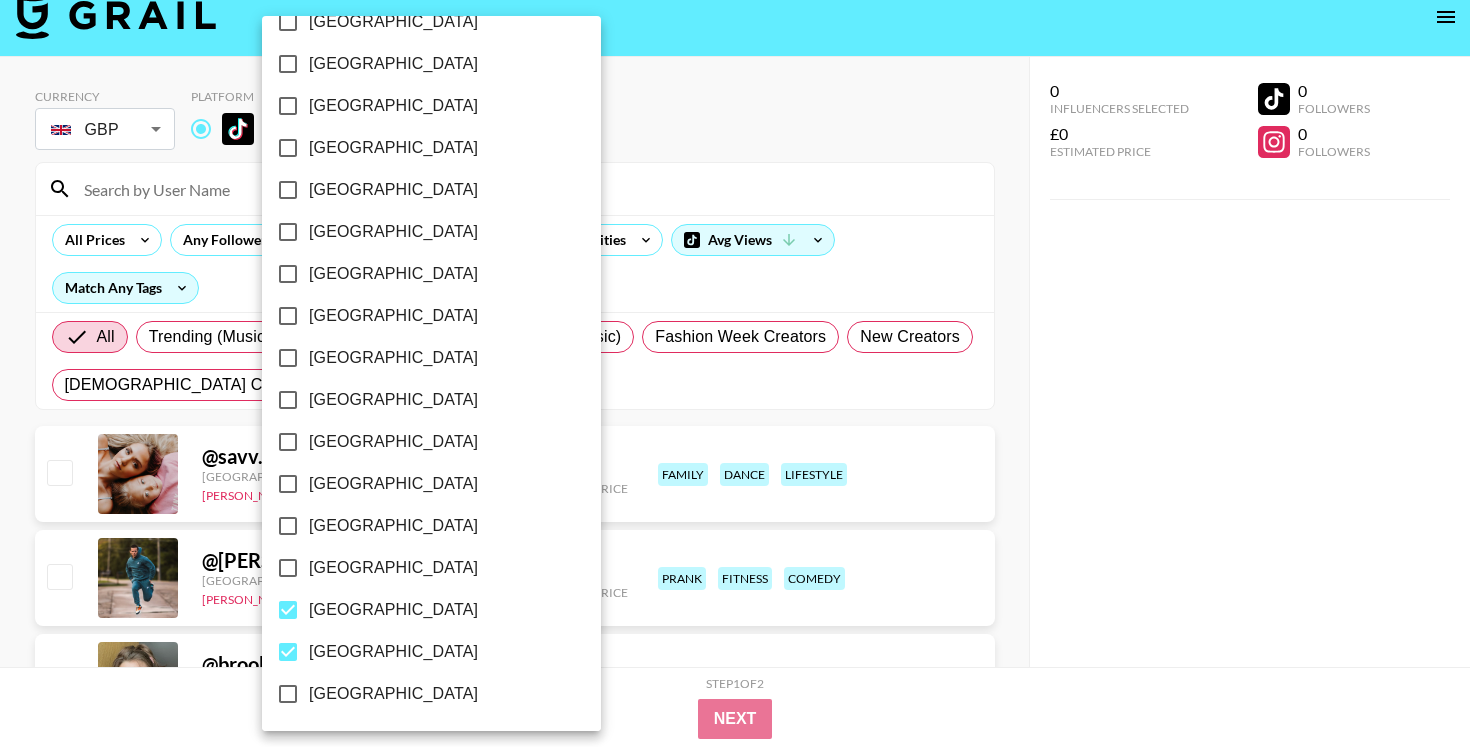 click at bounding box center (735, 373) 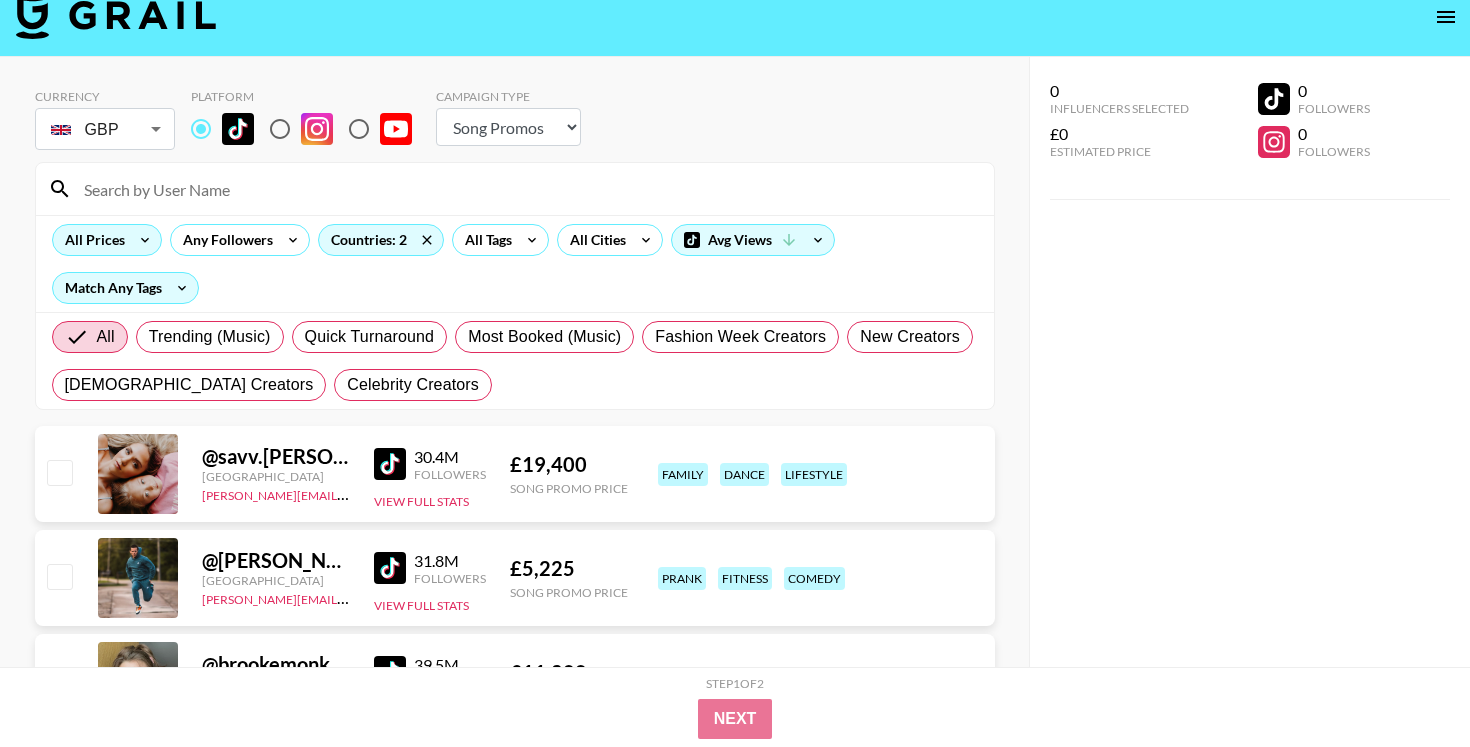 click on "All Prices" at bounding box center (91, 240) 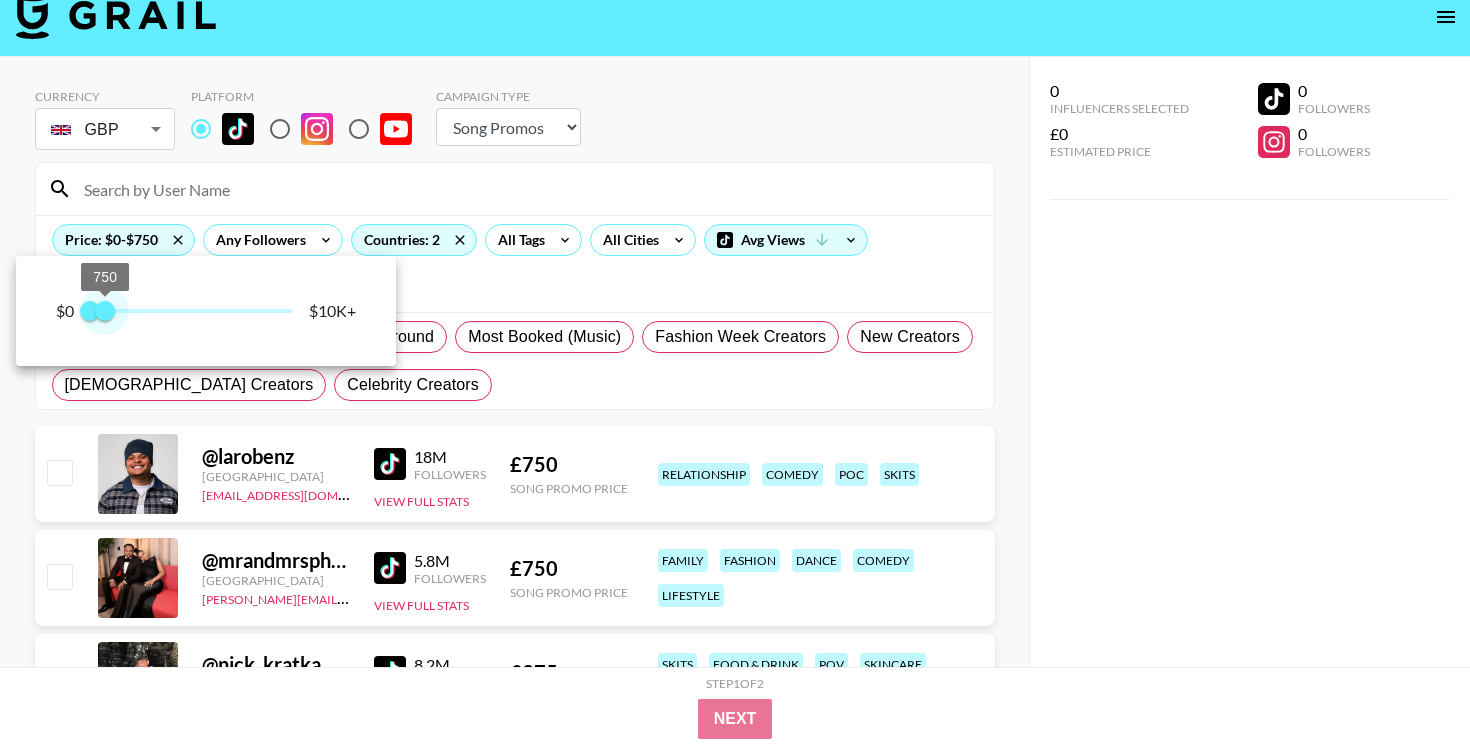 type on "500" 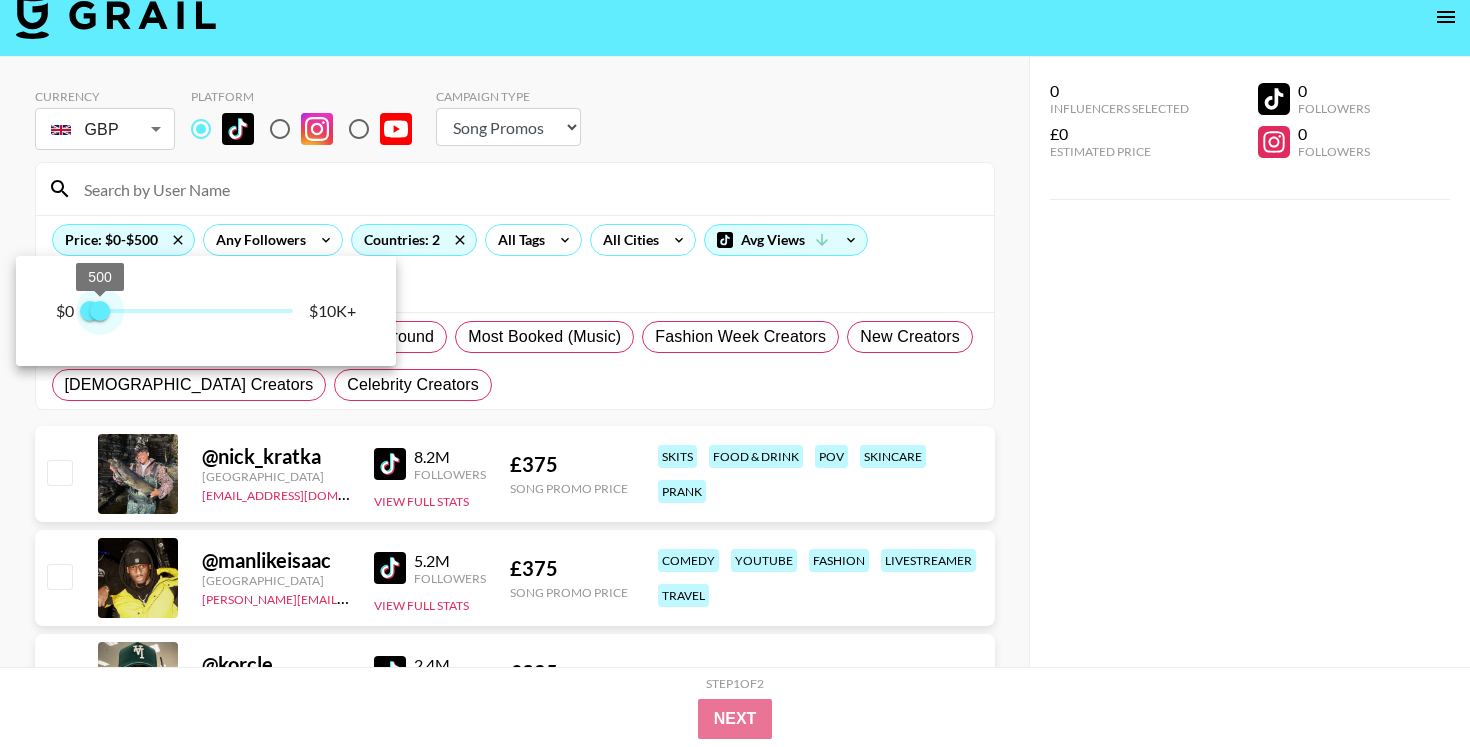 drag, startPoint x: 285, startPoint y: 310, endPoint x: 101, endPoint y: 308, distance: 184.01086 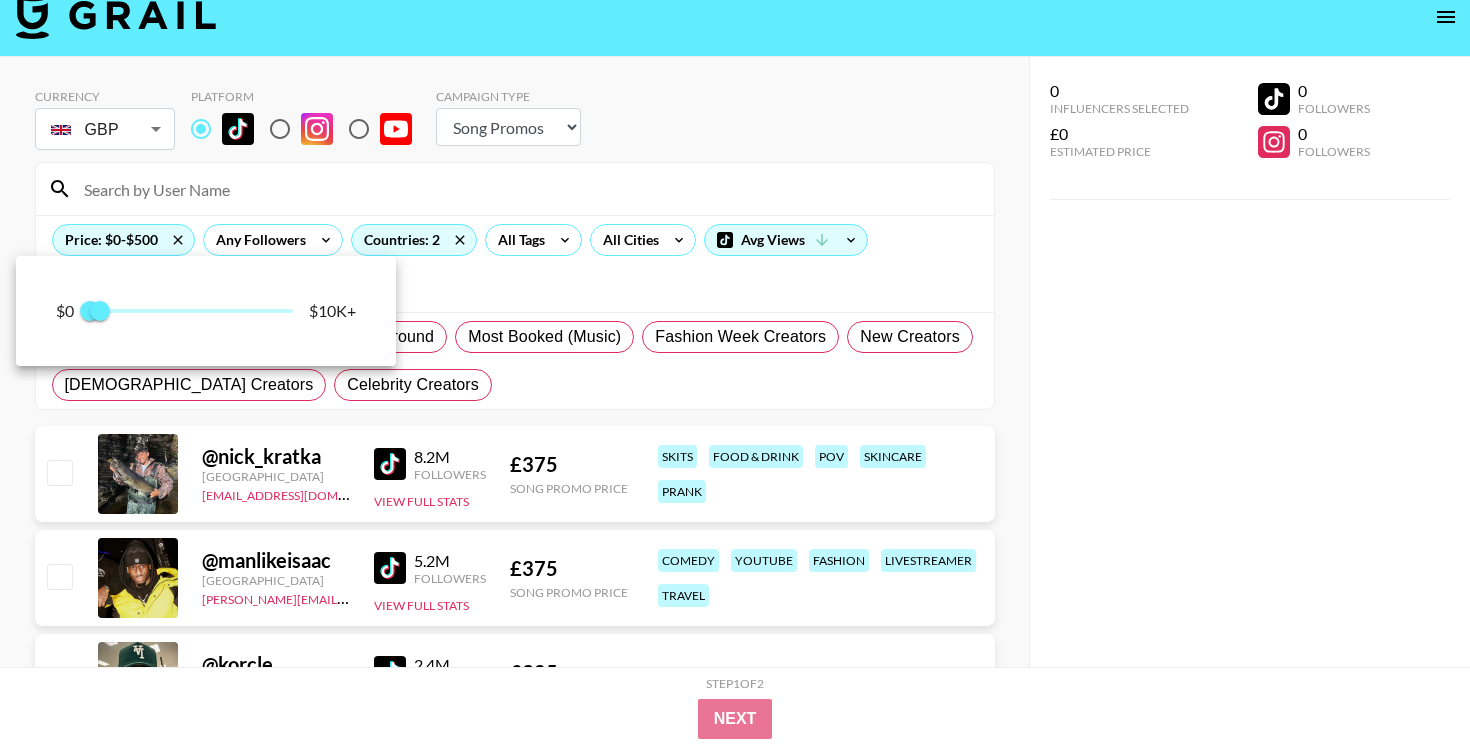 click at bounding box center (735, 373) 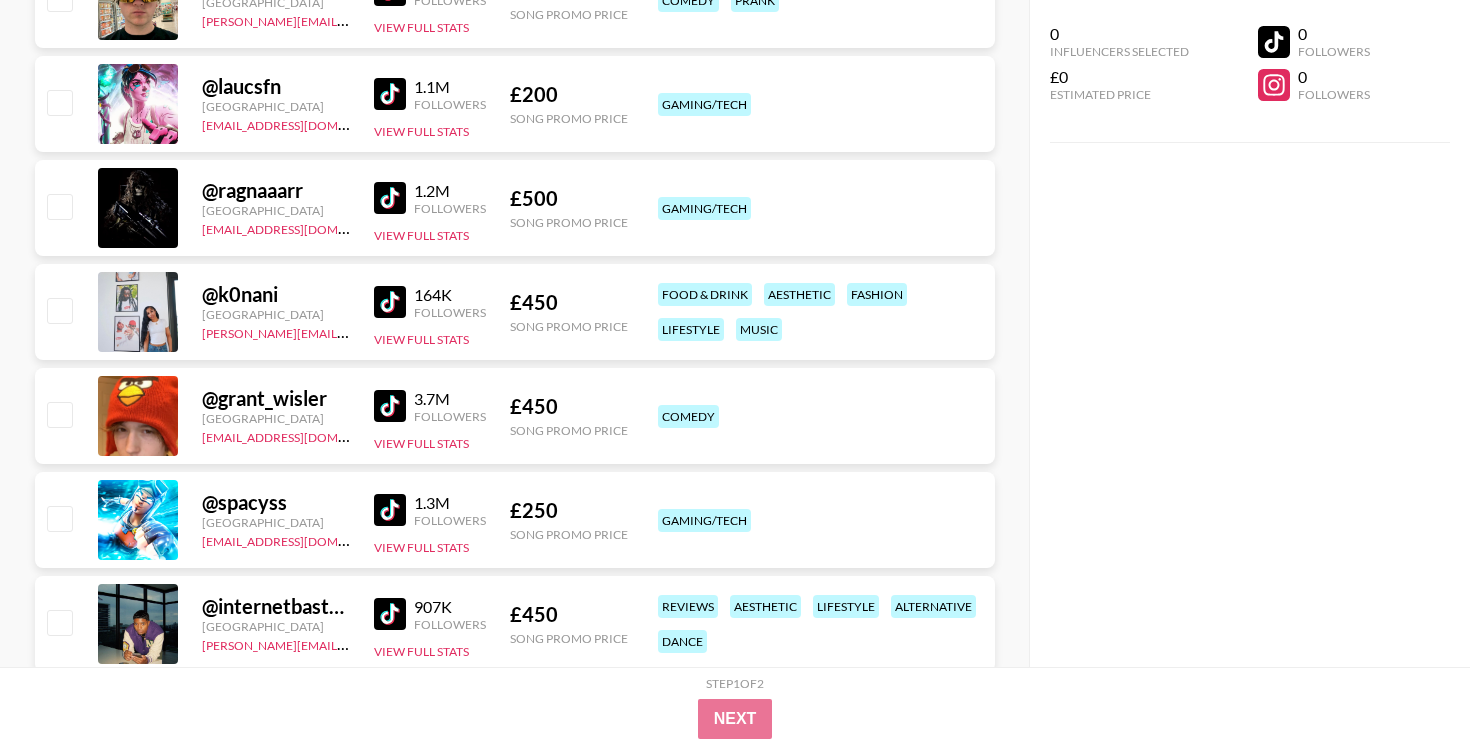 scroll, scrollTop: 709, scrollLeft: 0, axis: vertical 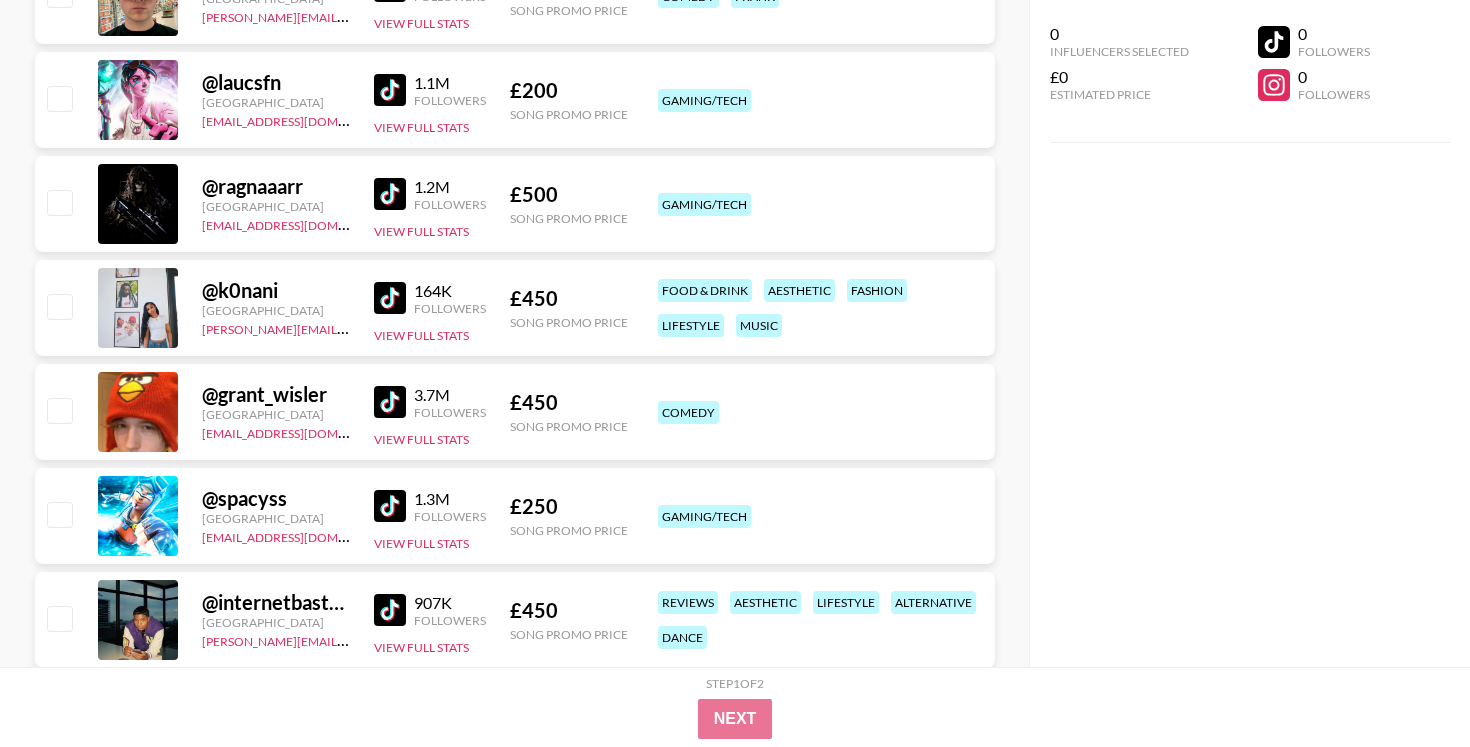 click at bounding box center [390, 298] 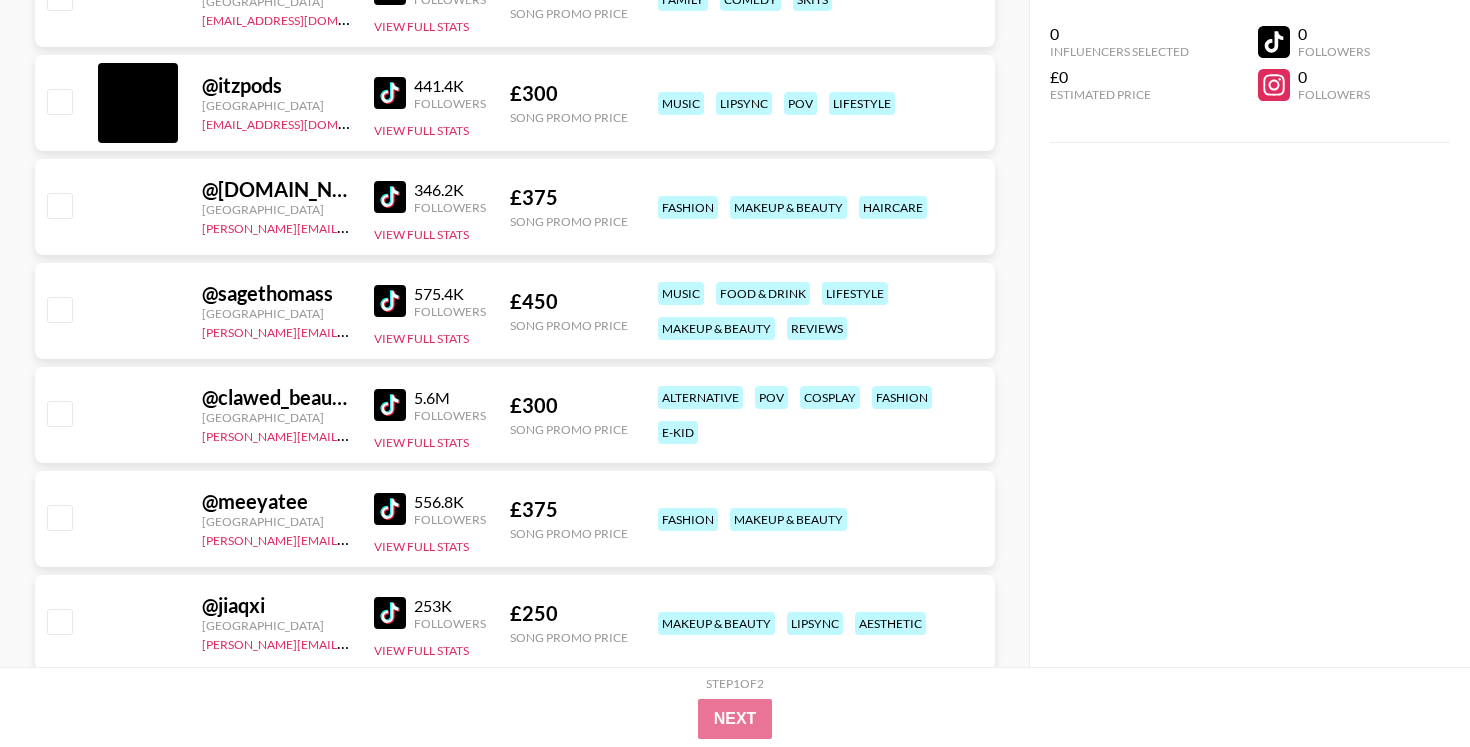 scroll, scrollTop: 7369, scrollLeft: 0, axis: vertical 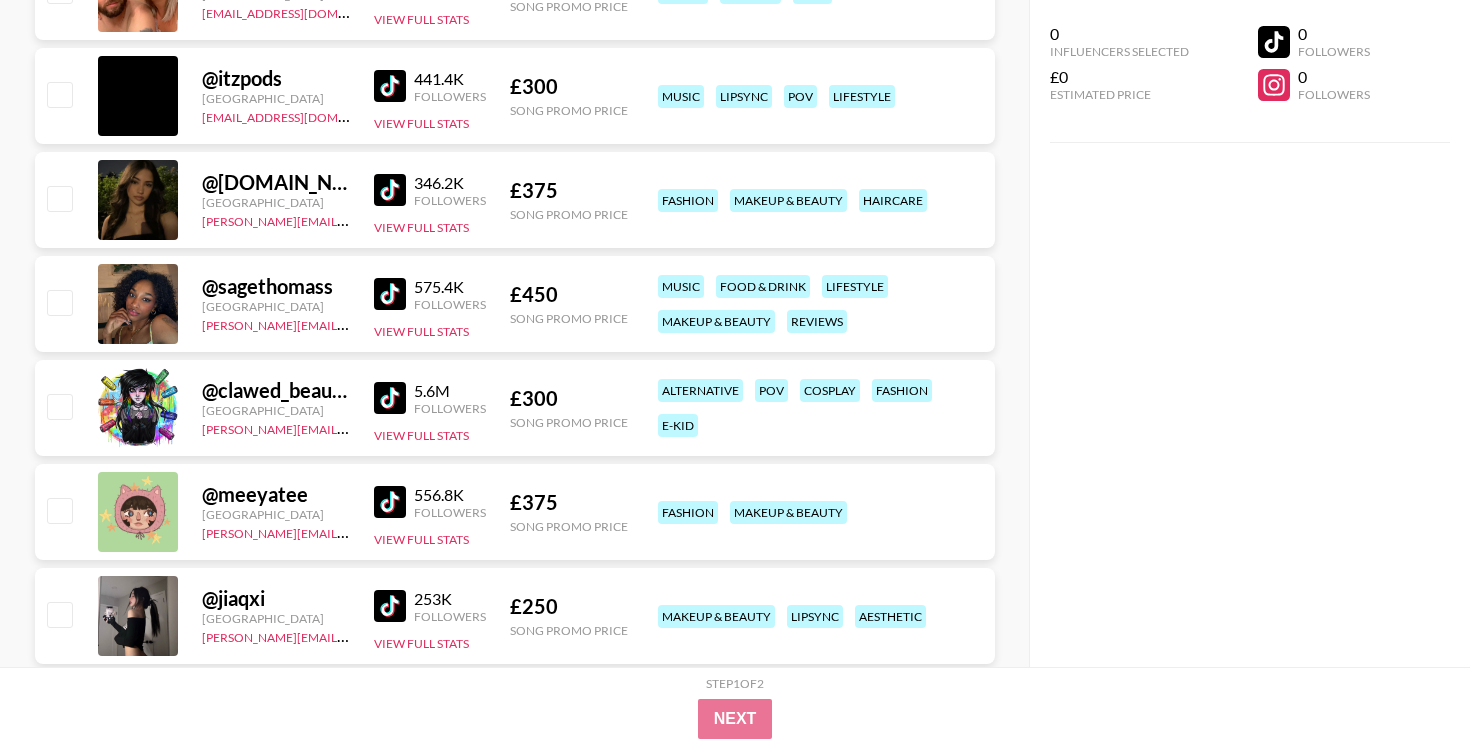 click at bounding box center (390, 294) 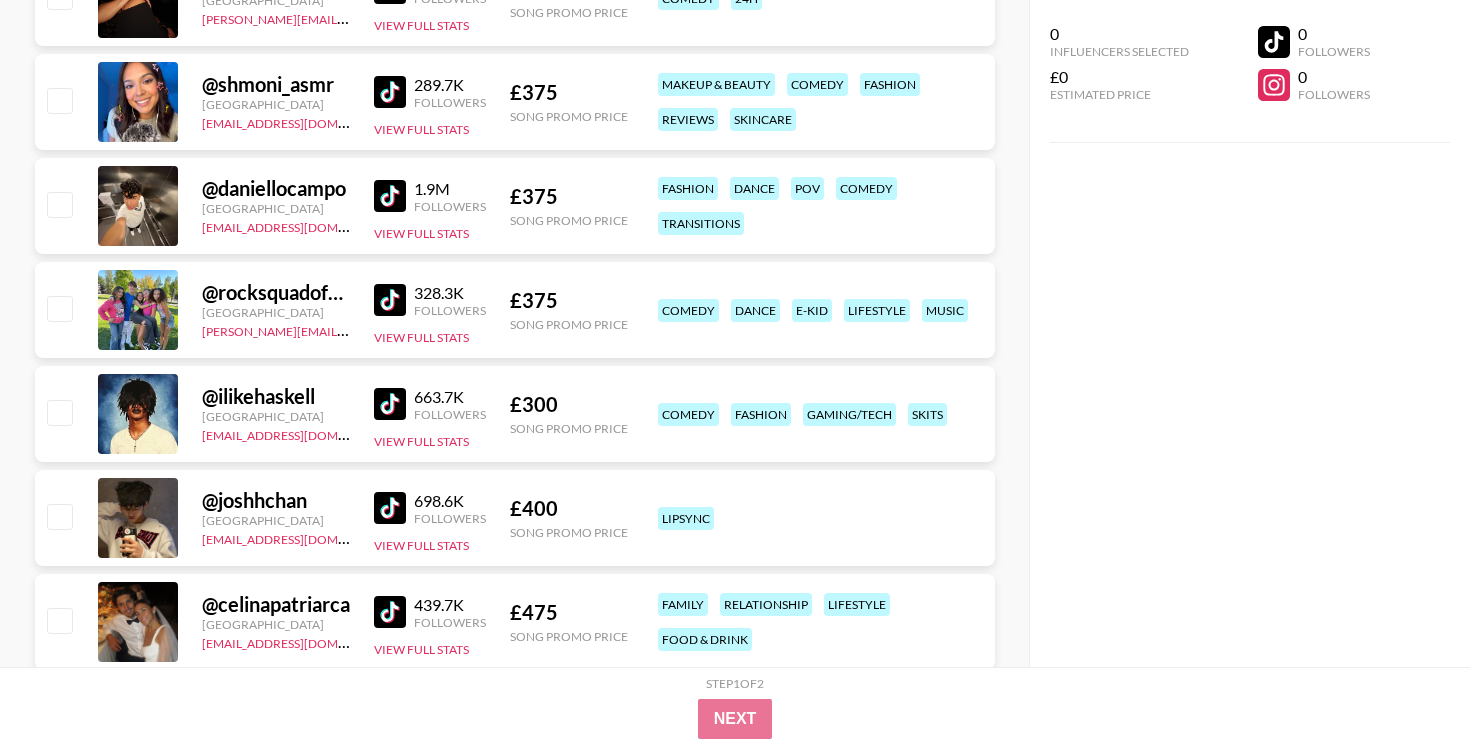 scroll, scrollTop: 8524, scrollLeft: 0, axis: vertical 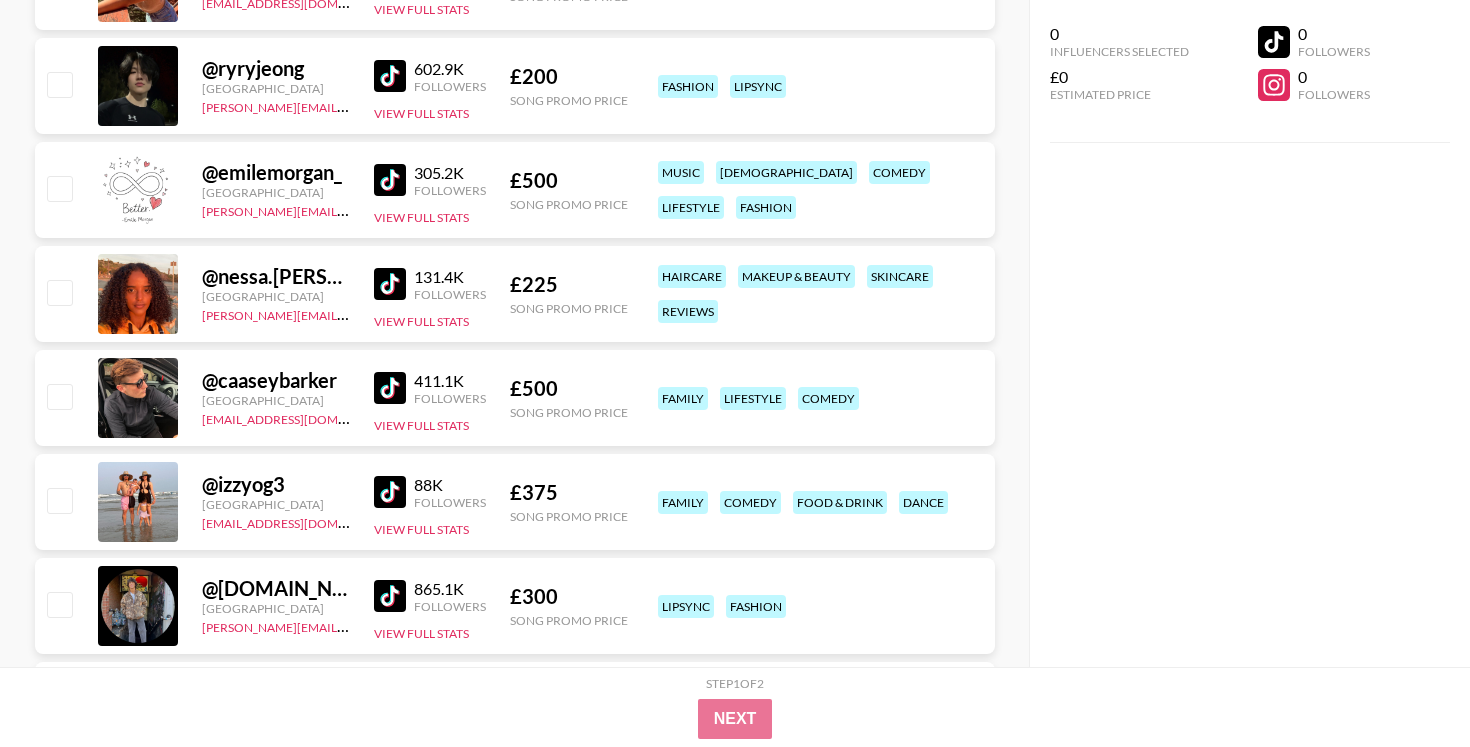 click at bounding box center [390, 284] 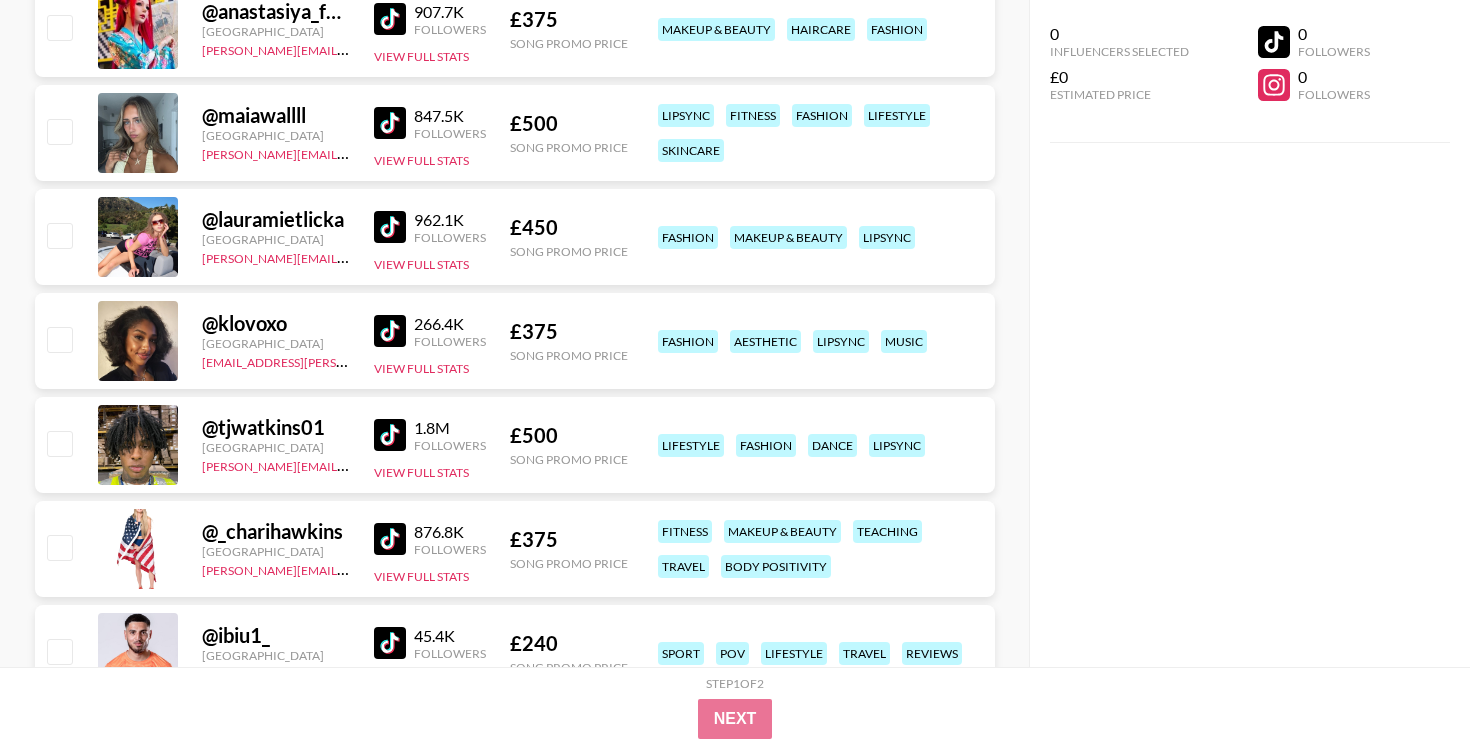 scroll, scrollTop: 16694, scrollLeft: 0, axis: vertical 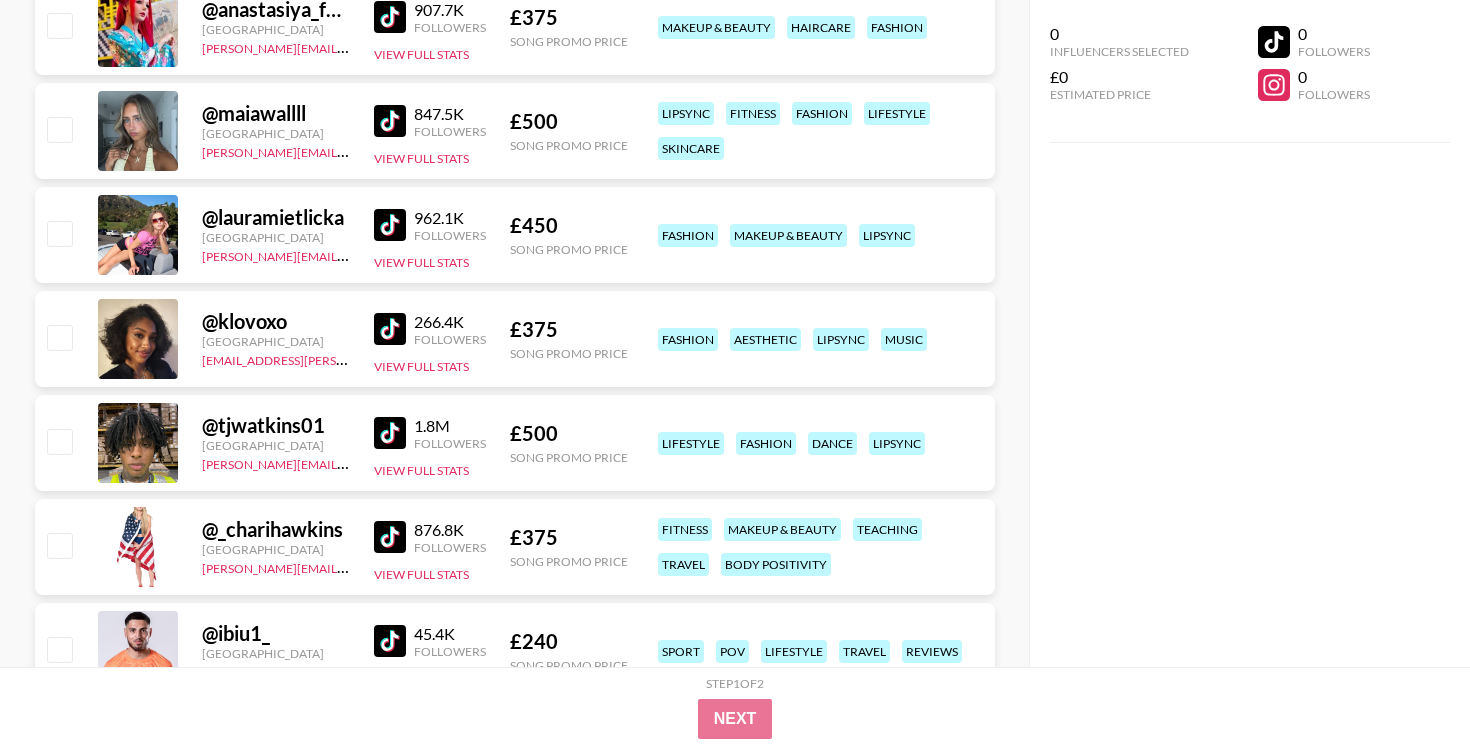 click at bounding box center [390, 329] 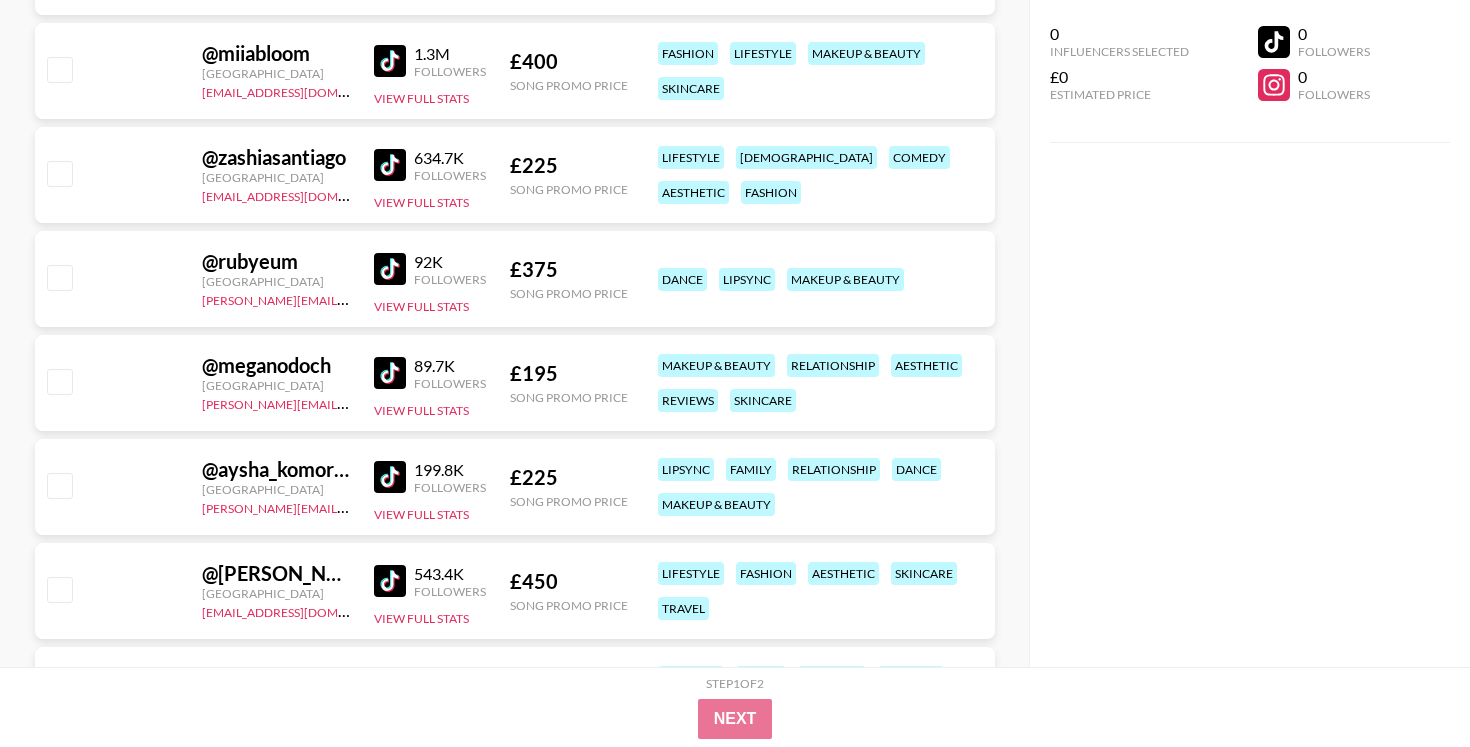scroll, scrollTop: 21439, scrollLeft: 0, axis: vertical 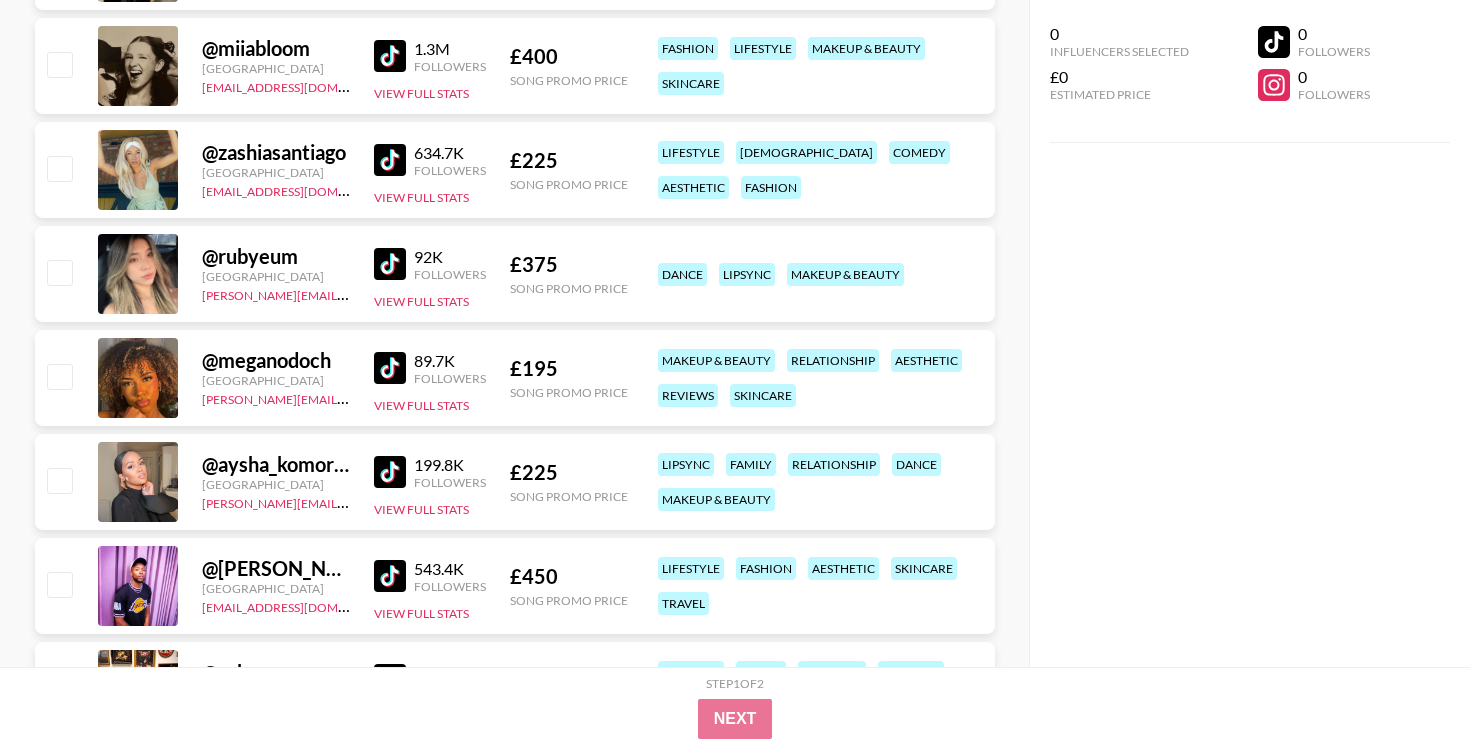 click at bounding box center [390, 368] 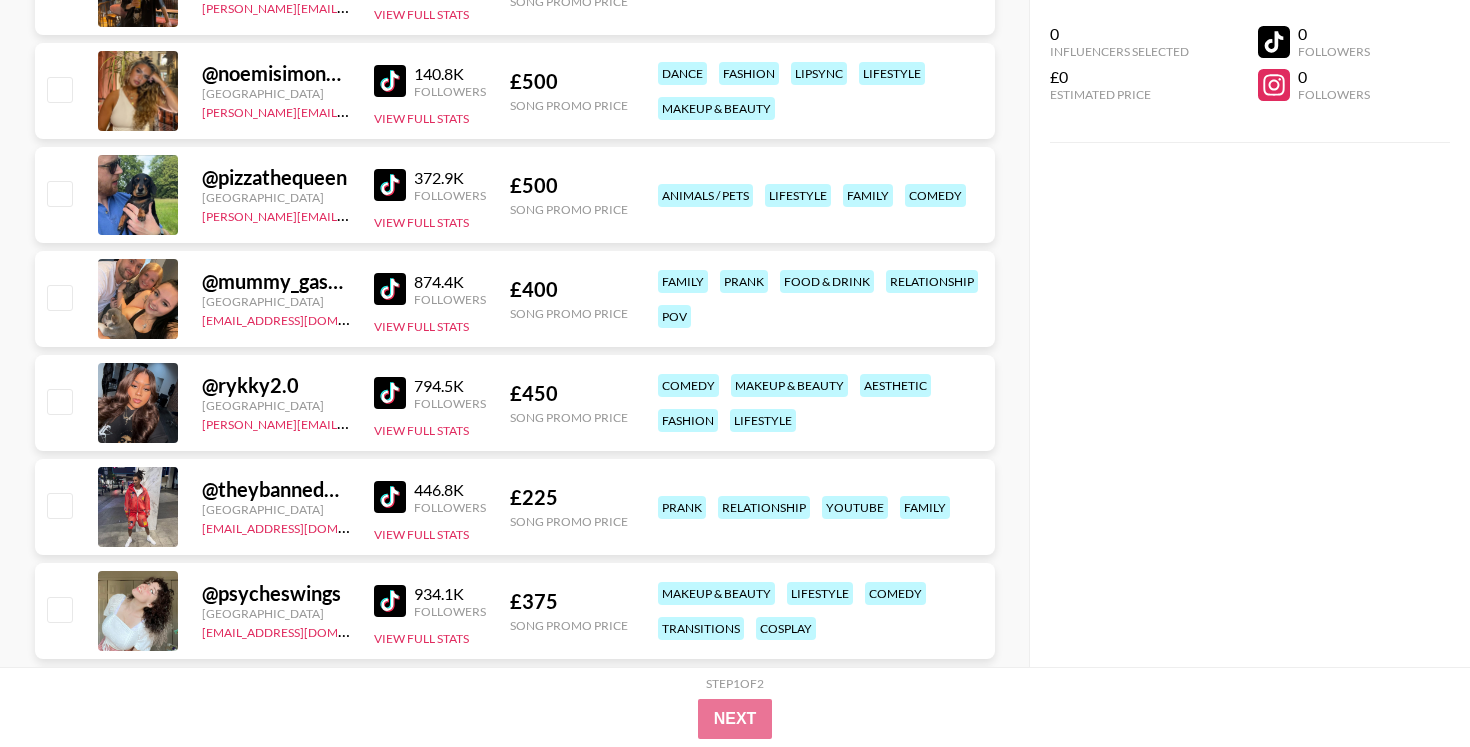 scroll, scrollTop: 23079, scrollLeft: 0, axis: vertical 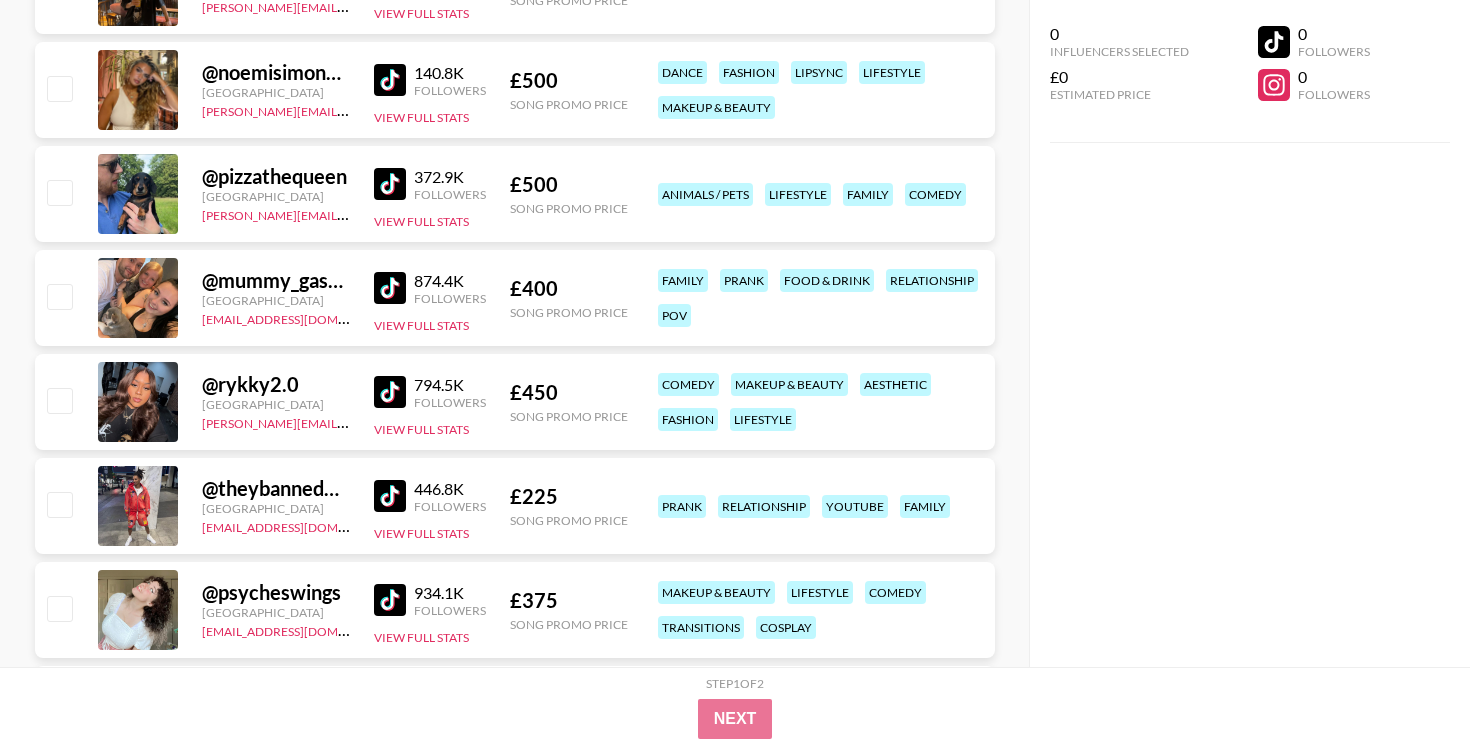 click at bounding box center (390, 392) 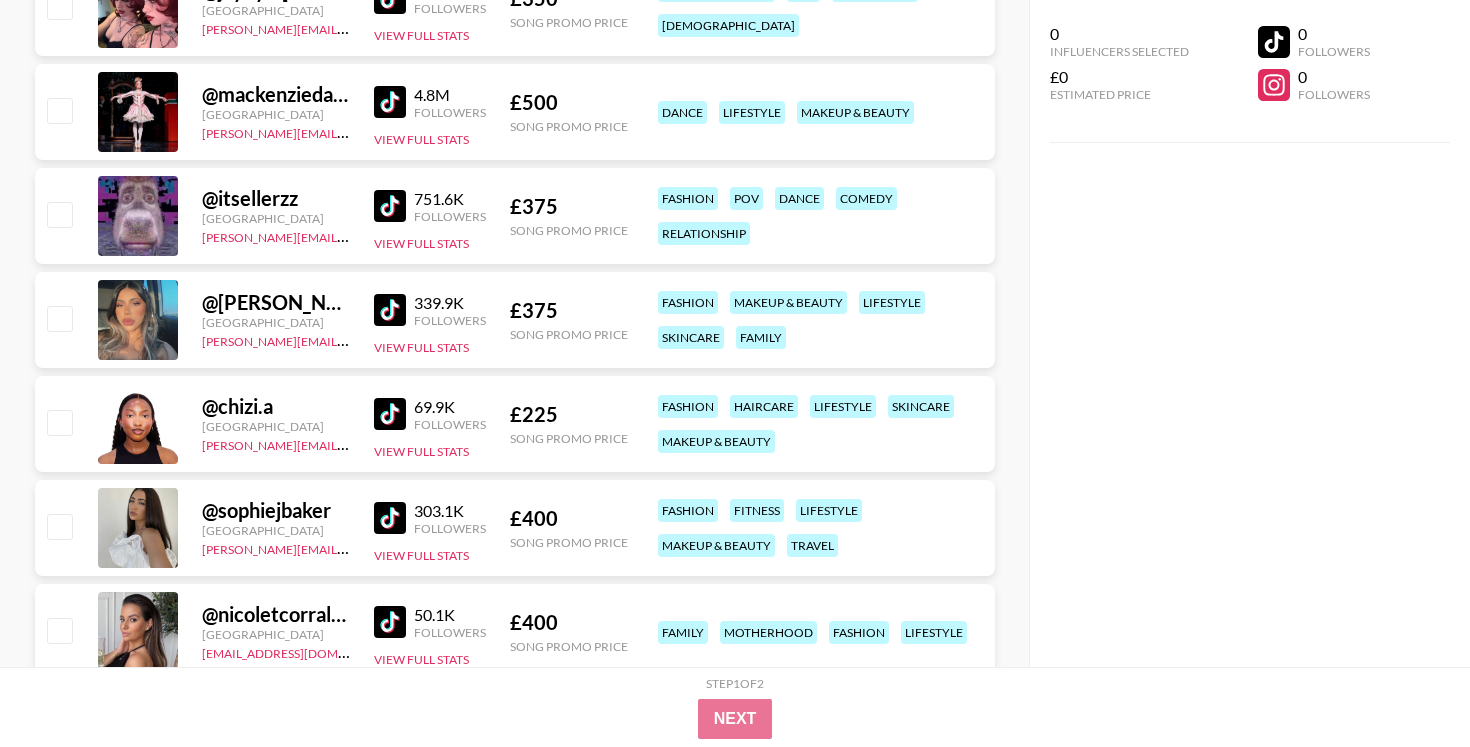 scroll, scrollTop: 26803, scrollLeft: 0, axis: vertical 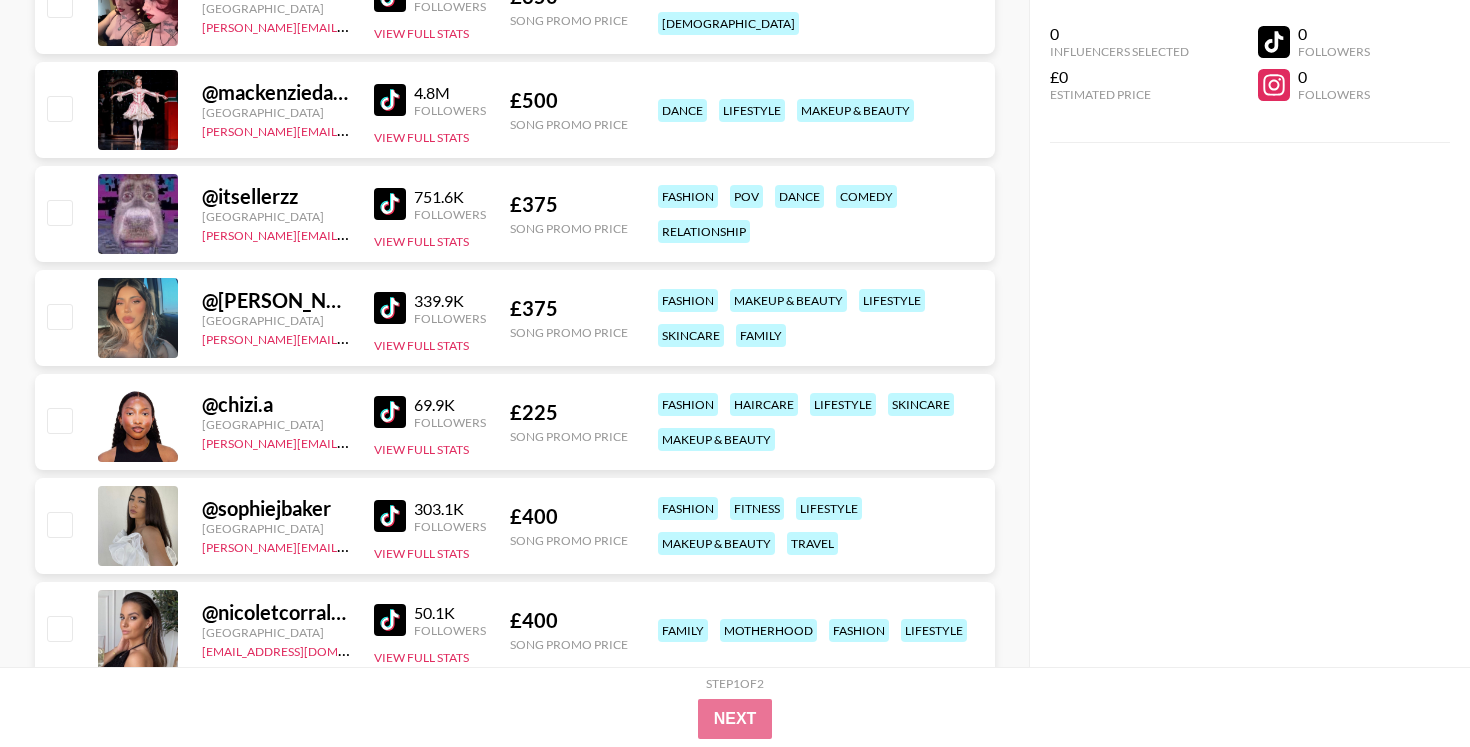click at bounding box center [390, 412] 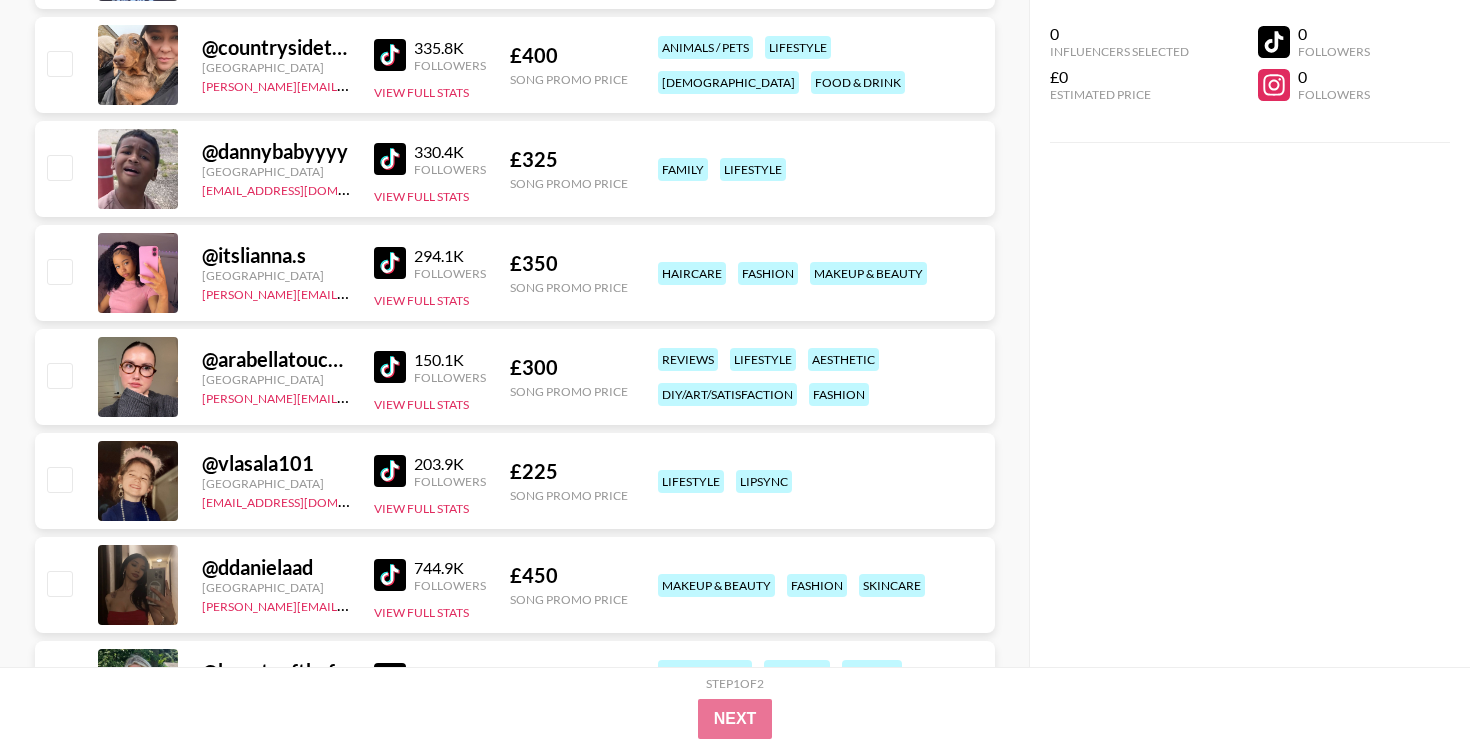 scroll, scrollTop: 28930, scrollLeft: 0, axis: vertical 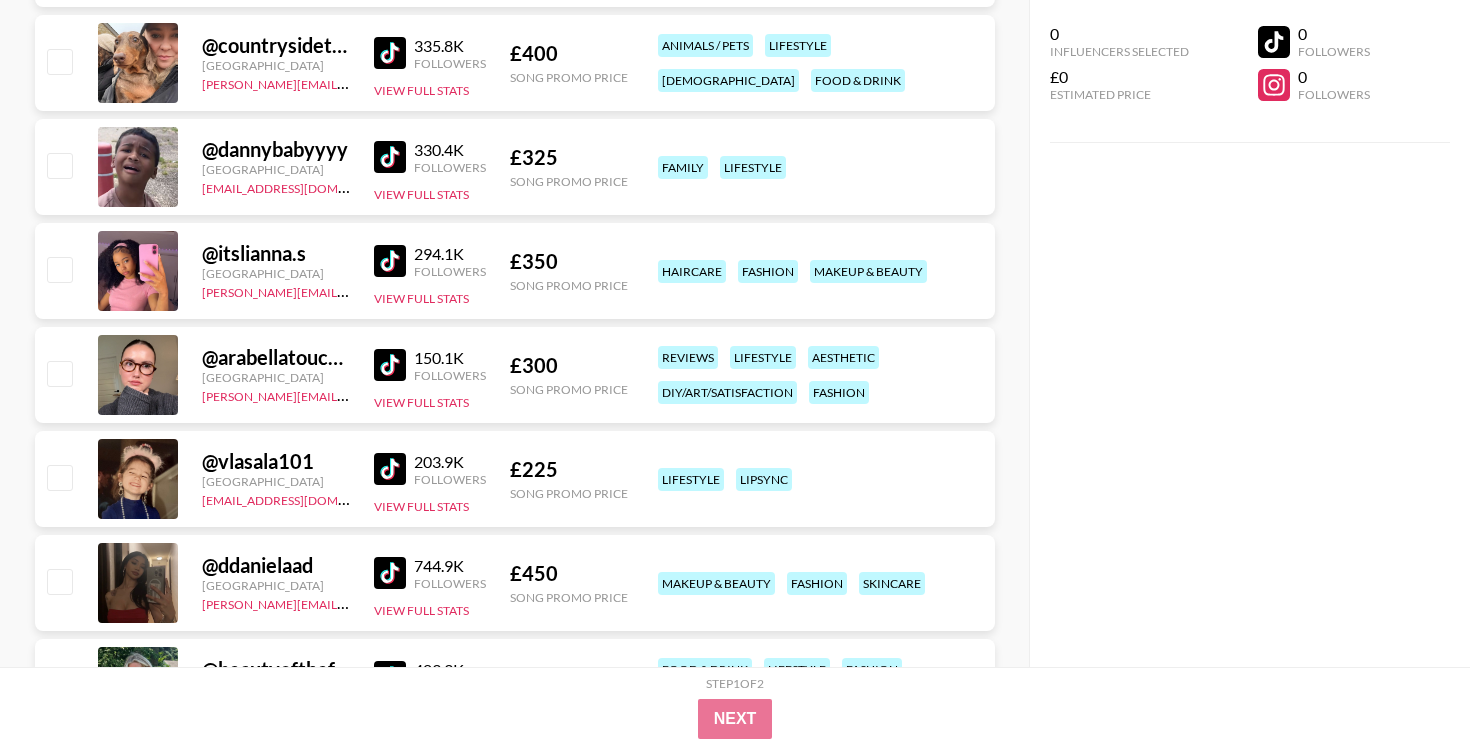 click at bounding box center (390, 261) 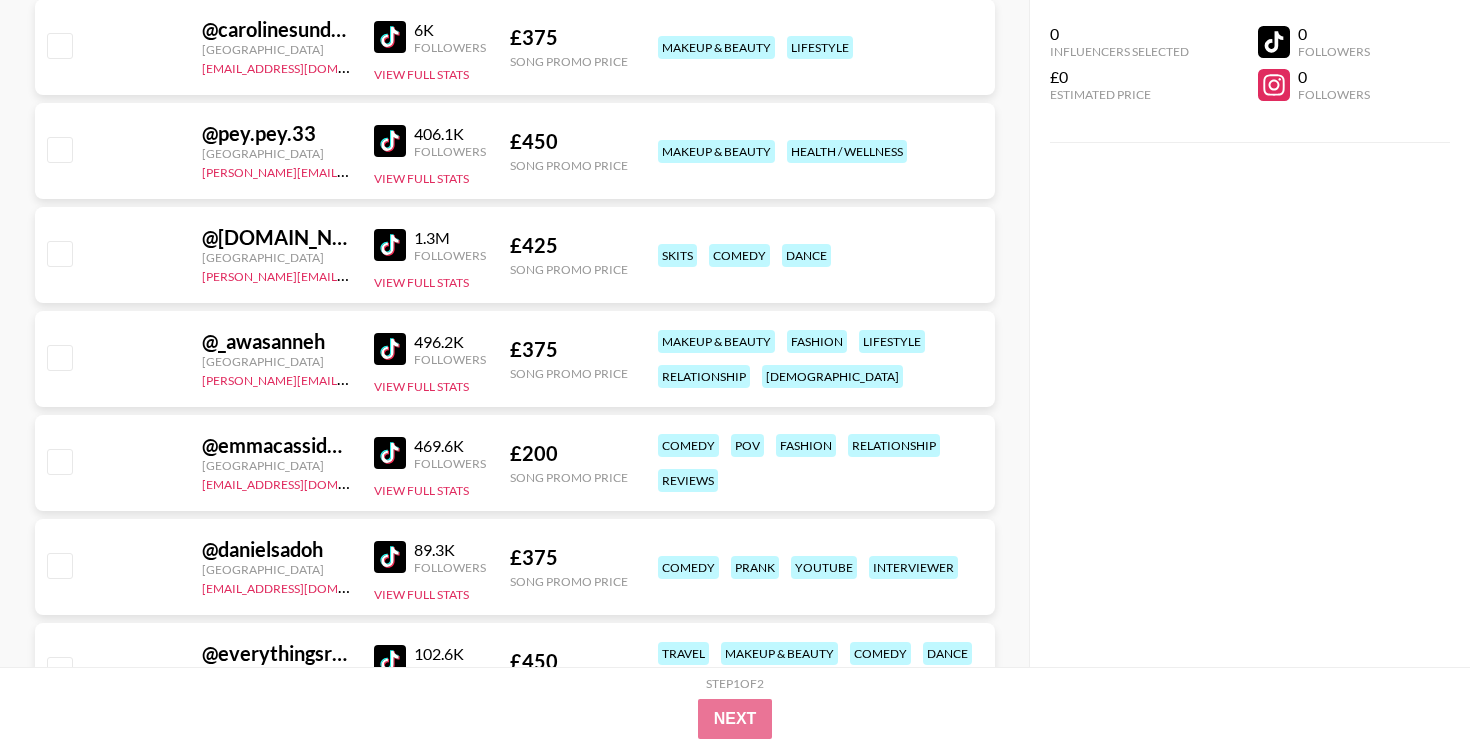 scroll, scrollTop: 32067, scrollLeft: 0, axis: vertical 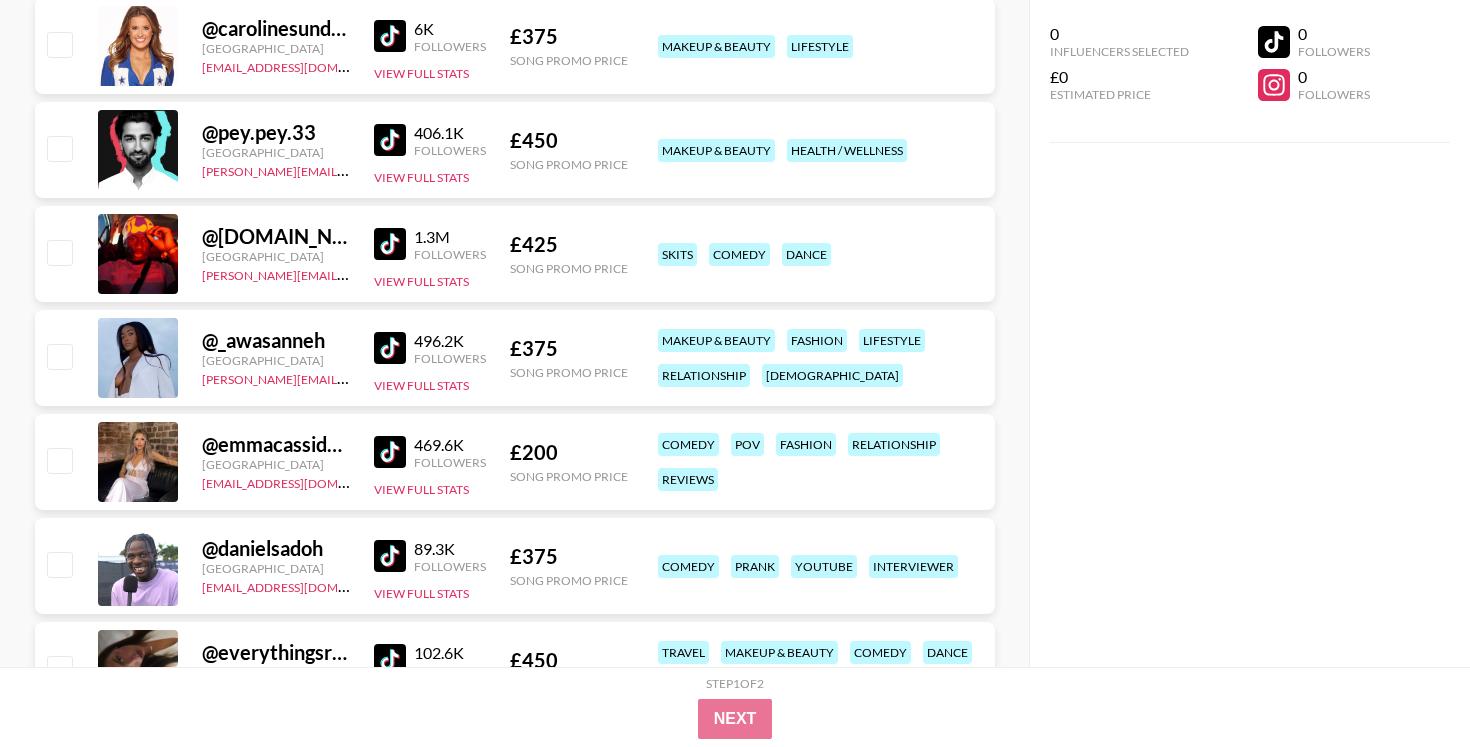 click at bounding box center [390, 348] 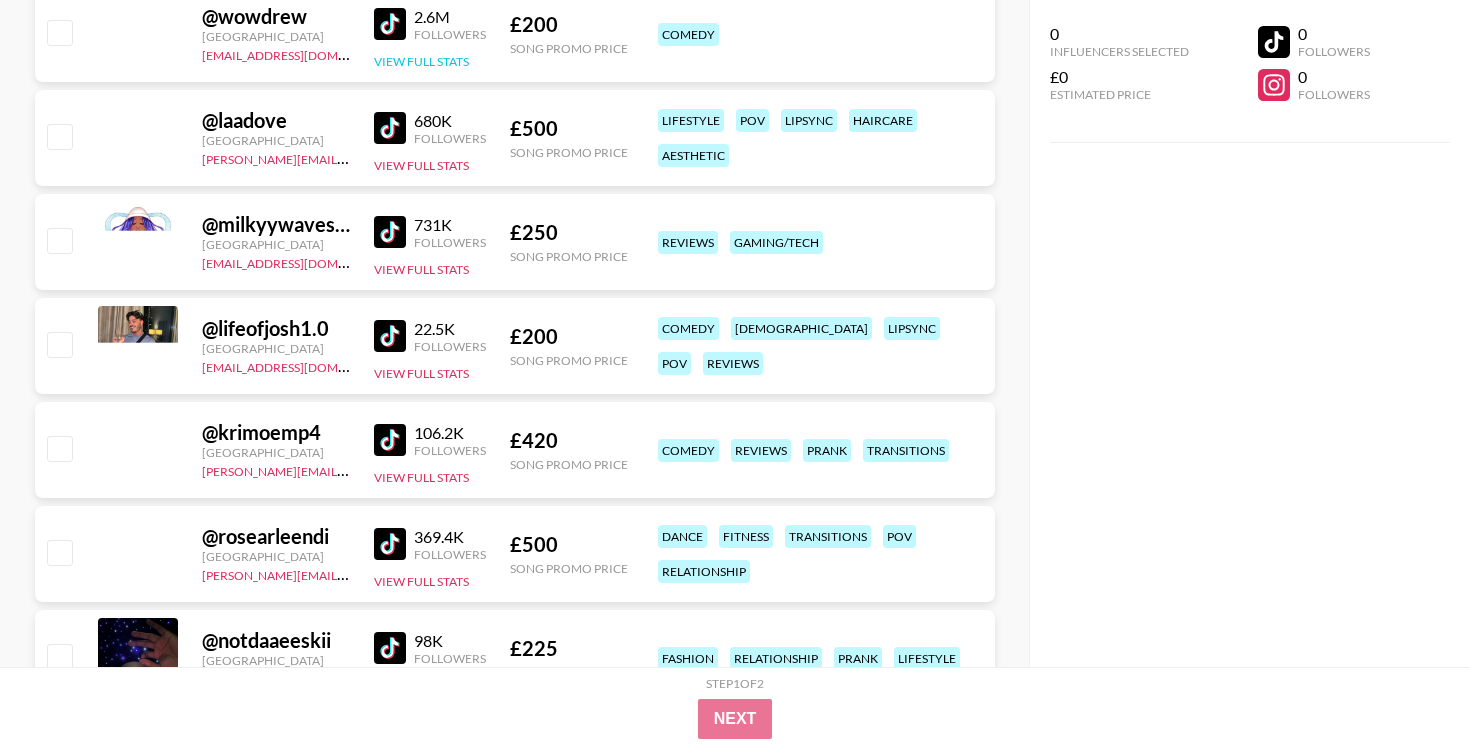 scroll, scrollTop: 34581, scrollLeft: 0, axis: vertical 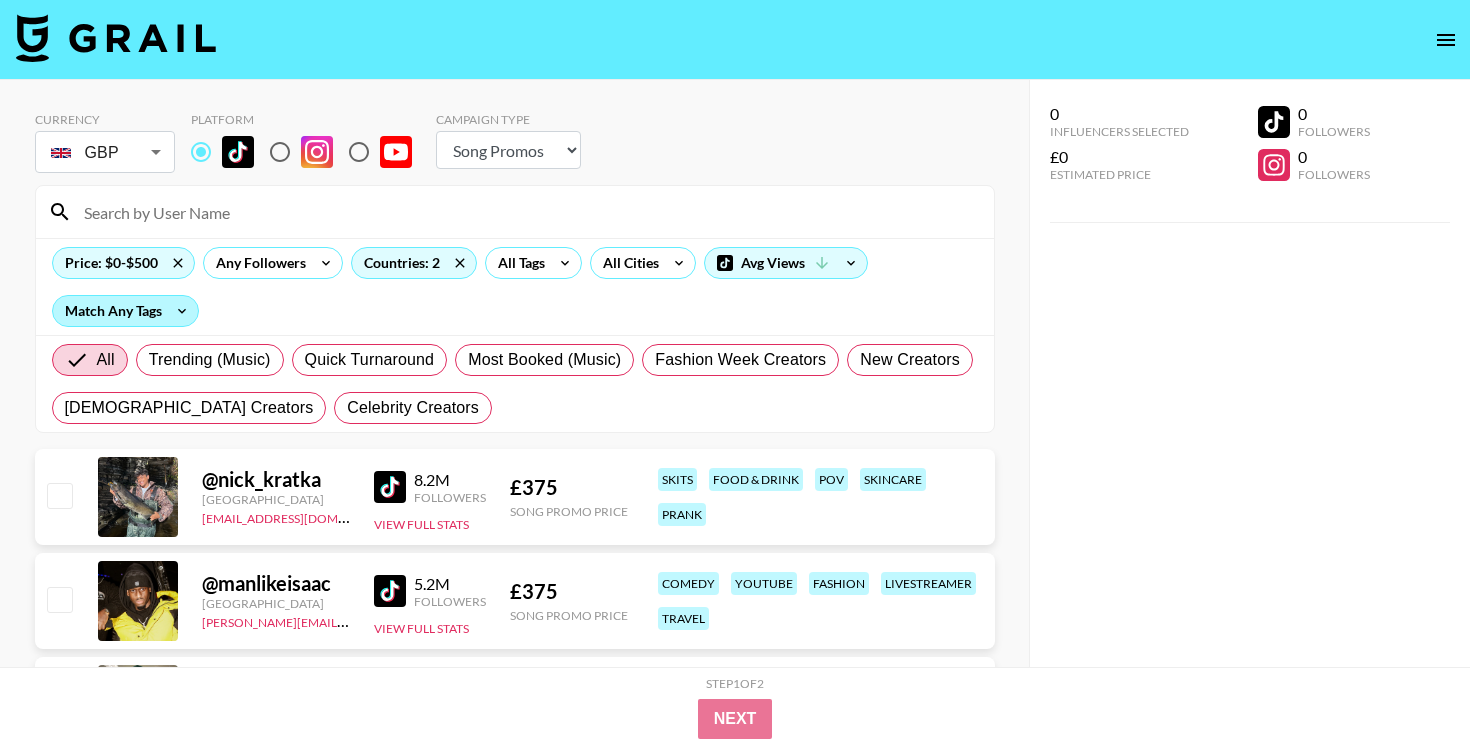 click on "Match Any Tags" at bounding box center (125, 311) 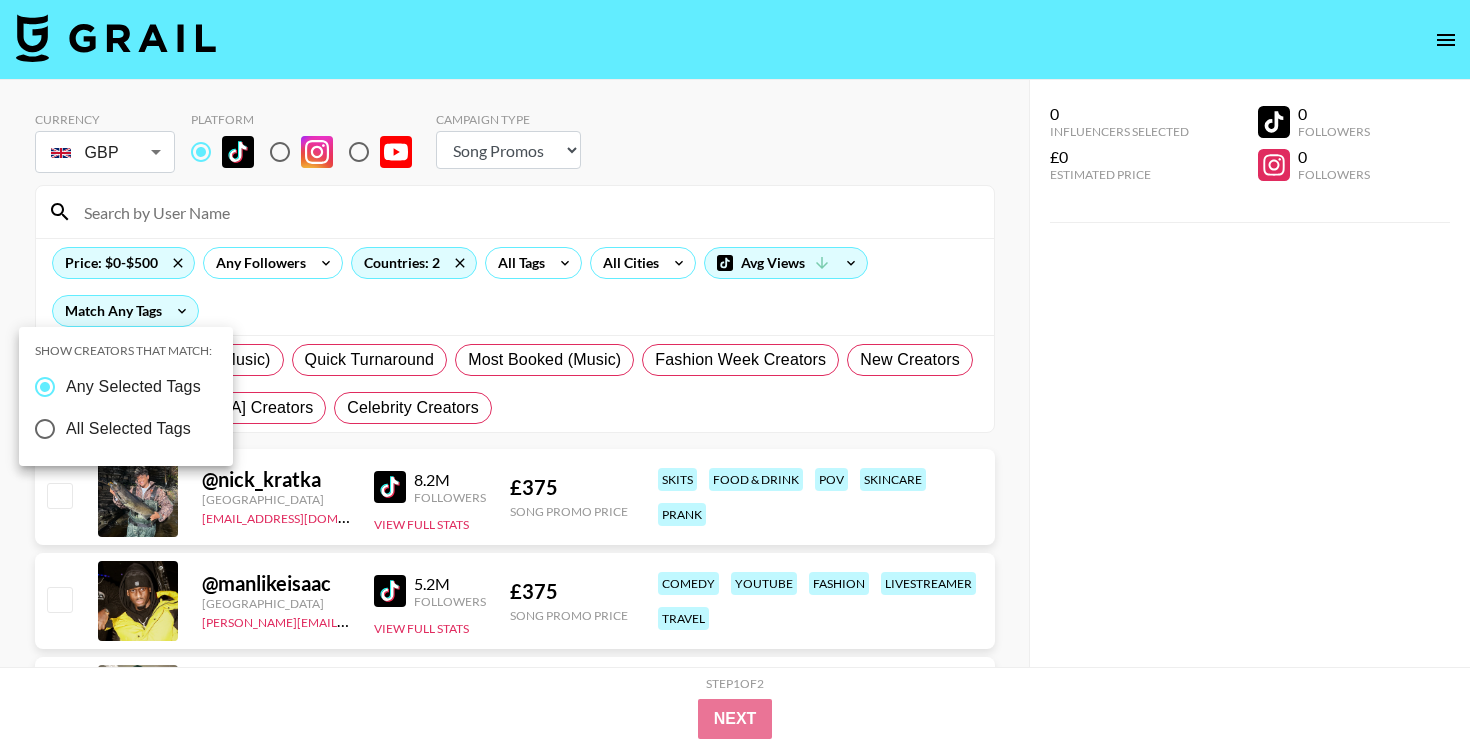 click on "Show Creators that match: Any Selected Tags All Selected Tags" at bounding box center (126, 396) 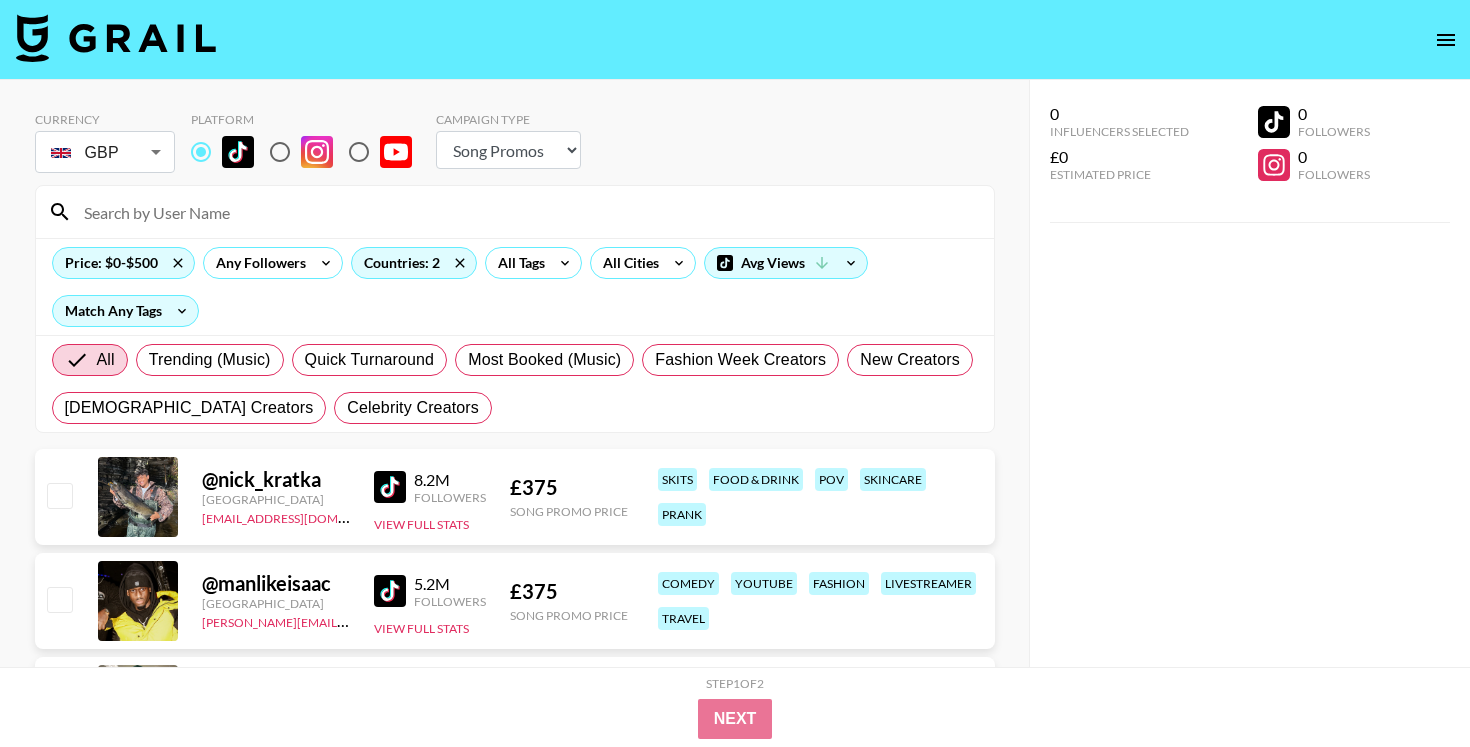 click 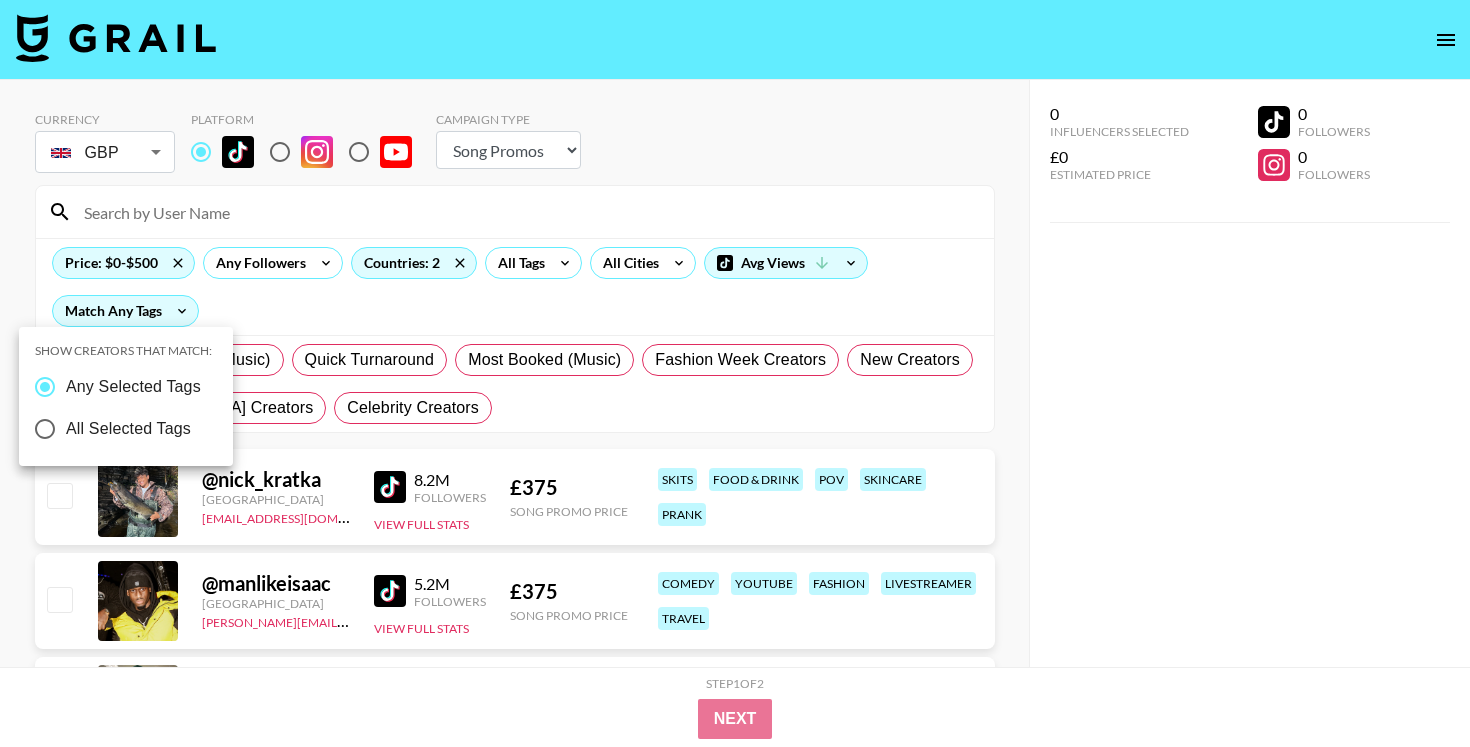 click at bounding box center [735, 373] 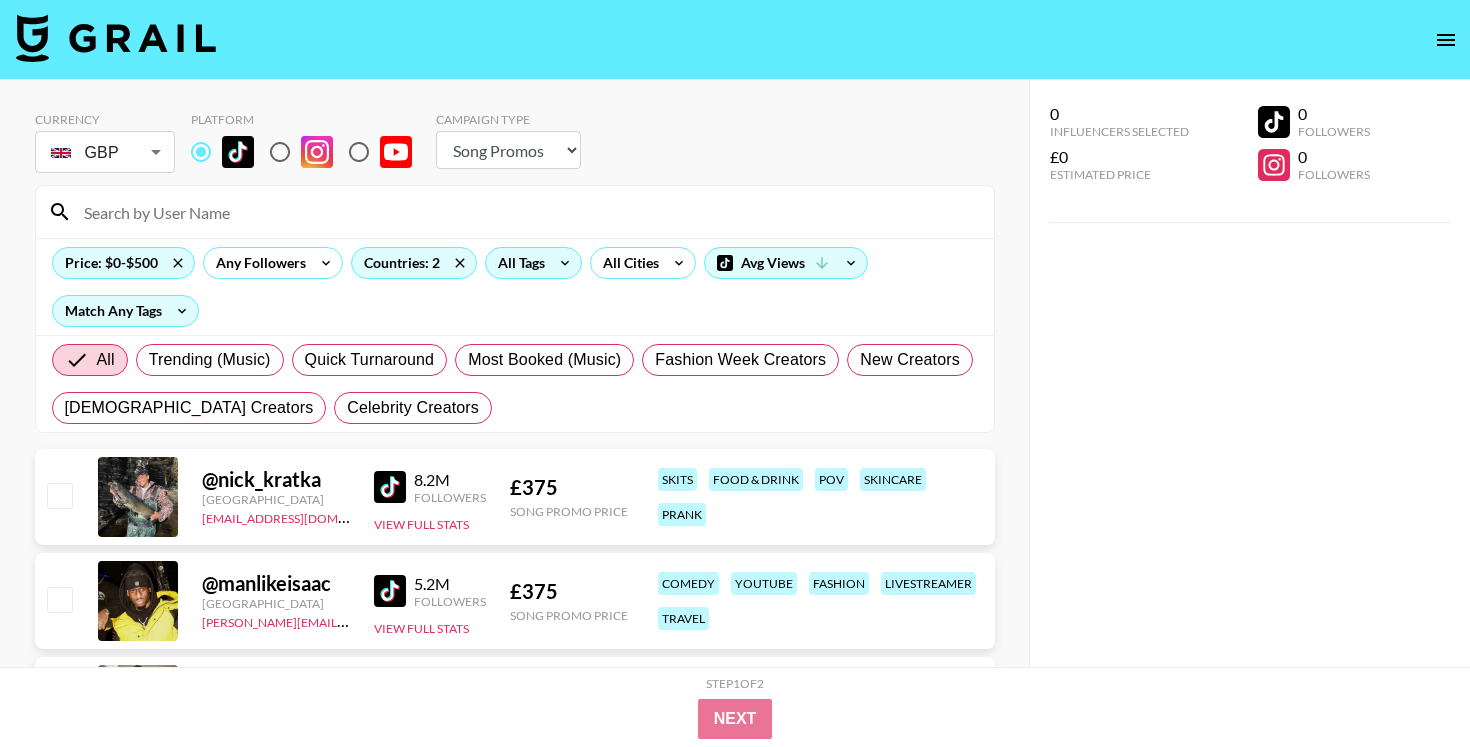 click 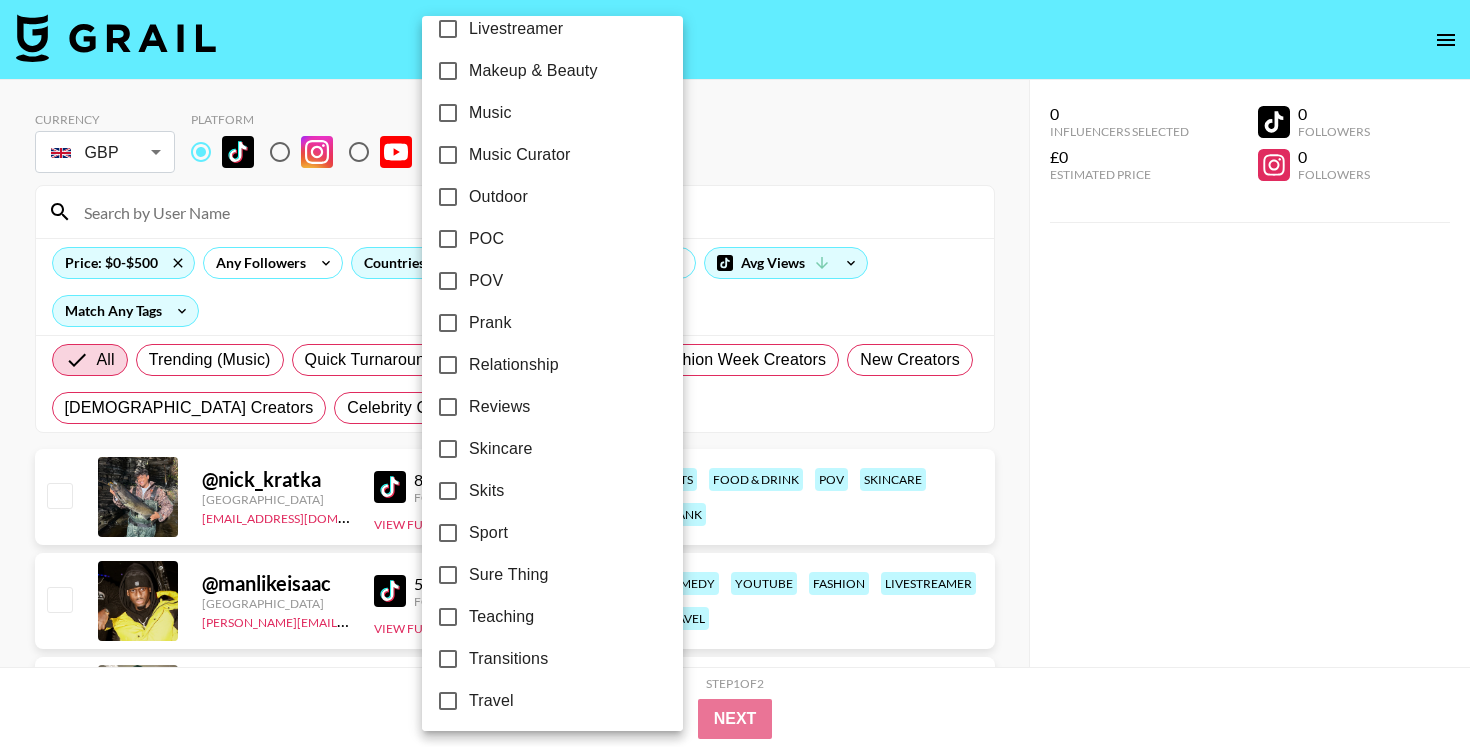 scroll, scrollTop: 1114, scrollLeft: 0, axis: vertical 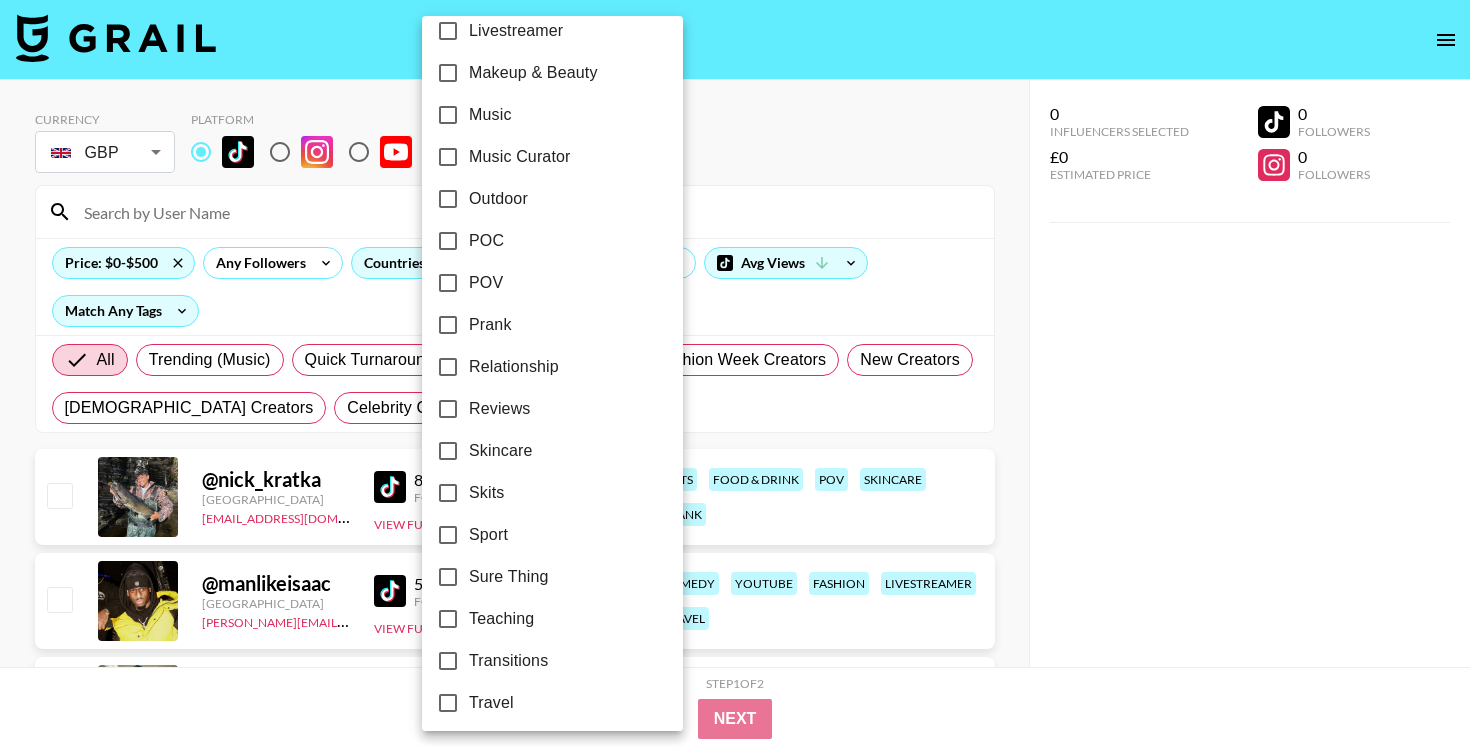 click on "POC" at bounding box center [486, 241] 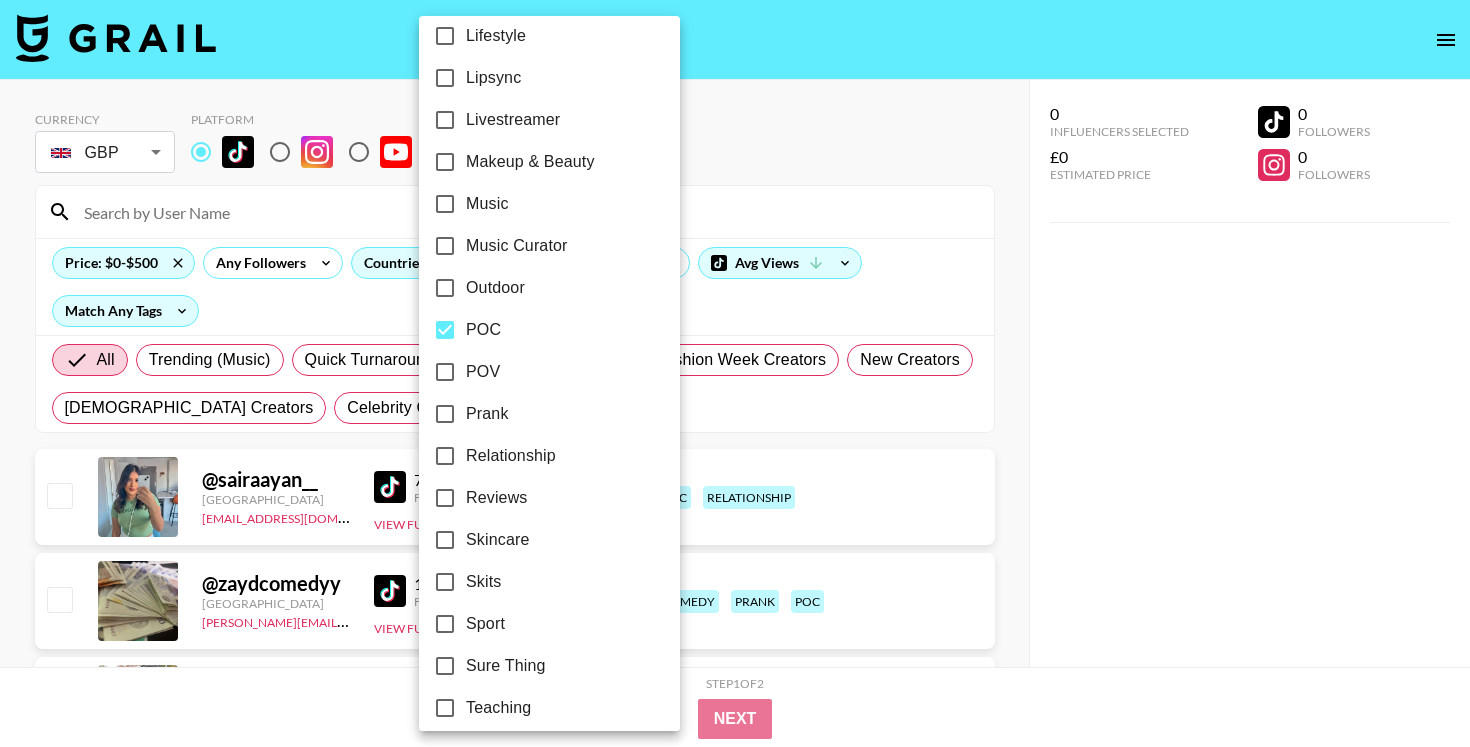 scroll, scrollTop: 1007, scrollLeft: 0, axis: vertical 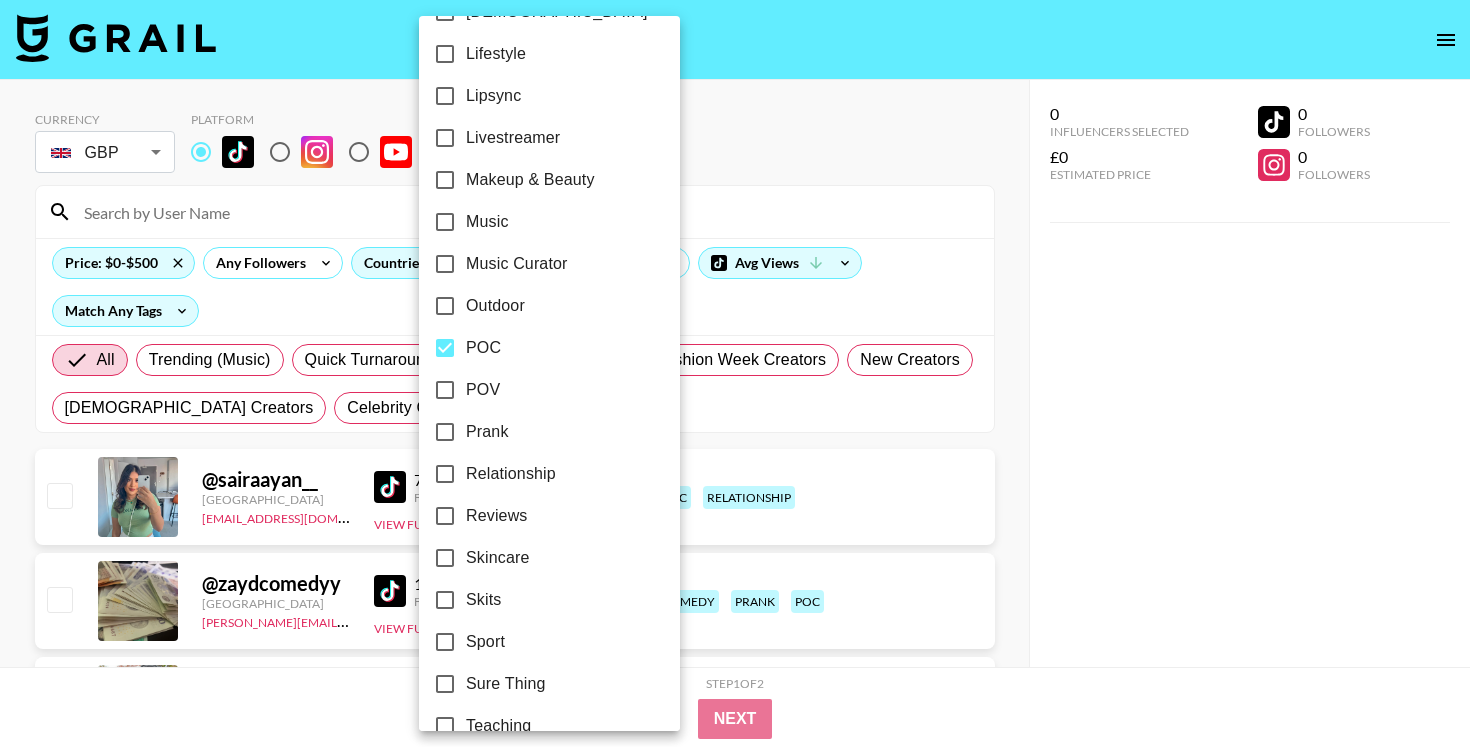 click on "Lipsync" at bounding box center [493, 96] 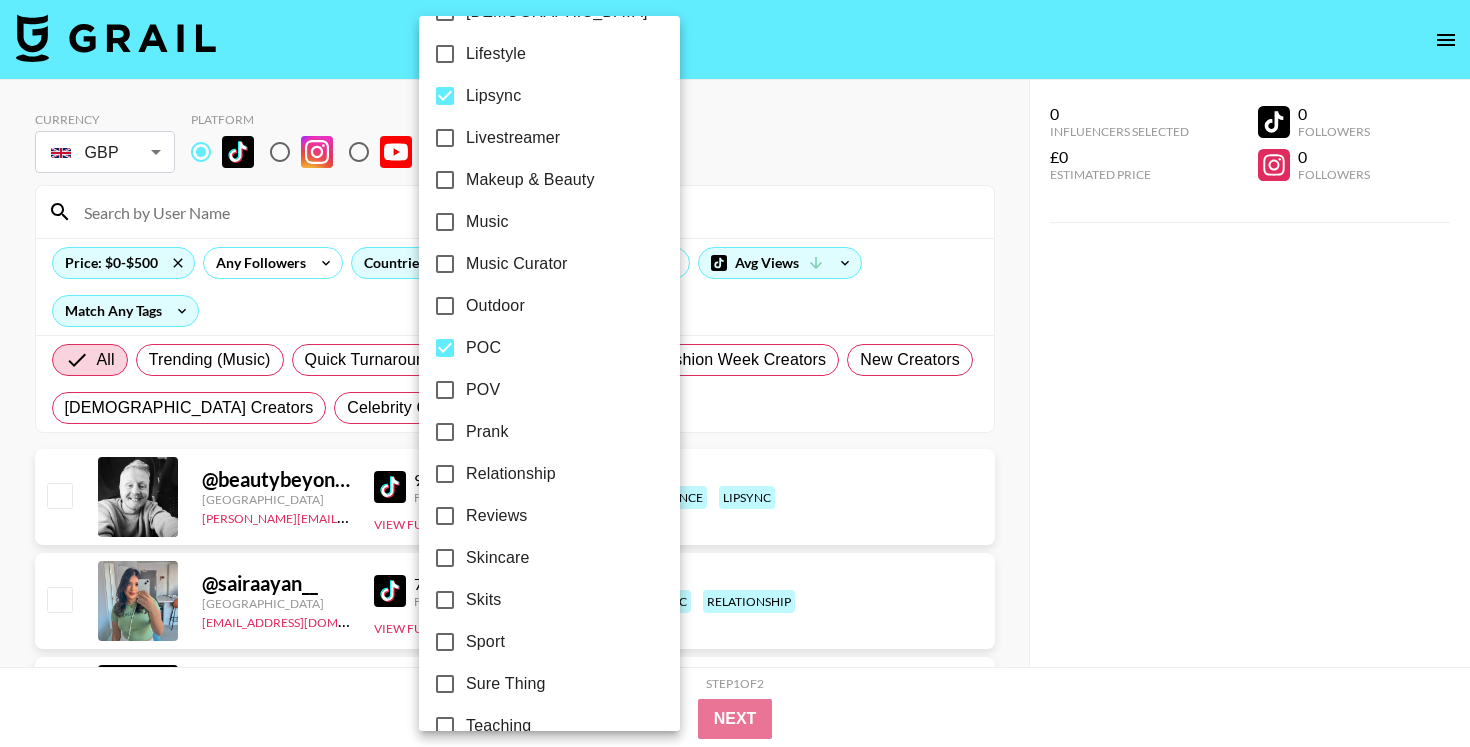 click at bounding box center [735, 373] 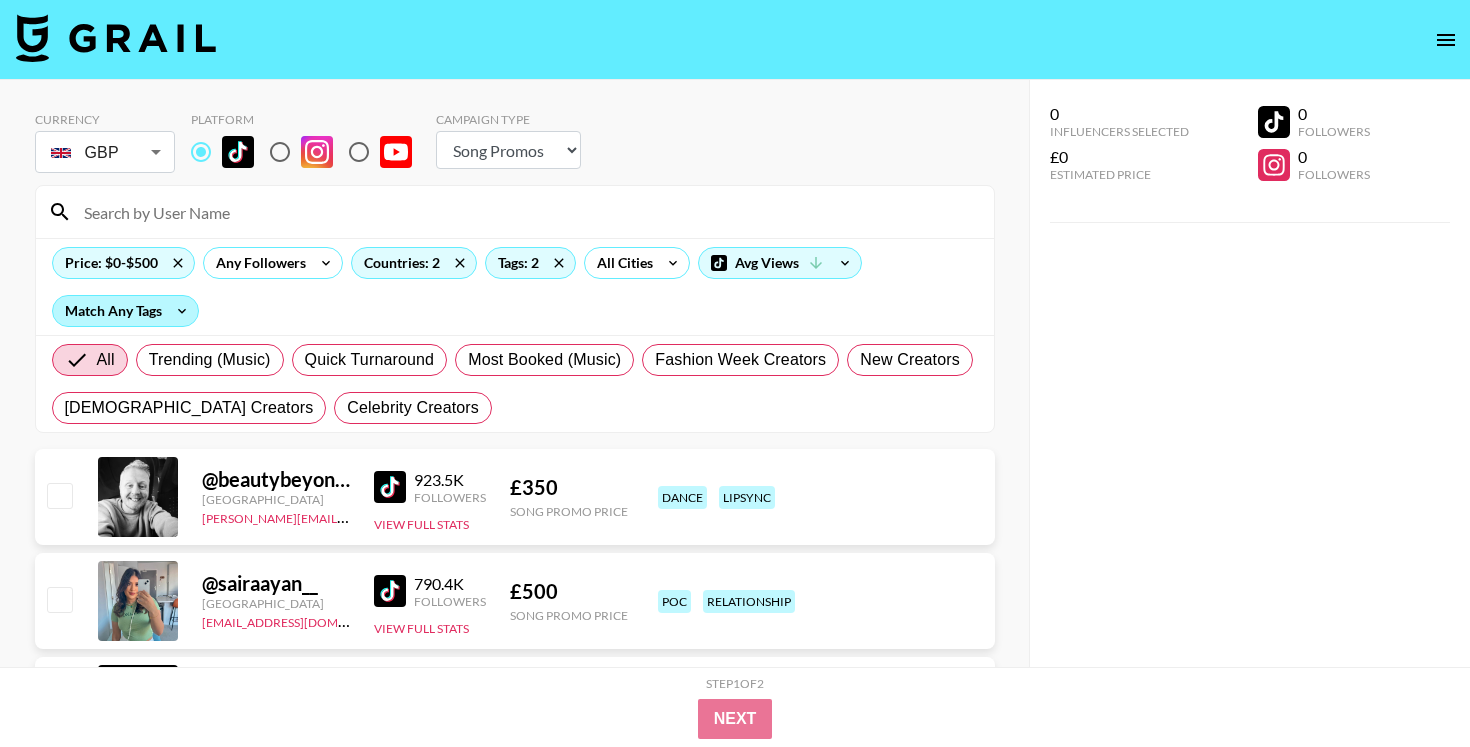 click on "Match Any Tags" at bounding box center [125, 311] 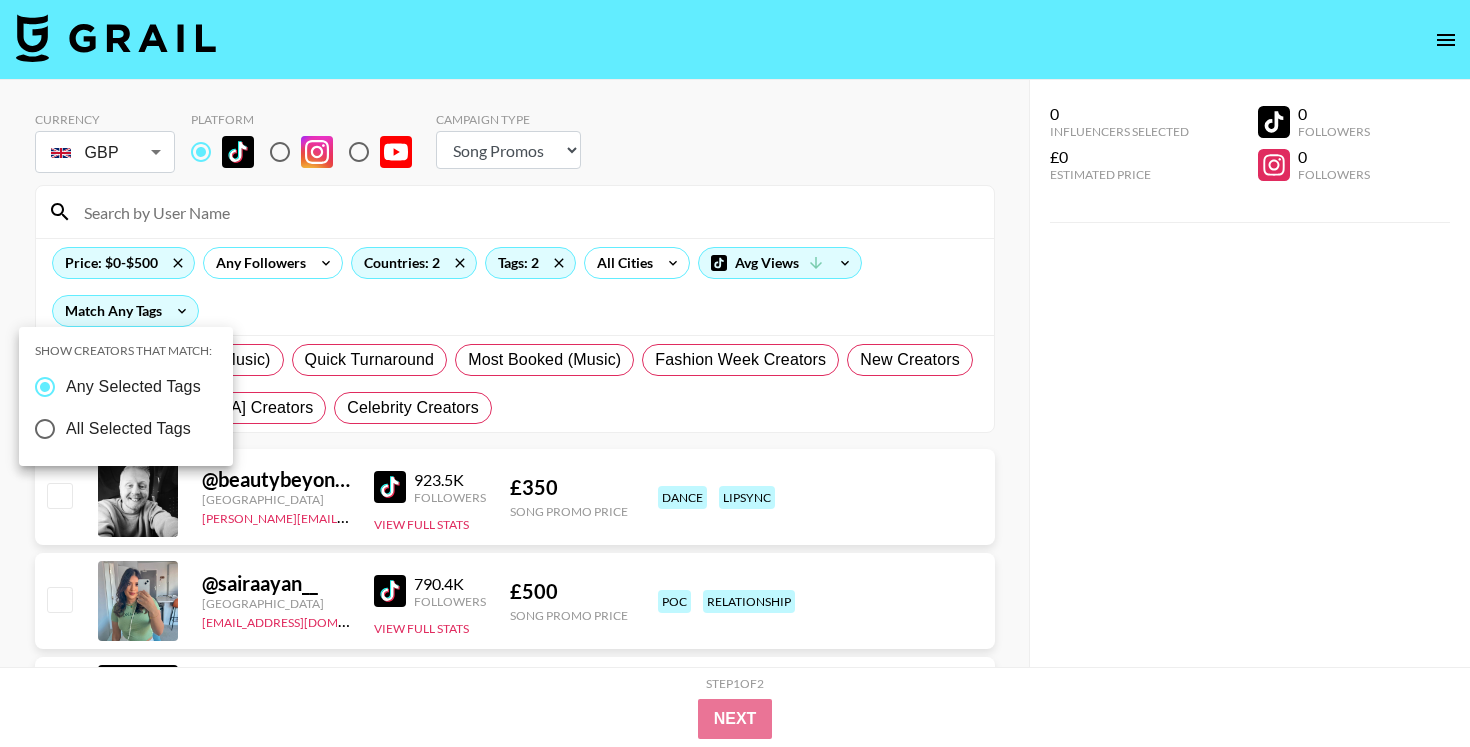 click on "All Selected Tags" at bounding box center (128, 429) 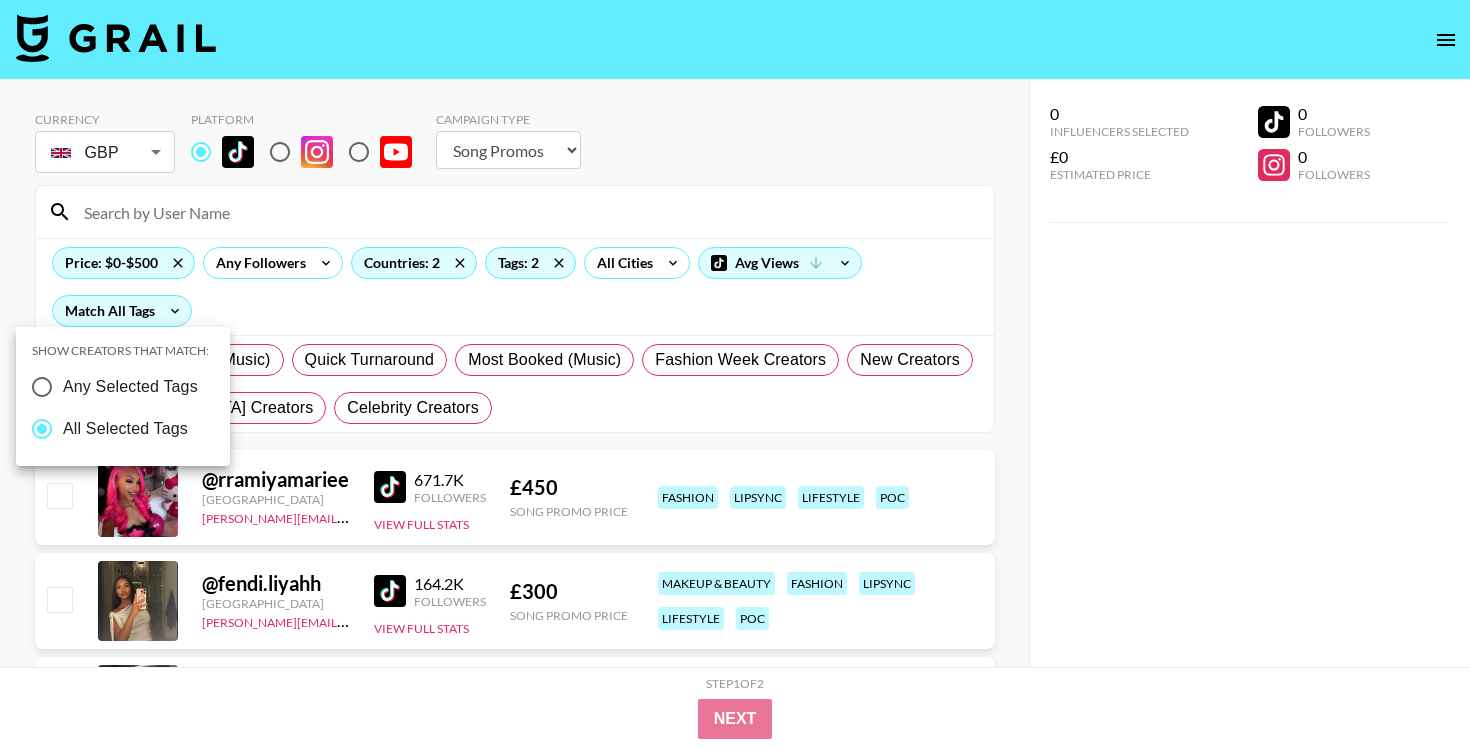 click at bounding box center [735, 373] 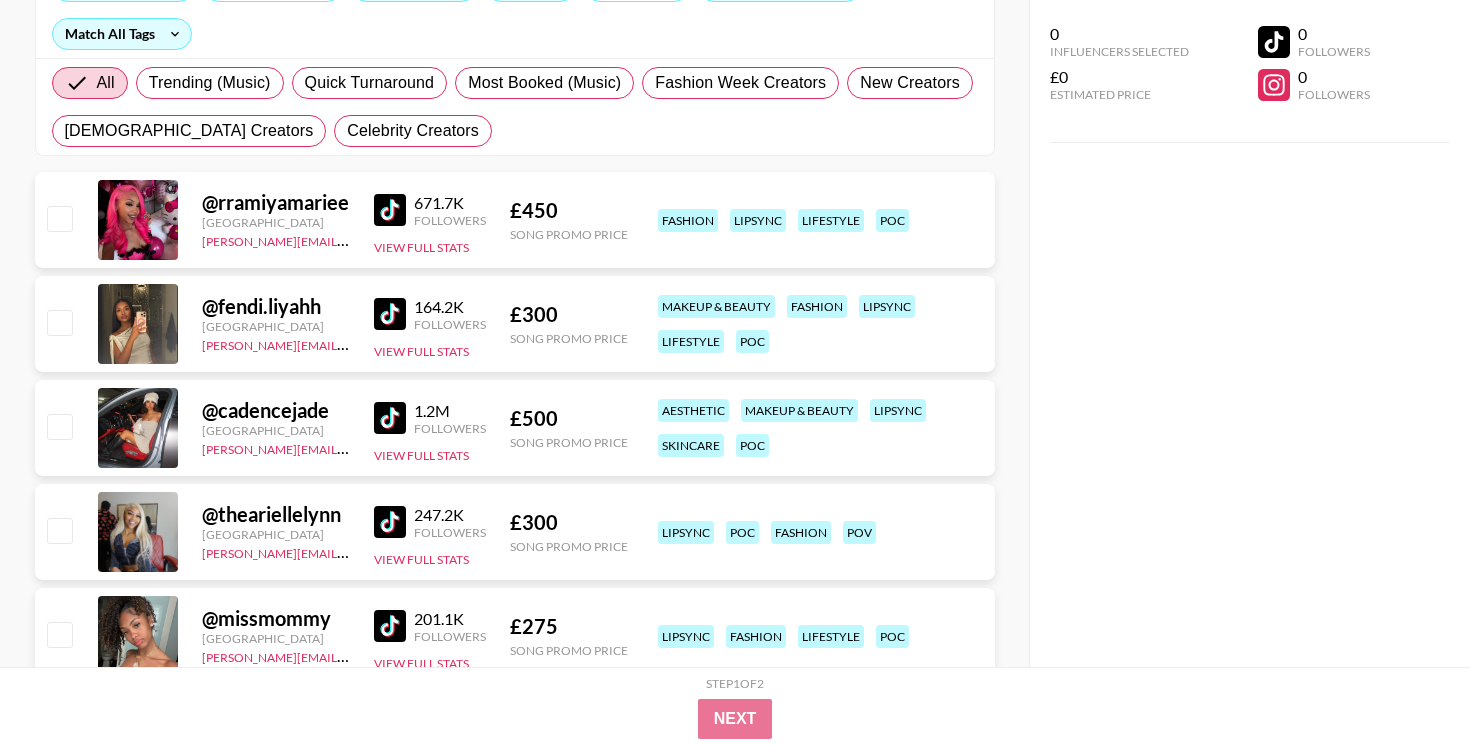 scroll, scrollTop: 299, scrollLeft: 0, axis: vertical 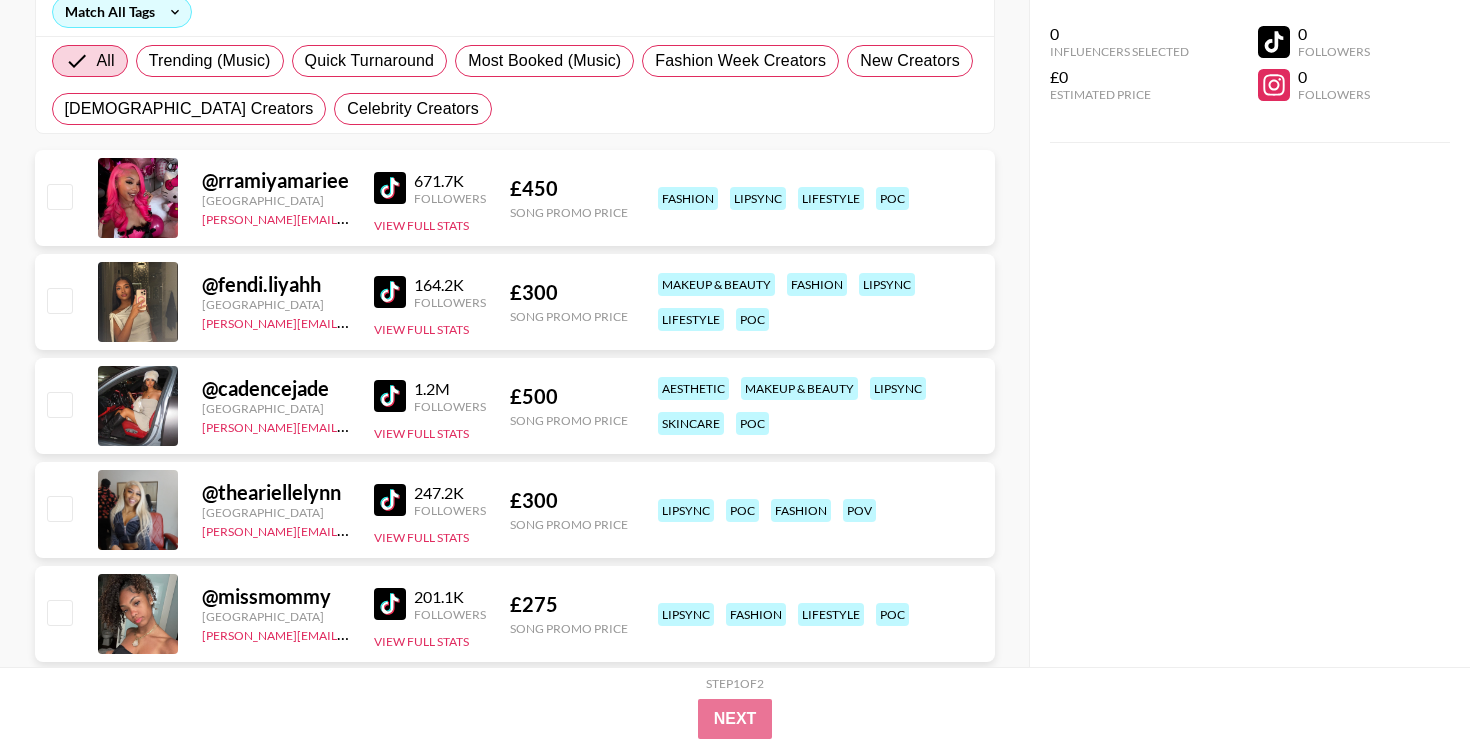 click at bounding box center (390, 292) 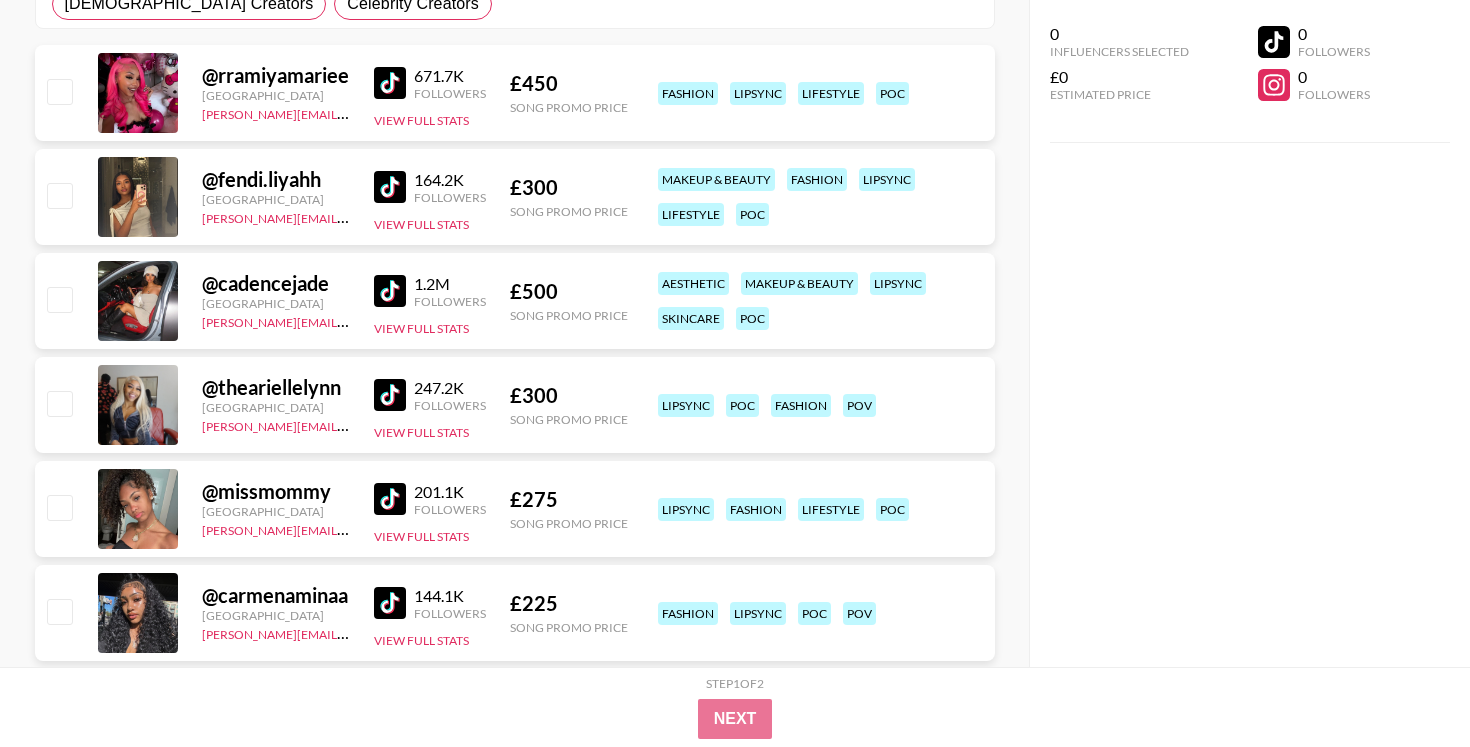 scroll, scrollTop: 406, scrollLeft: 0, axis: vertical 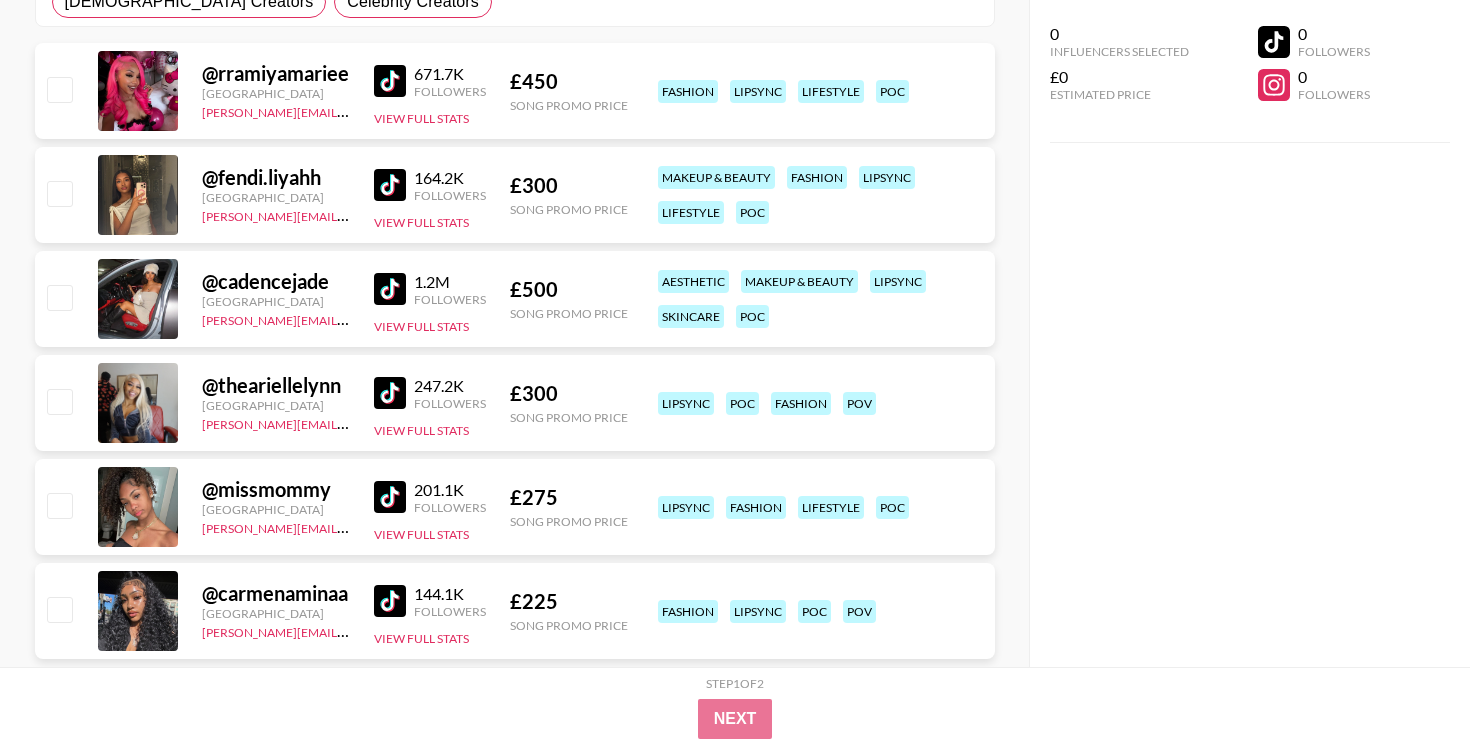 click at bounding box center [390, 289] 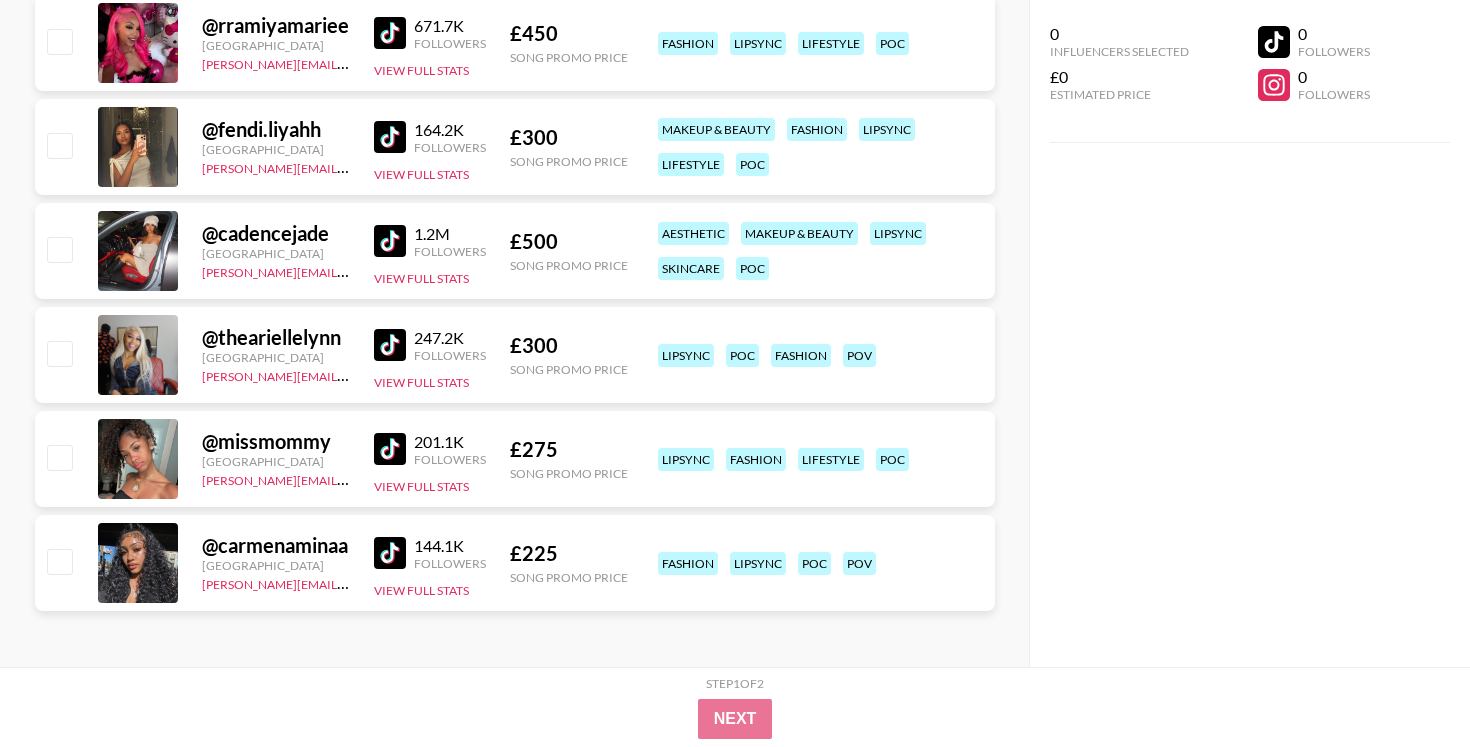 click at bounding box center (390, 345) 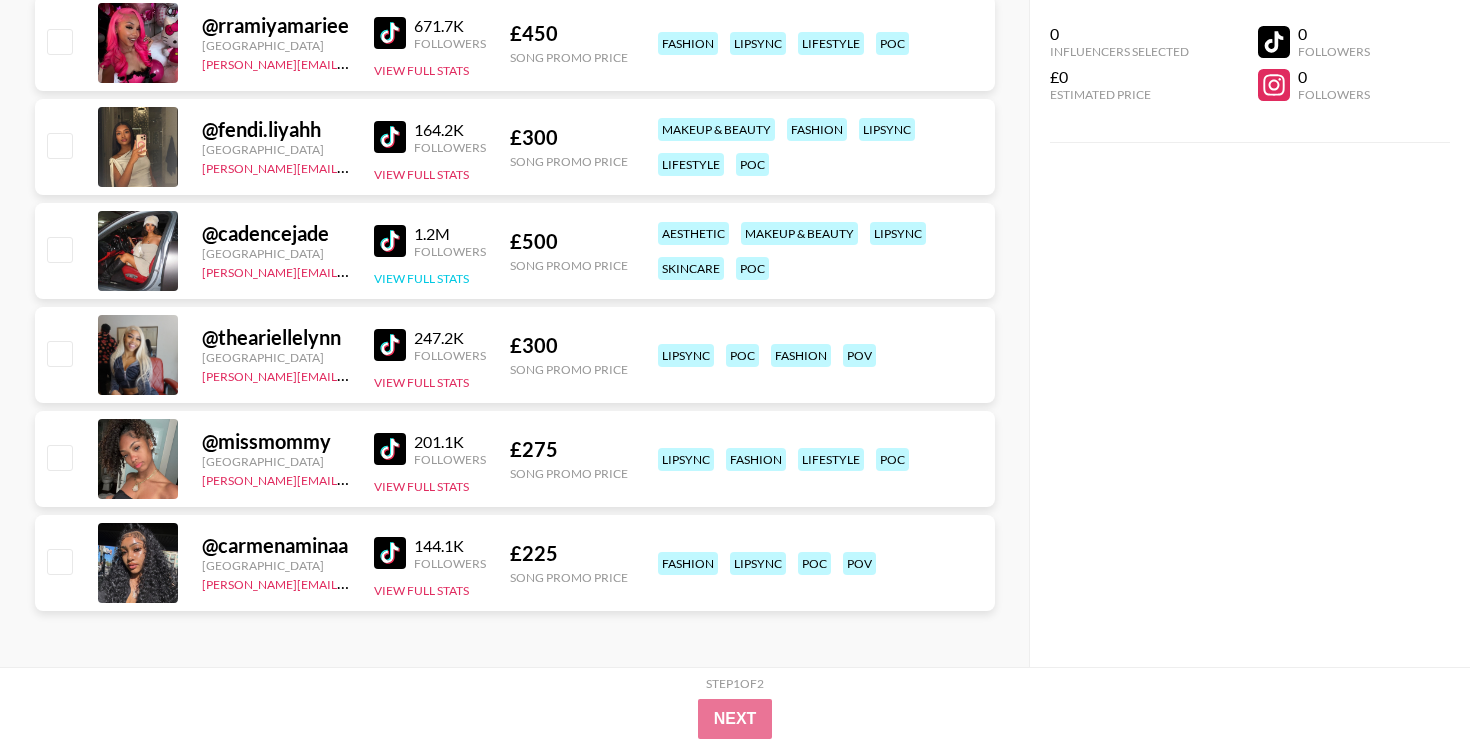 scroll, scrollTop: 0, scrollLeft: 0, axis: both 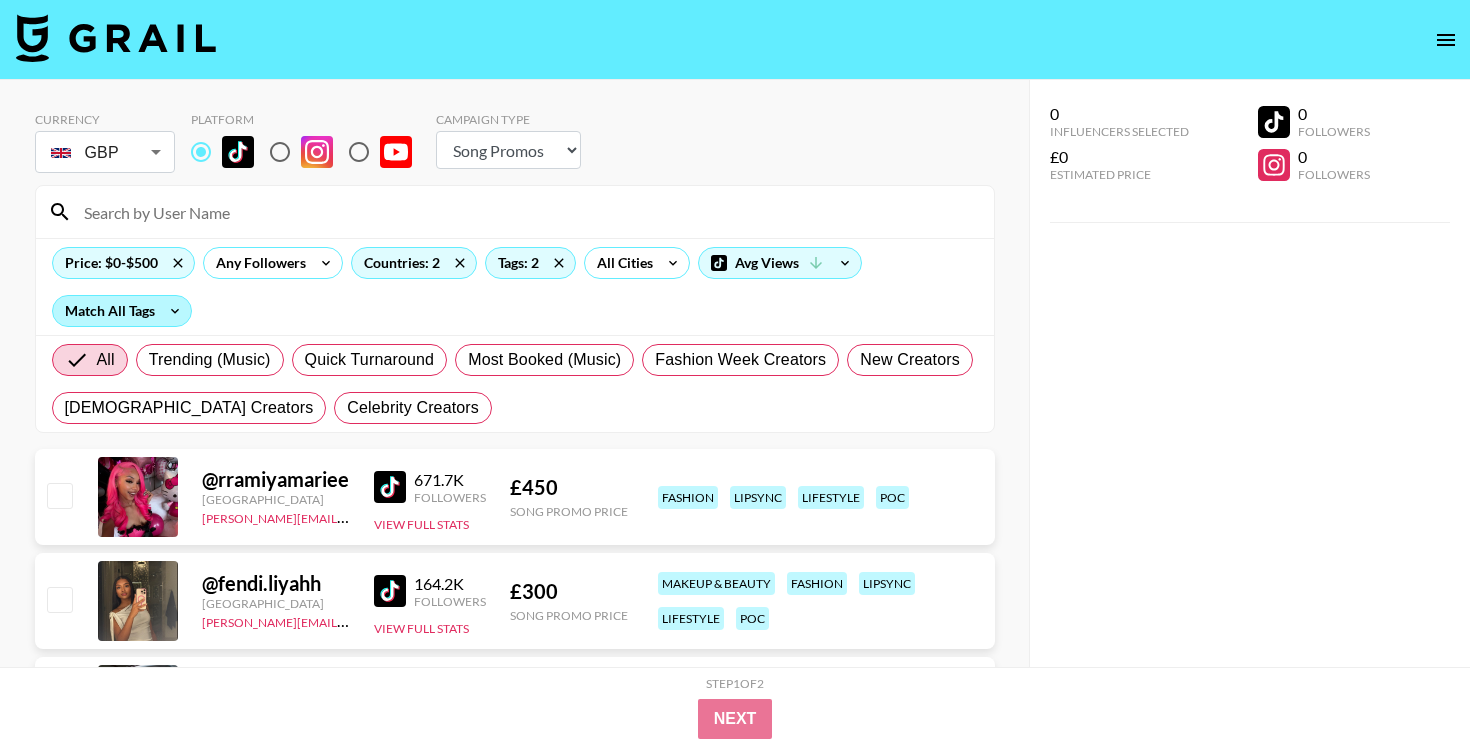click on "Match All Tags" at bounding box center [122, 311] 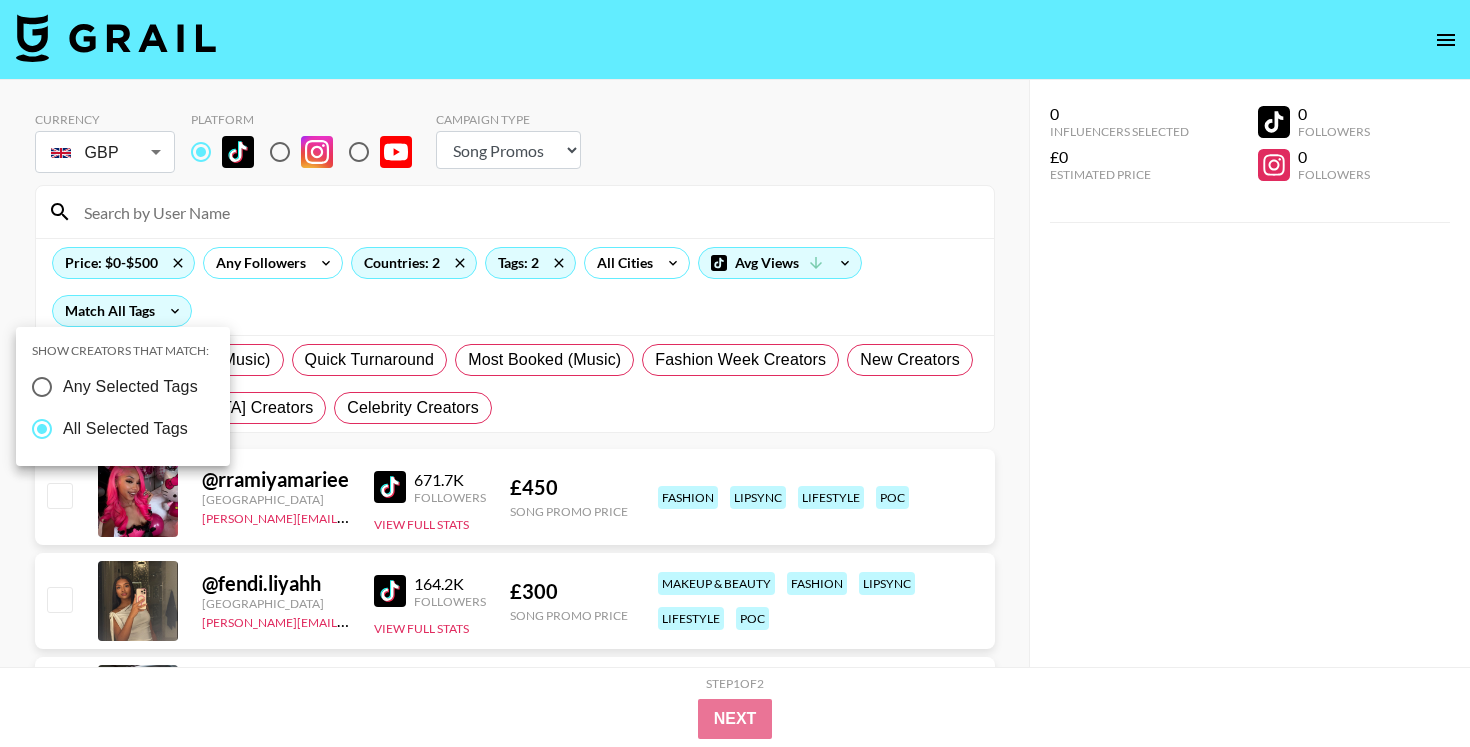 click at bounding box center [735, 373] 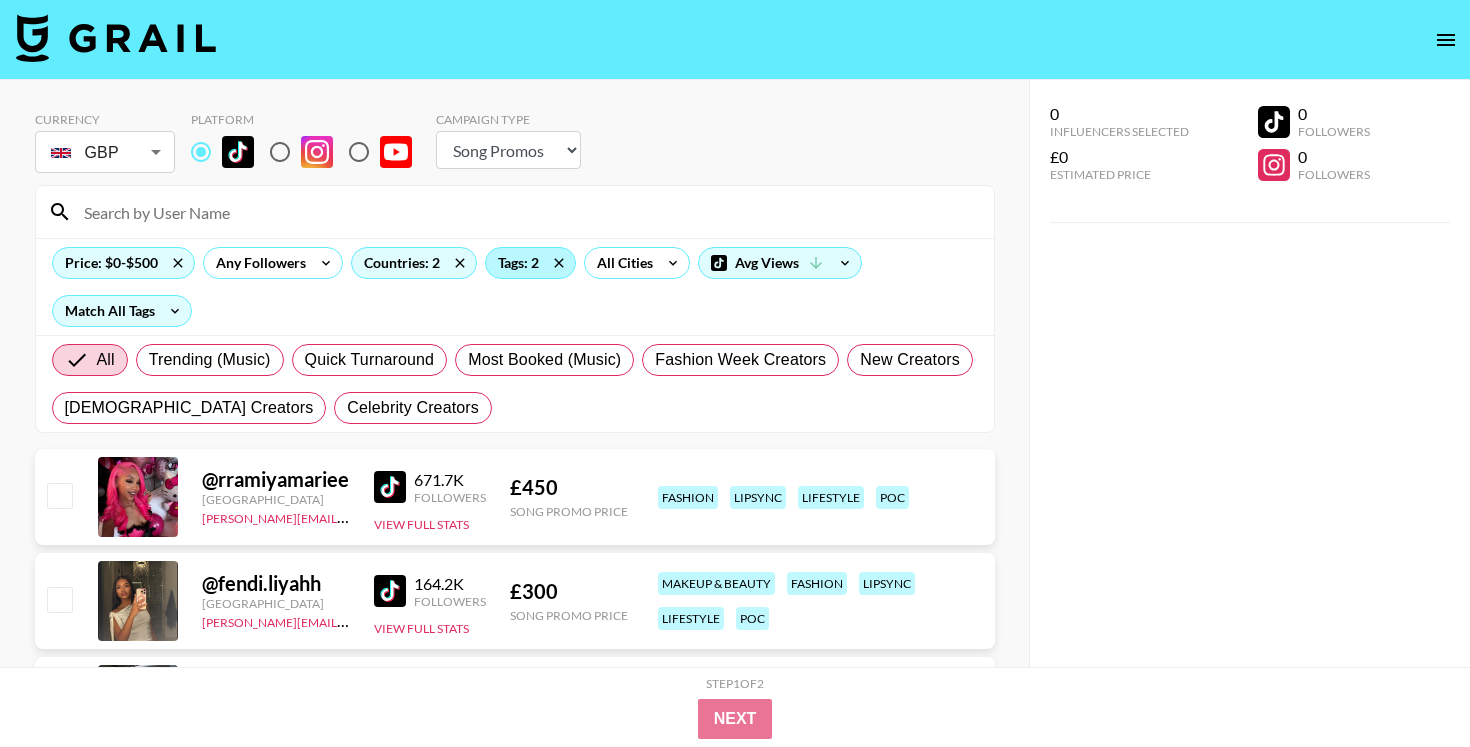click on "Tags: 2" at bounding box center (530, 263) 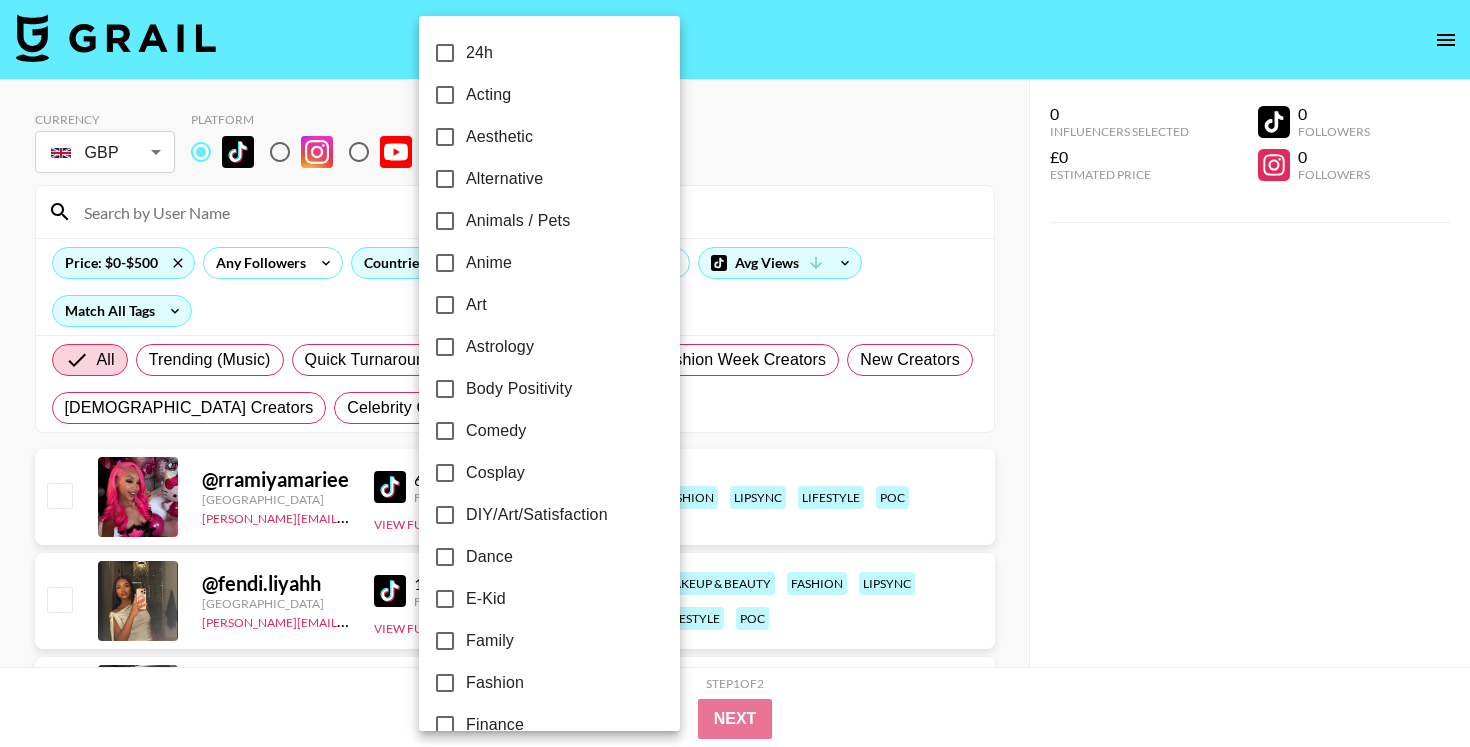 scroll, scrollTop: 1165, scrollLeft: 0, axis: vertical 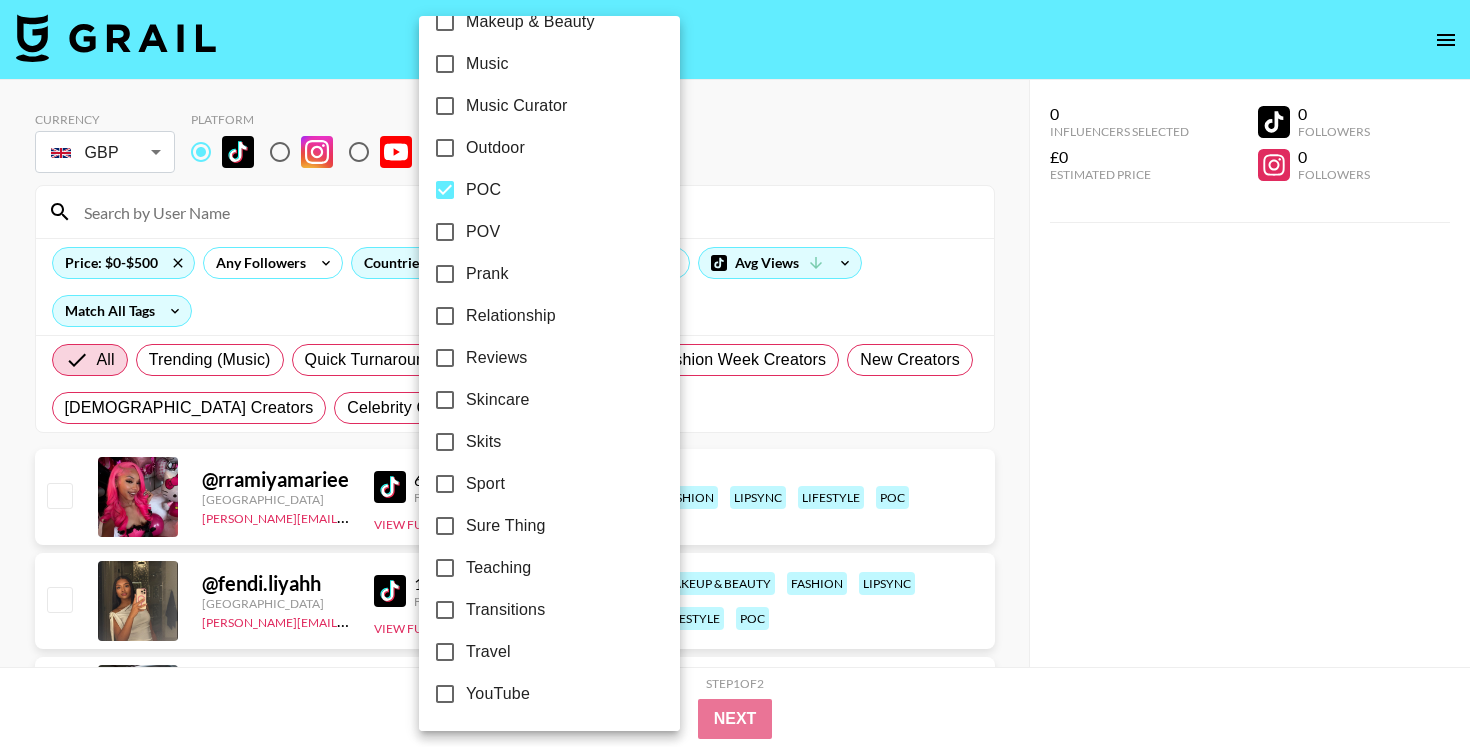 click on "POC" at bounding box center (445, 190) 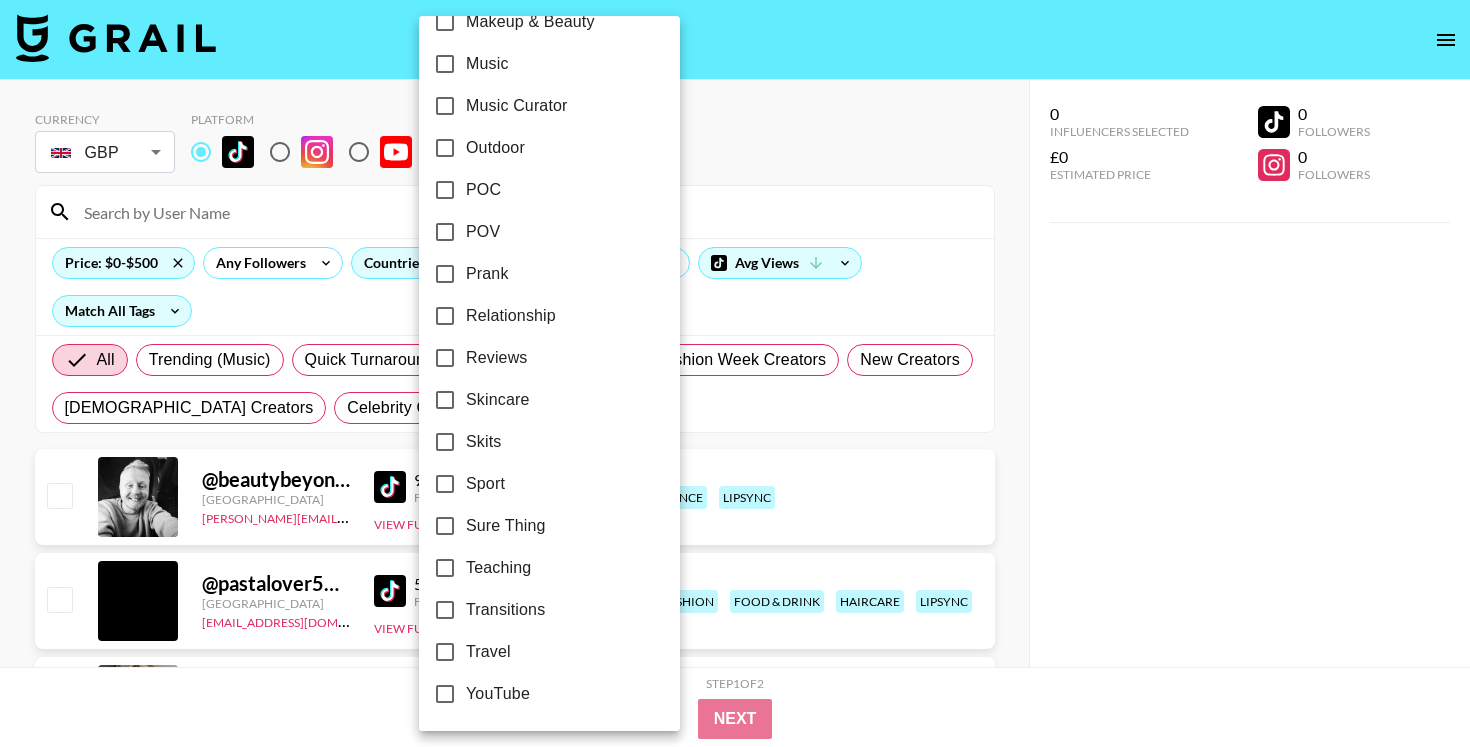 scroll, scrollTop: 1127, scrollLeft: 0, axis: vertical 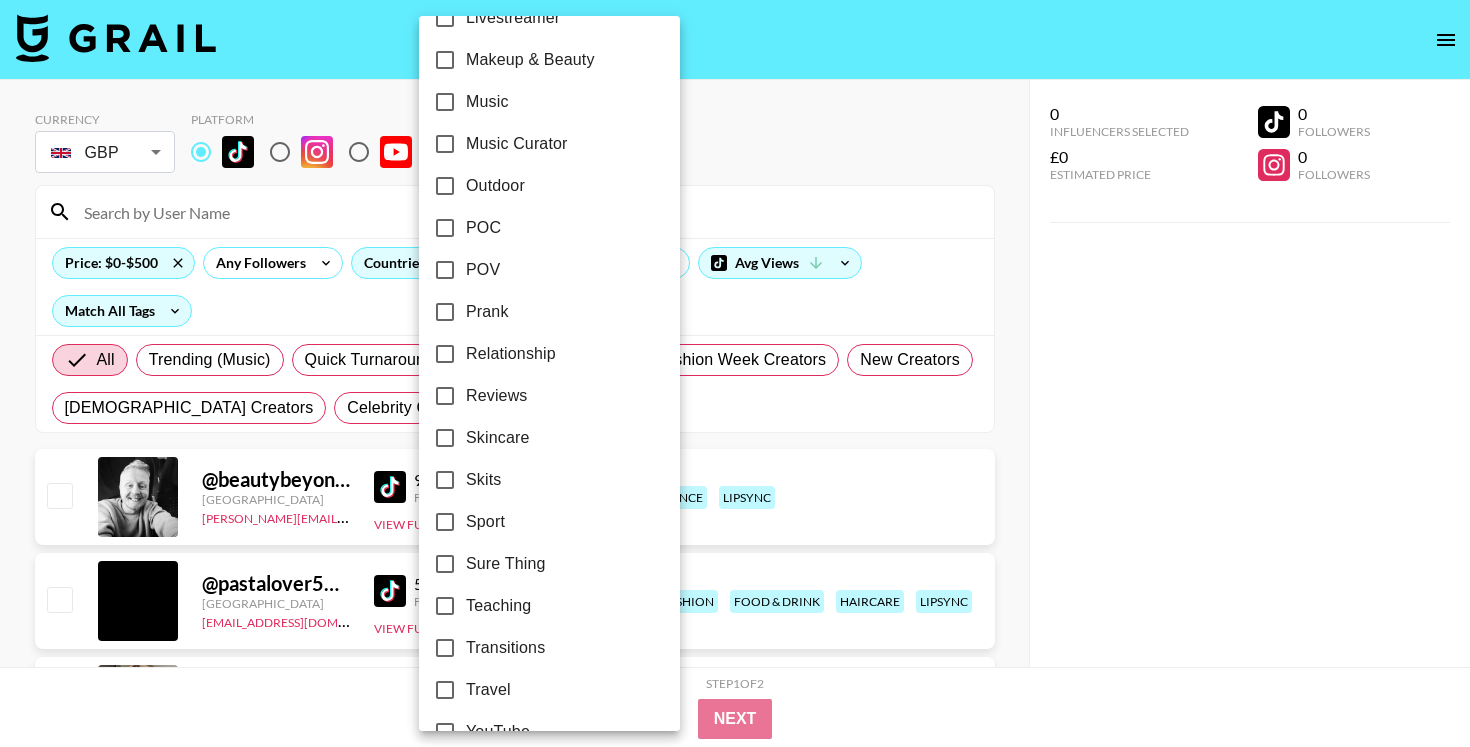 click on "POV" at bounding box center (483, 270) 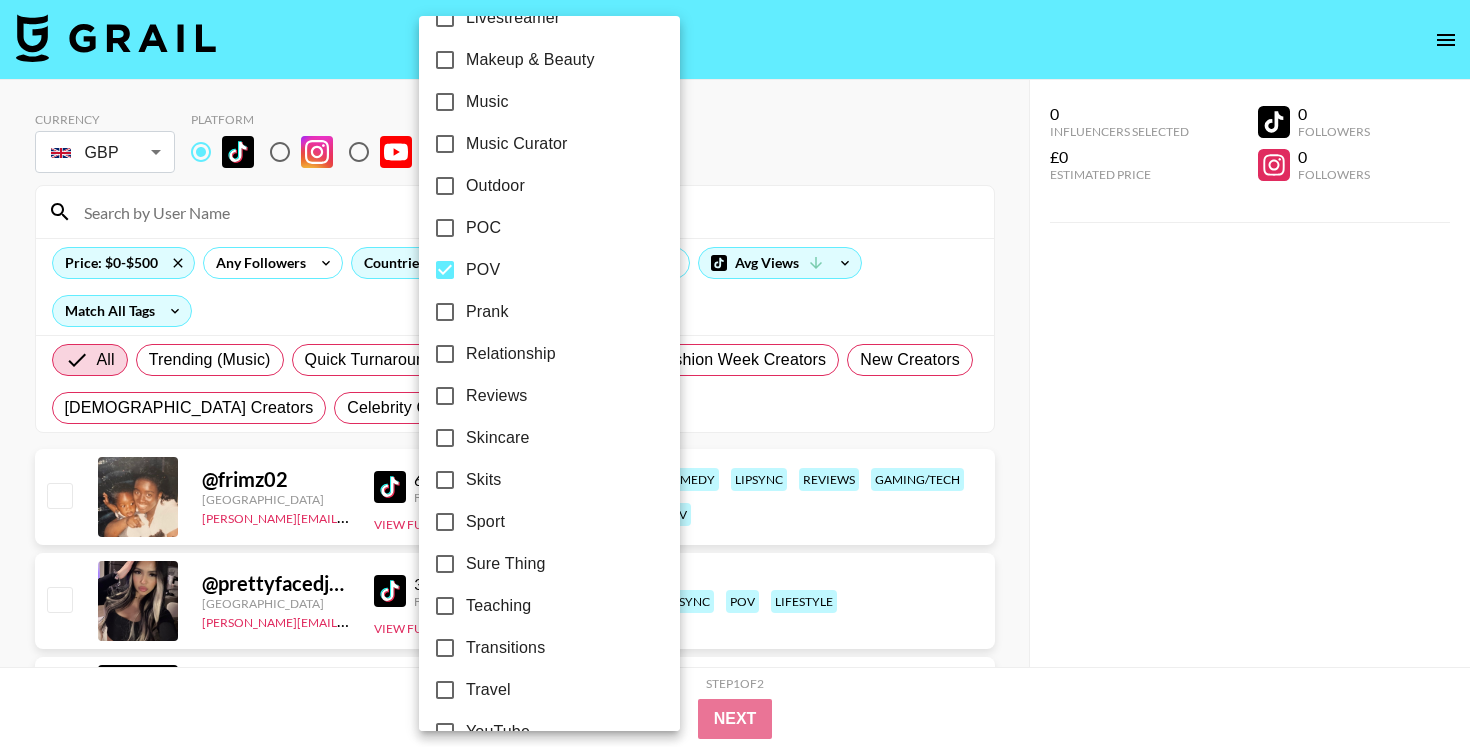 click at bounding box center [735, 373] 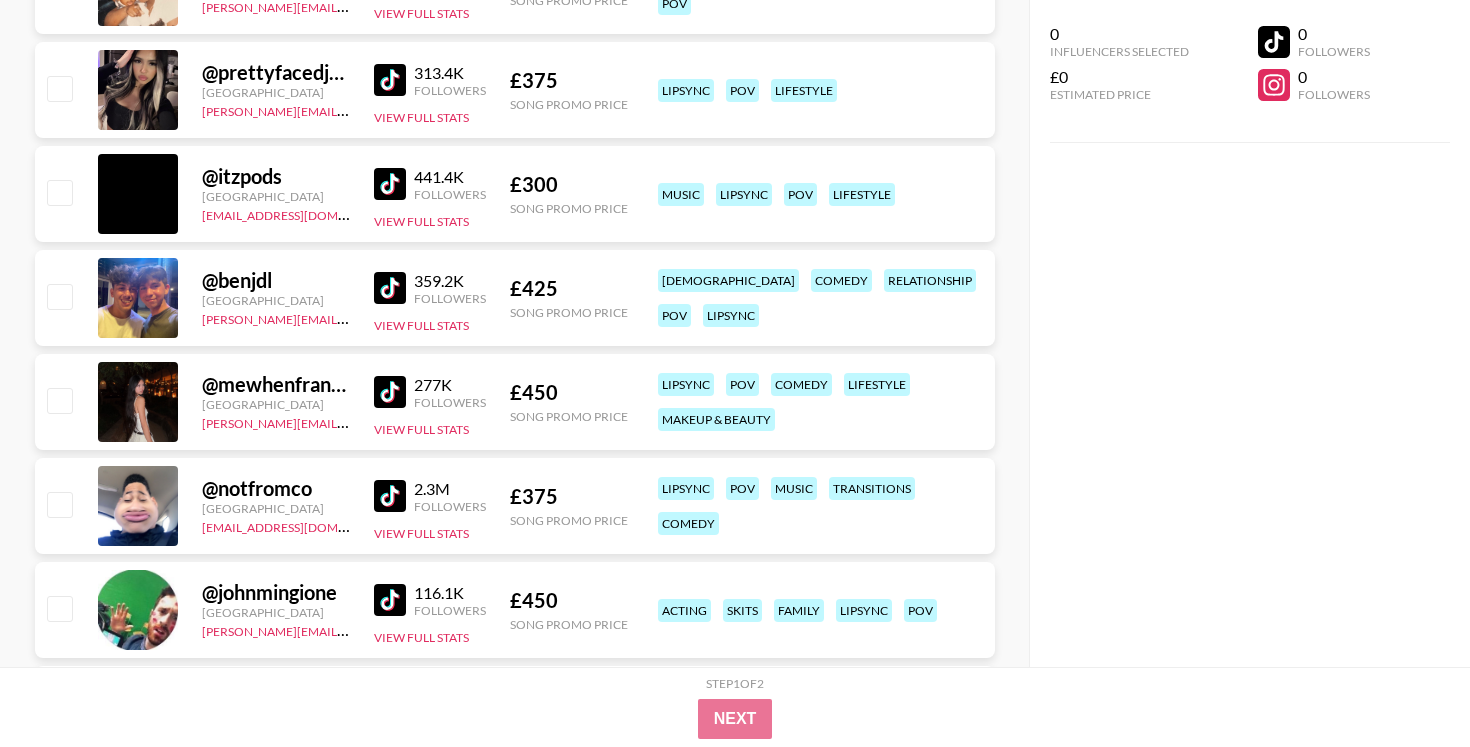scroll, scrollTop: 527, scrollLeft: 0, axis: vertical 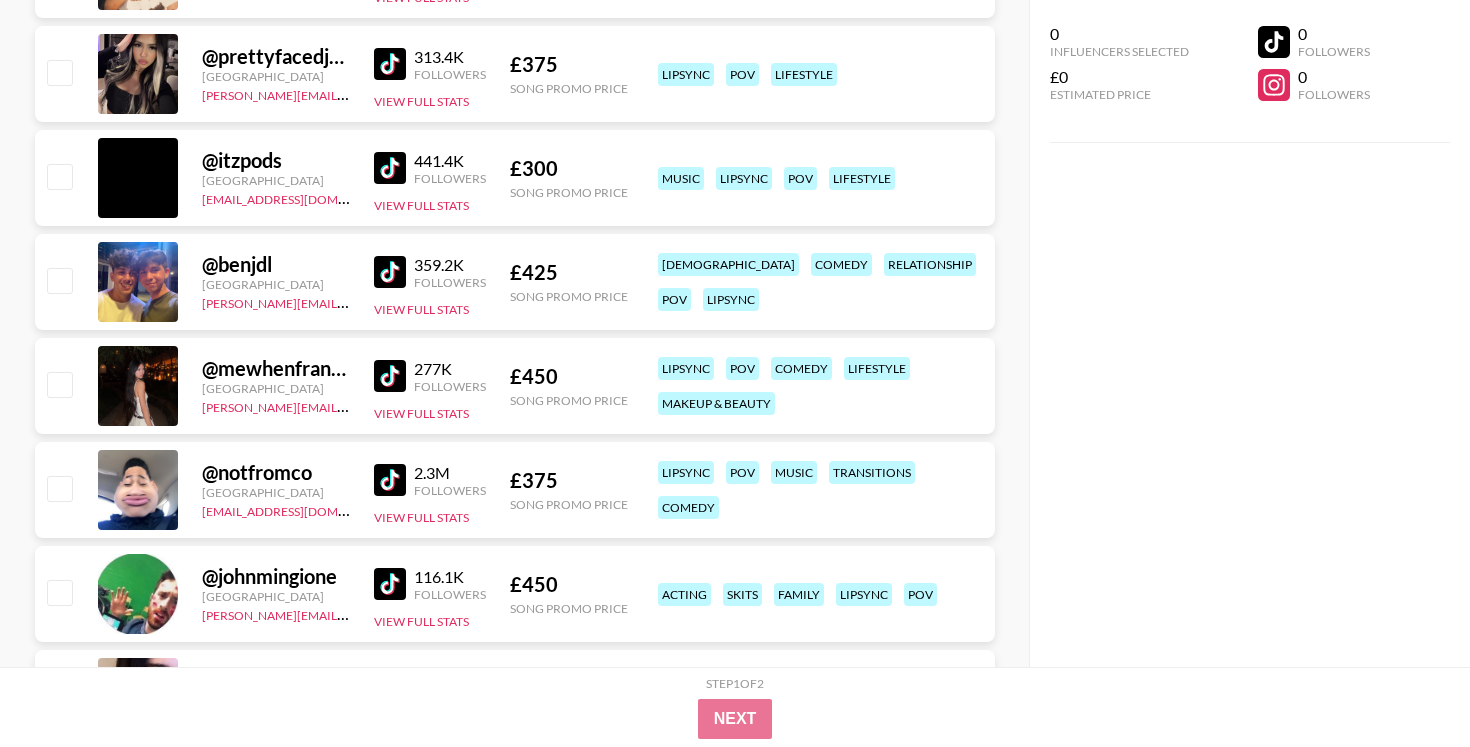 click on "@ mewhenfrankocean [GEOGRAPHIC_DATA] [PERSON_NAME][EMAIL_ADDRESS][DOMAIN_NAME] 277K Followers View Full Stats   £ 450 Song Promo Price lipsync pov comedy lifestyle makeup & beauty" at bounding box center [515, 386] 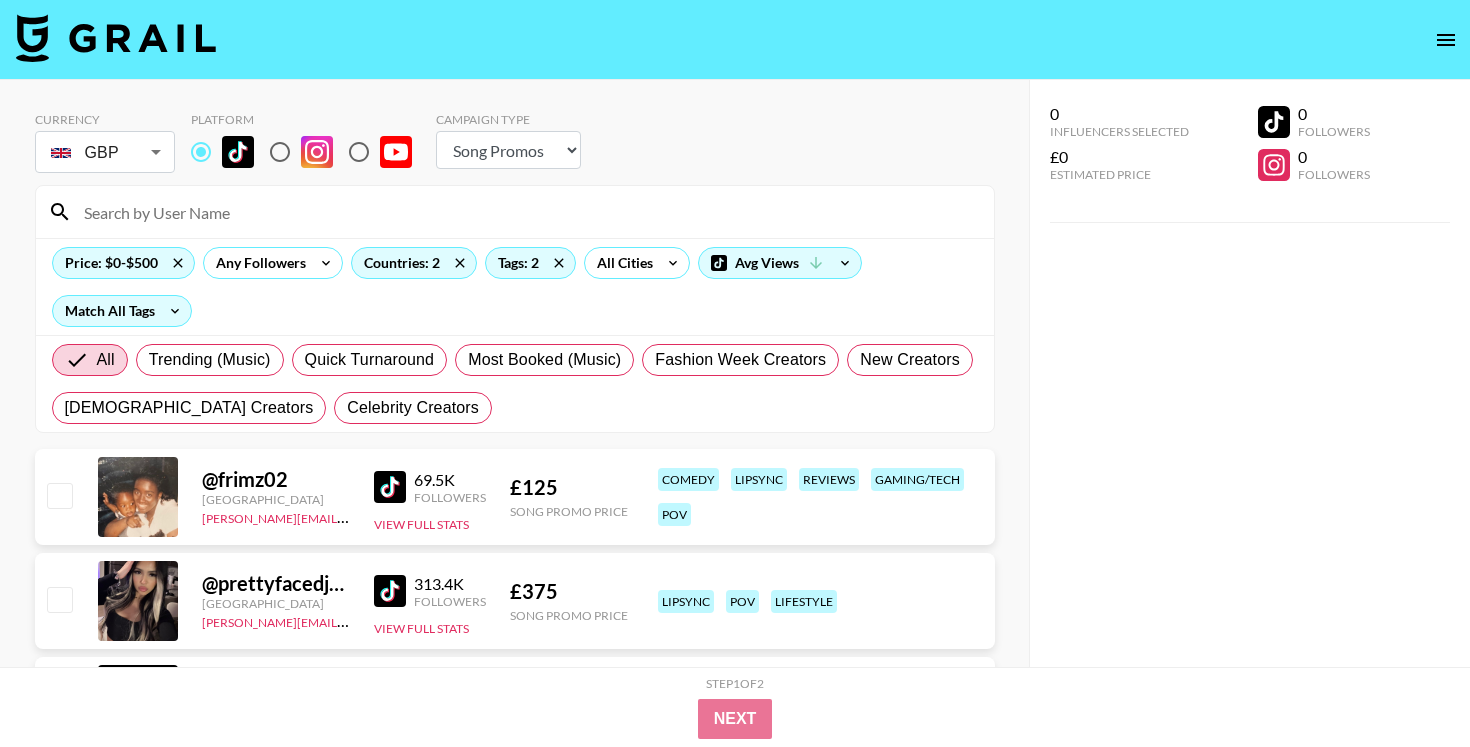 click on "Currency GBP GBP ​ Platform Campaign Type Choose Type... Song Promos Brand Promos Price: $0-$500 Any Followers Countries: 2 Tags: 2 All Cities Avg Views Match All Tags All Trending (Music) Quick Turnaround Most Booked (Music) Fashion Week Creators New Creators [DEMOGRAPHIC_DATA] Creators Celebrity Creators @ frimz02 [GEOGRAPHIC_DATA] [PERSON_NAME][EMAIL_ADDRESS][DOMAIN_NAME] 69.5K Followers View Full Stats   £ 125 Song Promo Price comedy lipsync reviews gaming/tech pov @ prettyfacedjamie [GEOGRAPHIC_DATA] [PERSON_NAME][EMAIL_ADDRESS][DOMAIN_NAME] 313.4K Followers View Full Stats   £ 375 Song Promo Price lipsync pov lifestyle @ itzpods [GEOGRAPHIC_DATA] [EMAIL_ADDRESS][DOMAIN_NAME] 441.4K Followers View Full Stats   £ 300 Song Promo Price music lipsync pov lifestyle @ benjdl [GEOGRAPHIC_DATA] [PERSON_NAME][EMAIL_ADDRESS][PERSON_NAME][PERSON_NAME][DOMAIN_NAME] 359.2K Followers View Full Stats   £ 425 Song Promo Price [DEMOGRAPHIC_DATA] comedy relationship pov lipsync @ mewhenfrankocean [GEOGRAPHIC_DATA] [PERSON_NAME][EMAIL_ADDRESS][DOMAIN_NAME] 277K Followers View Full Stats   £ 450 Song Promo Price lipsync pov comedy lifestyle @ 2.3M" at bounding box center (735, 2212) 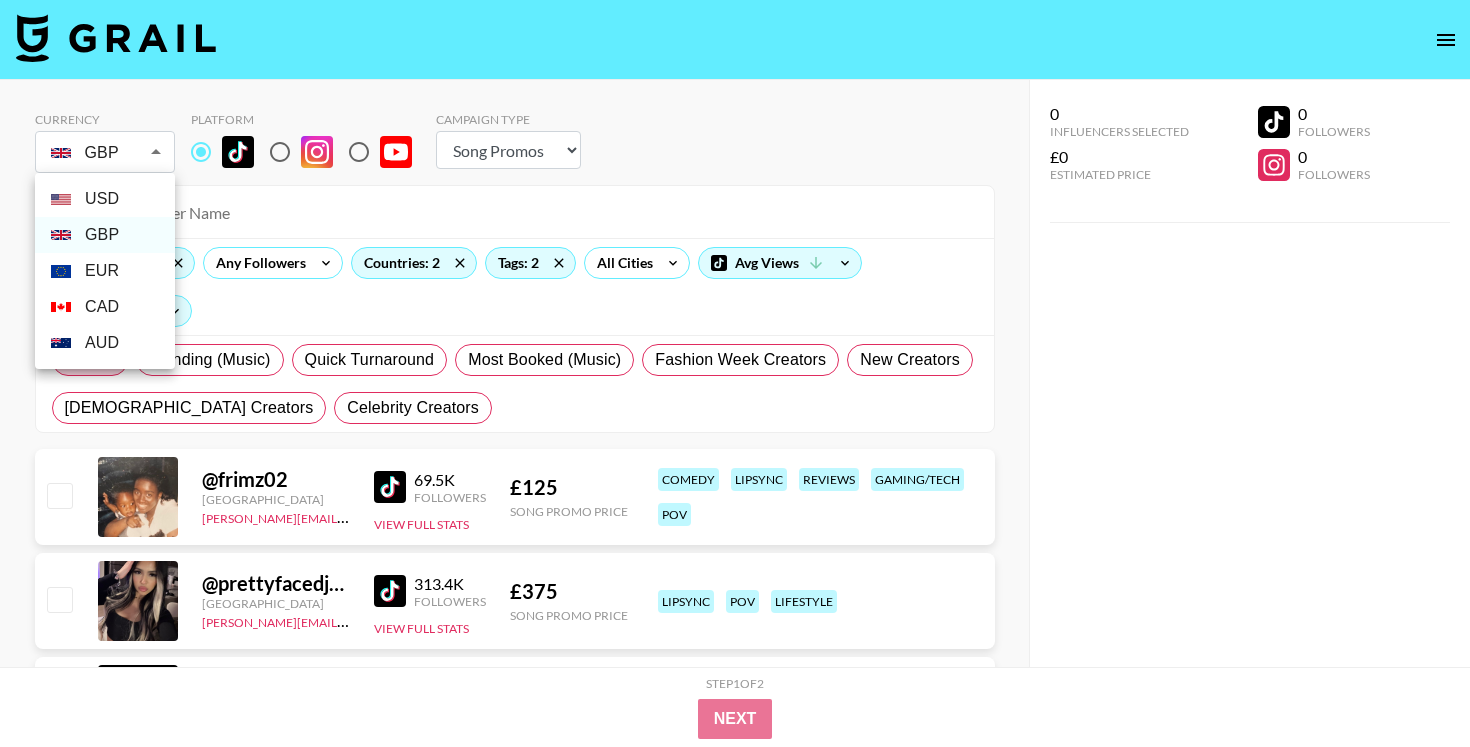 click at bounding box center [735, 373] 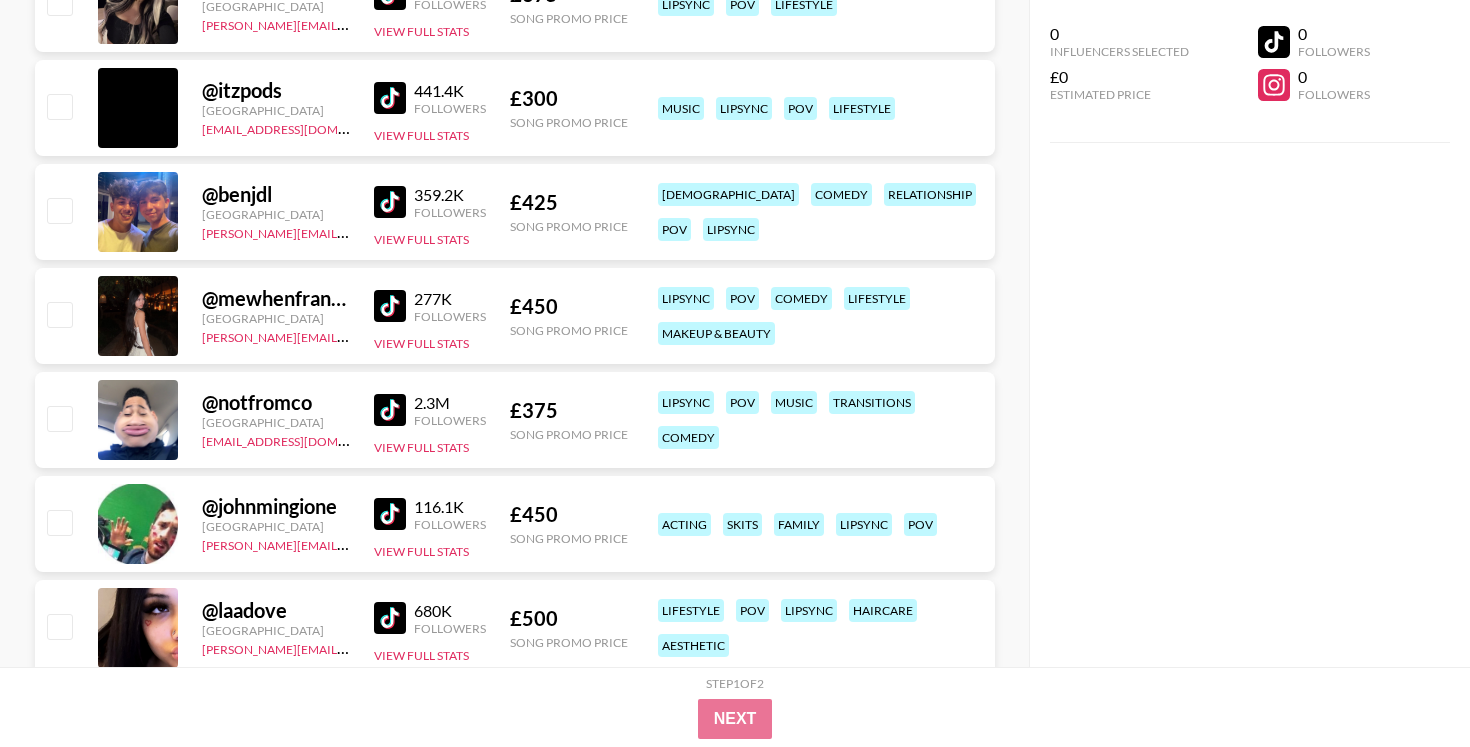 scroll, scrollTop: 599, scrollLeft: 0, axis: vertical 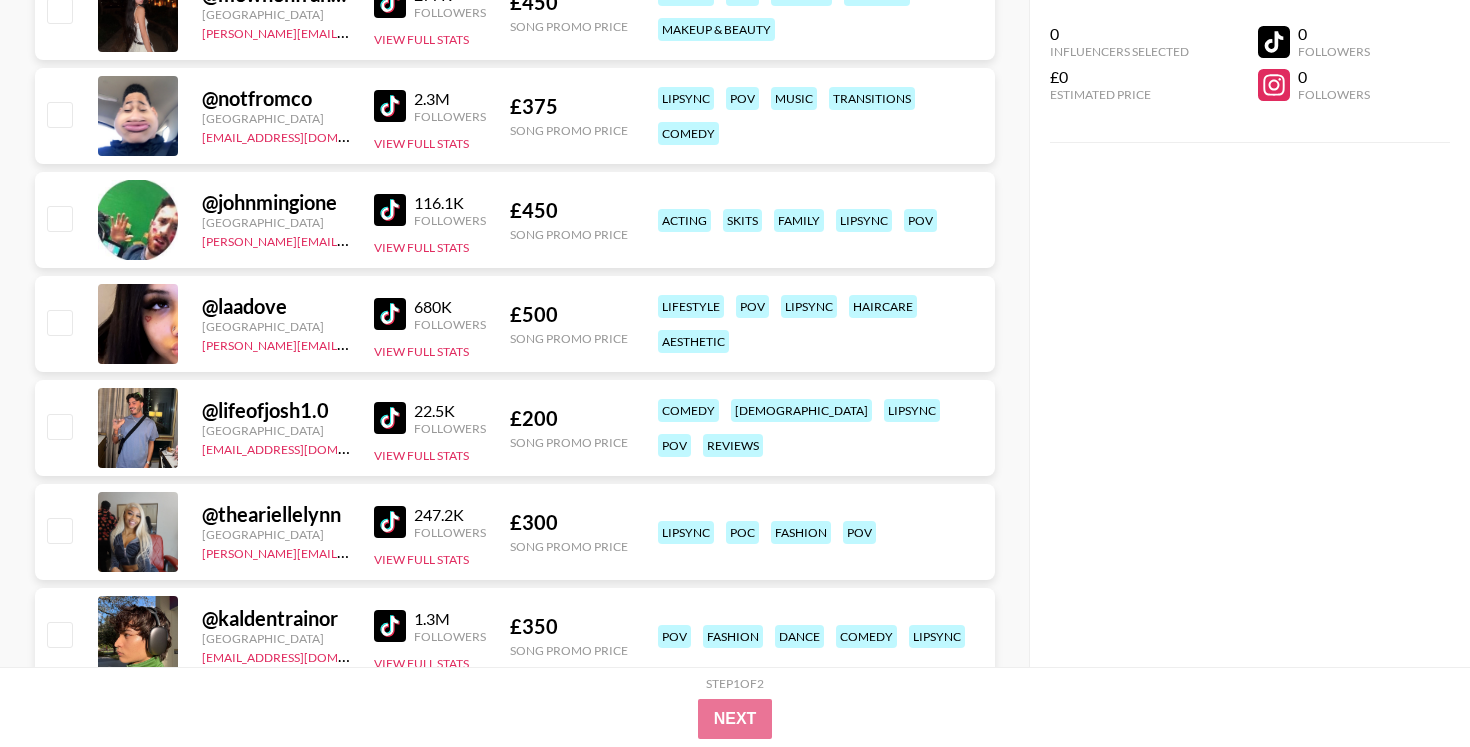 click at bounding box center [390, 314] 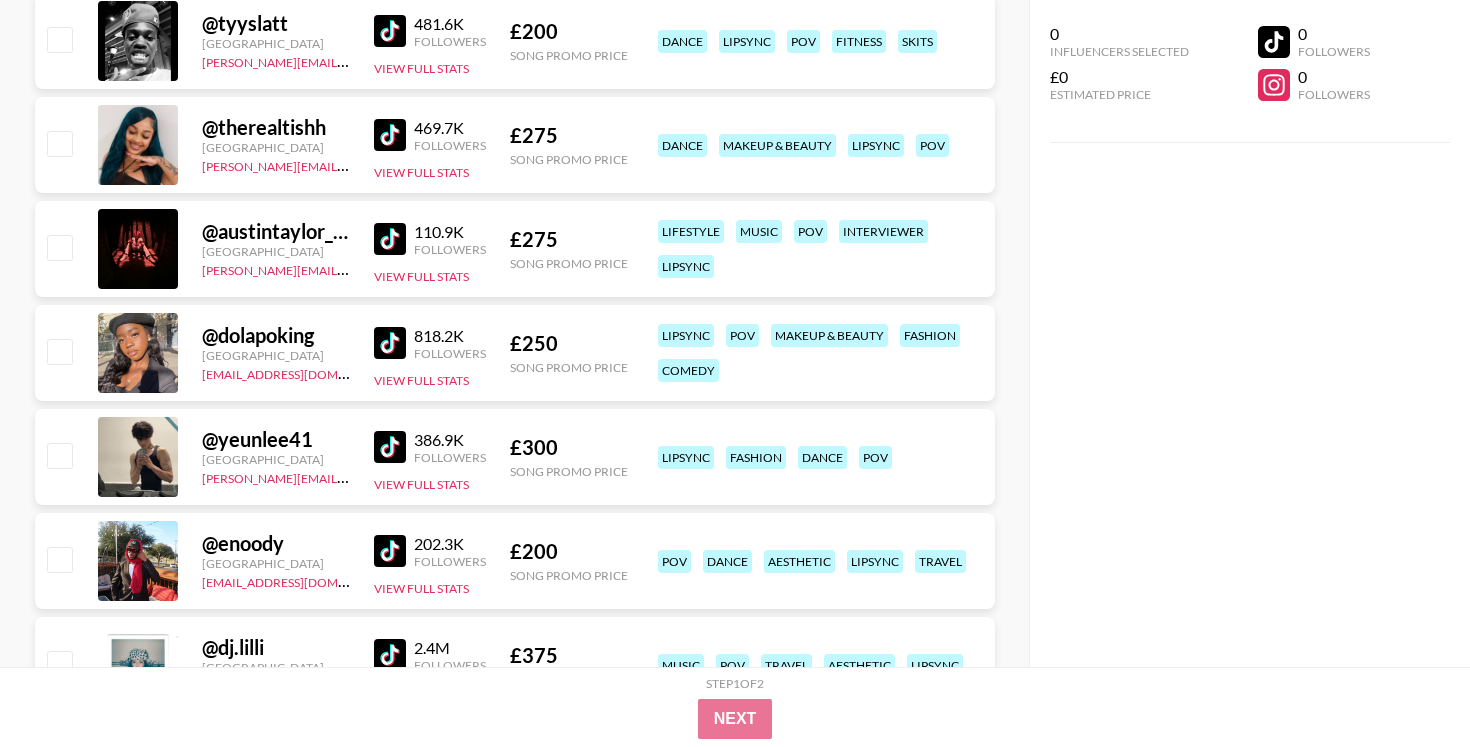 scroll, scrollTop: 3165, scrollLeft: 0, axis: vertical 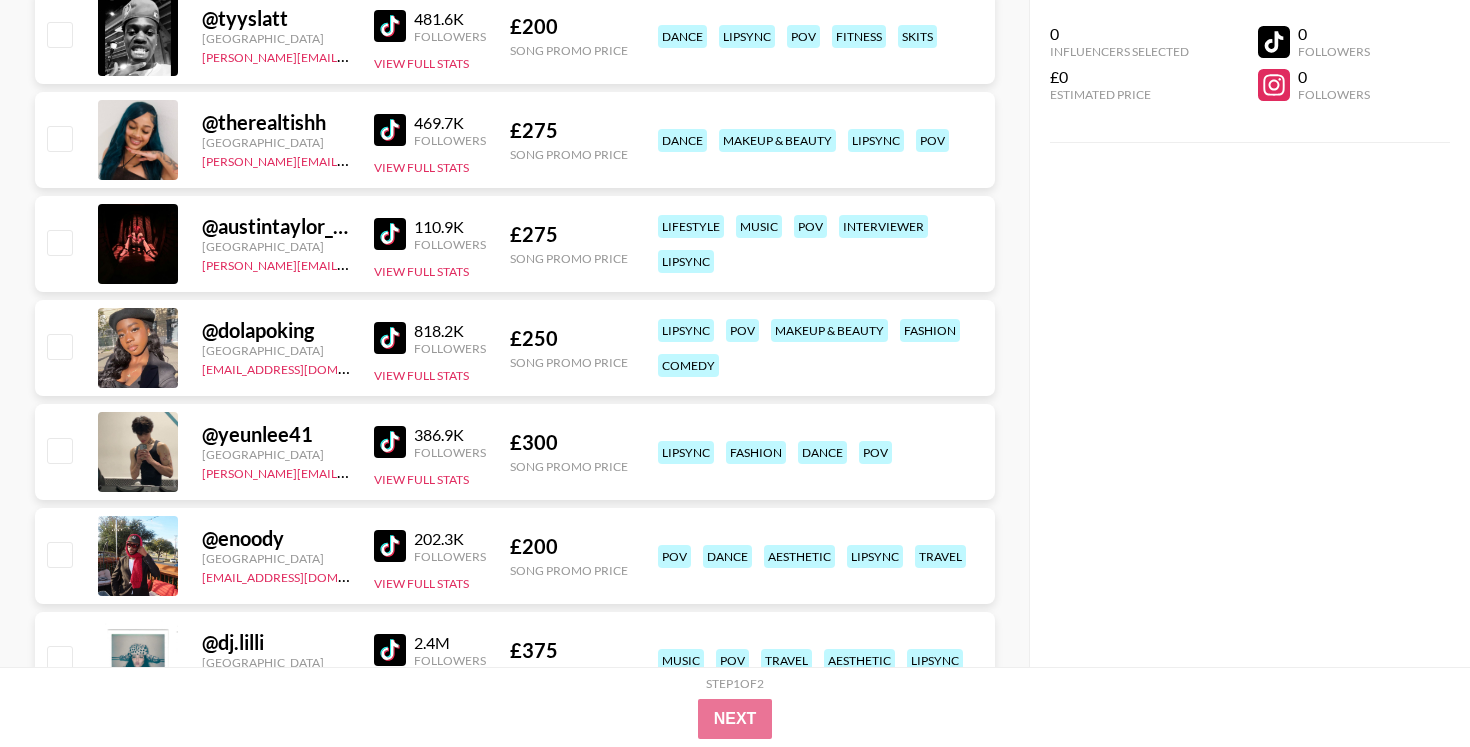 click at bounding box center (390, 338) 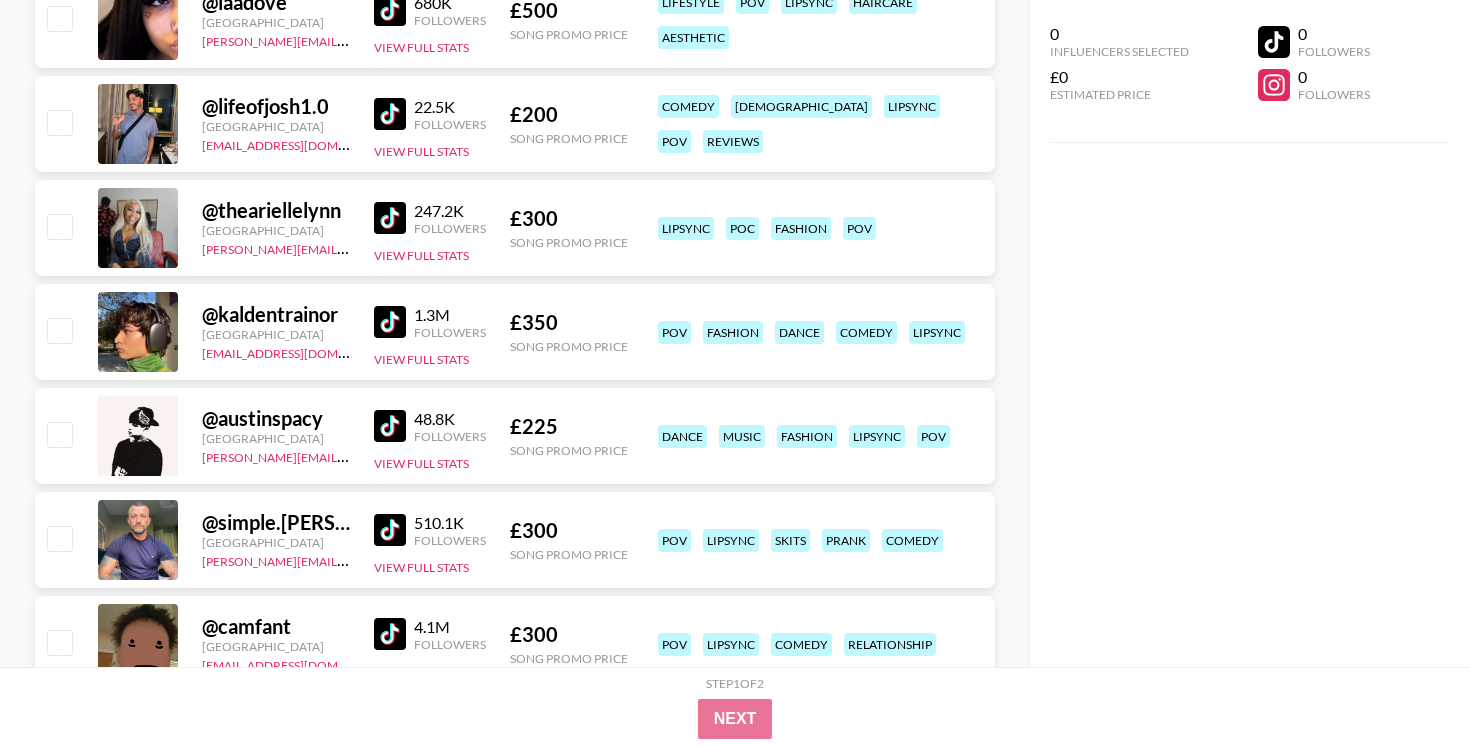 scroll, scrollTop: 0, scrollLeft: 0, axis: both 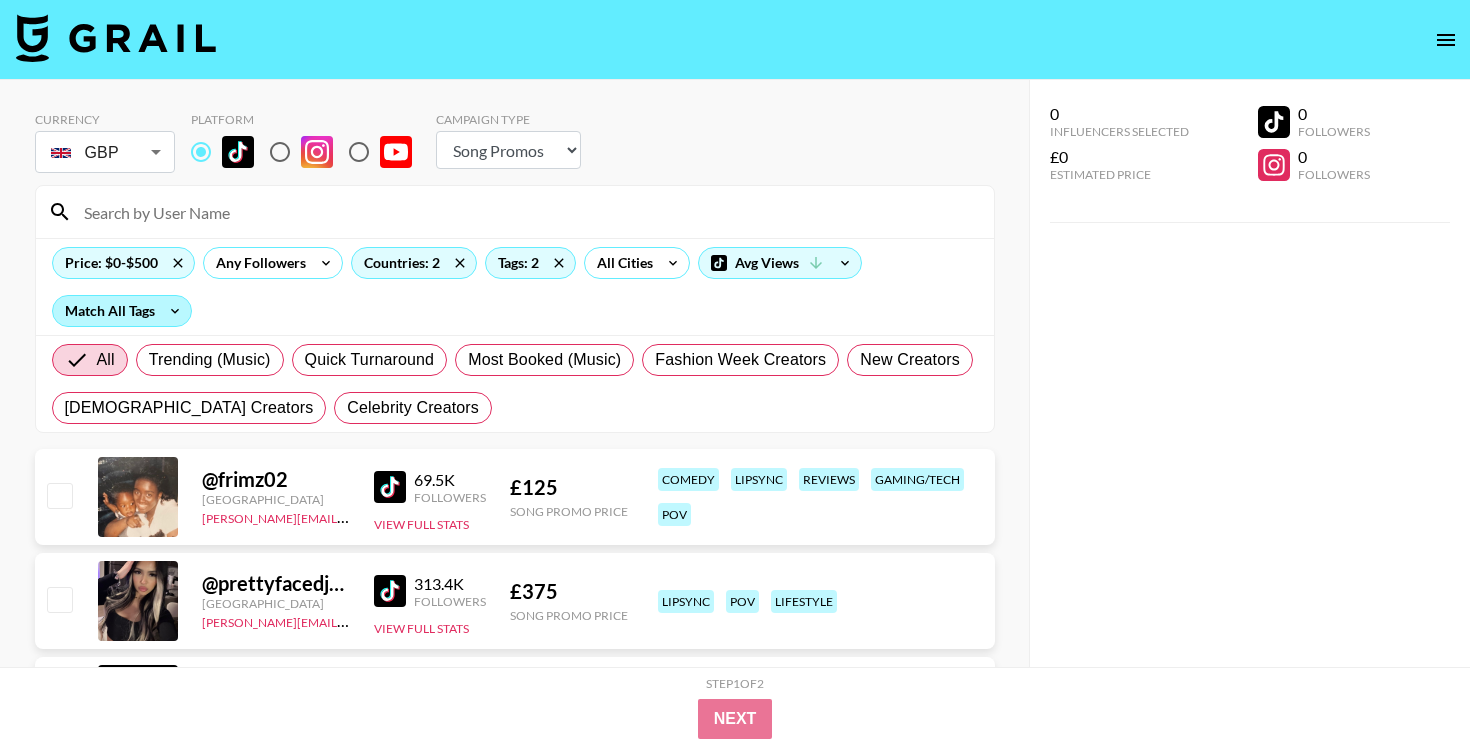 click on "Match All Tags" at bounding box center [122, 311] 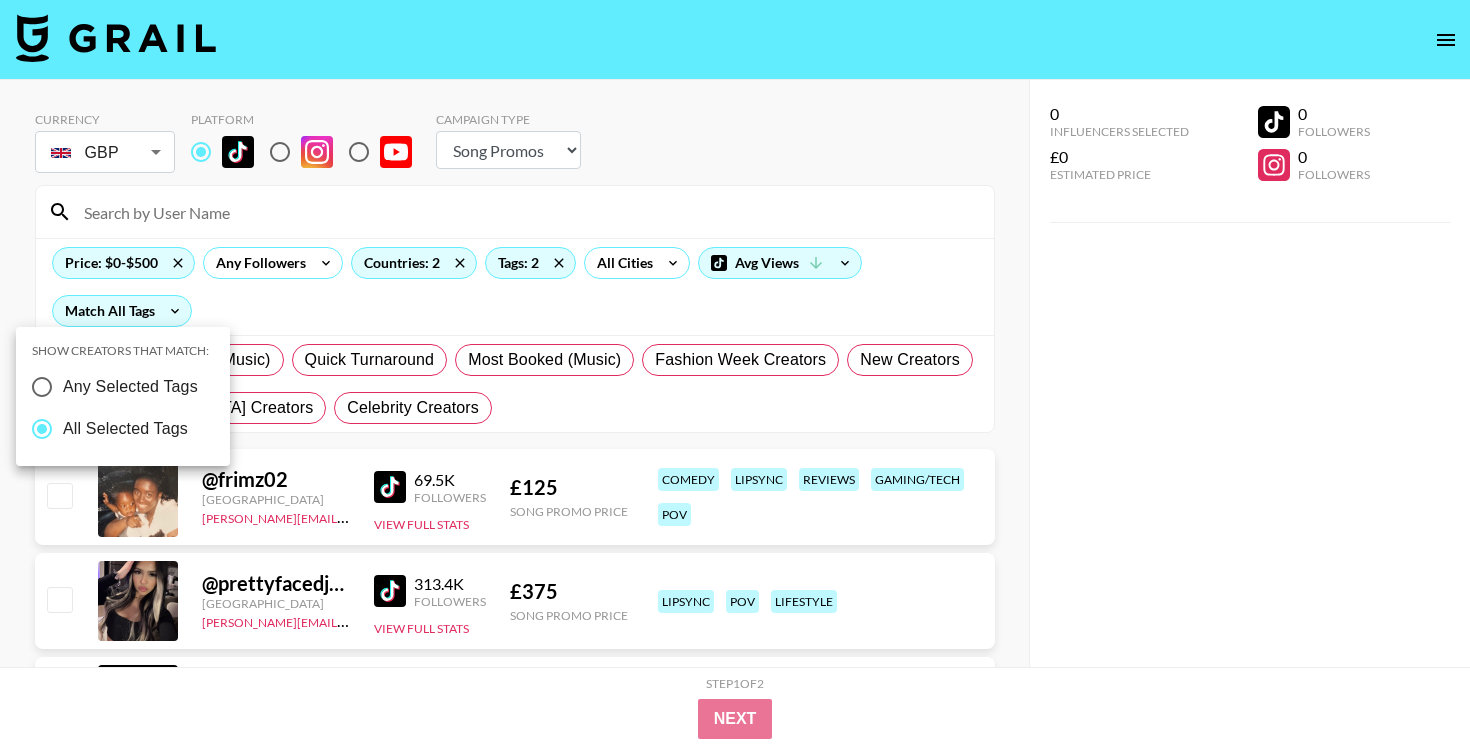 click at bounding box center (735, 373) 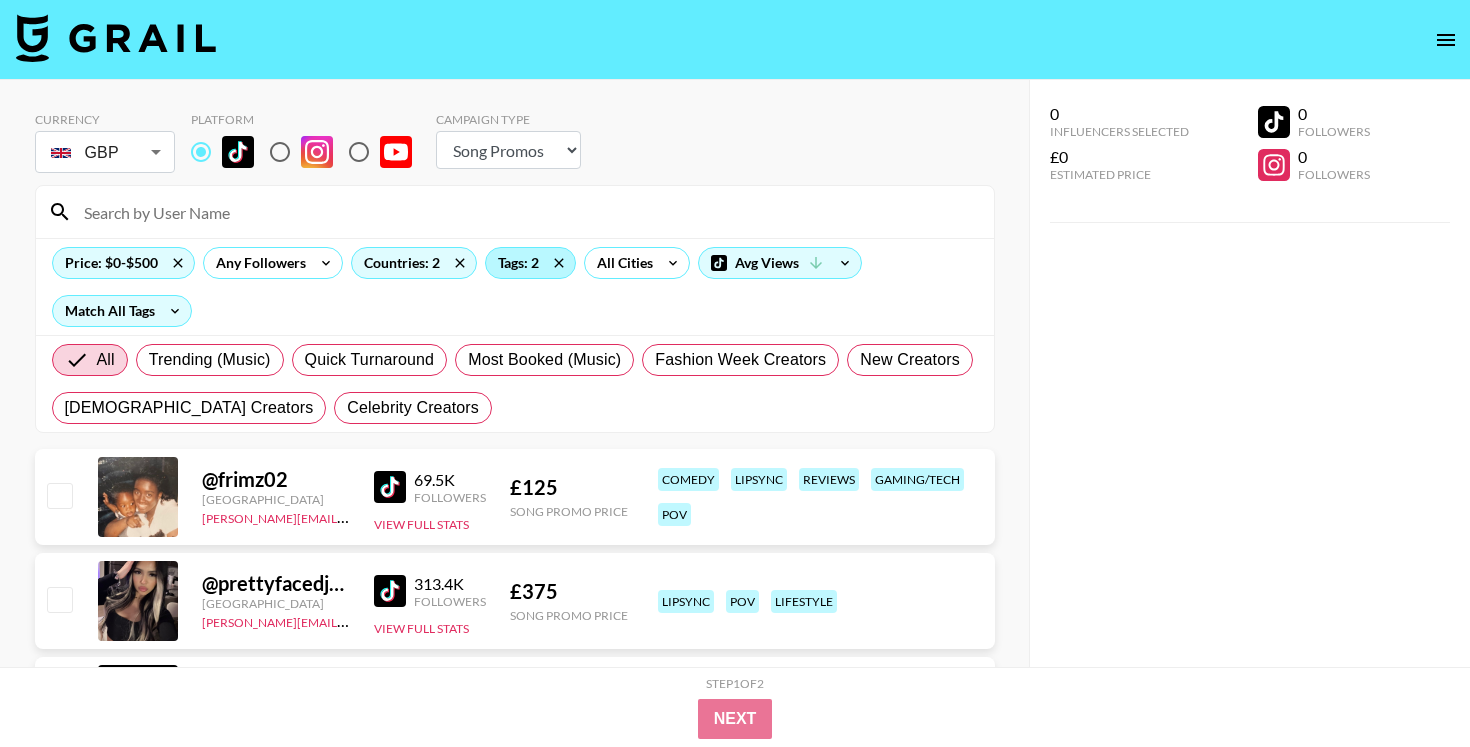 click on "Tags: 2" at bounding box center (530, 263) 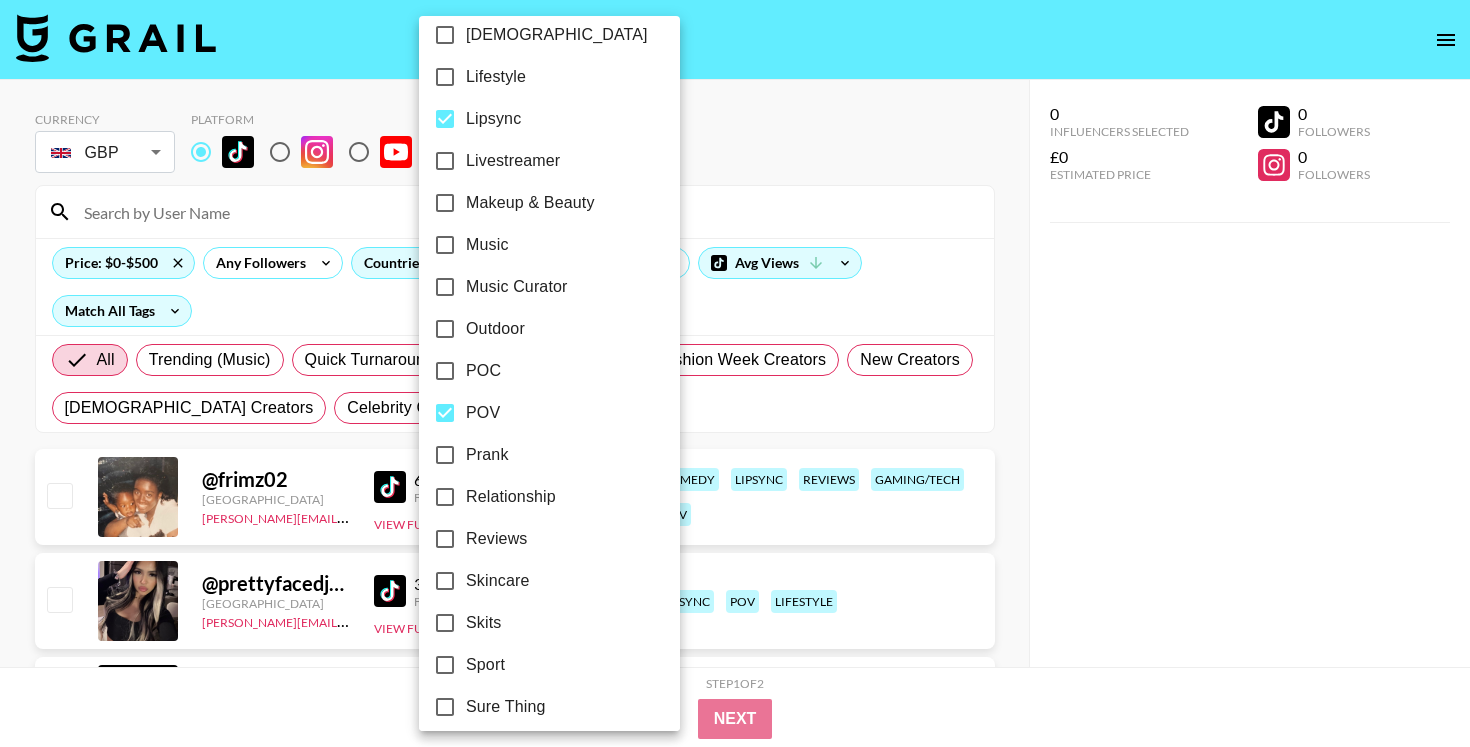 scroll, scrollTop: 1165, scrollLeft: 0, axis: vertical 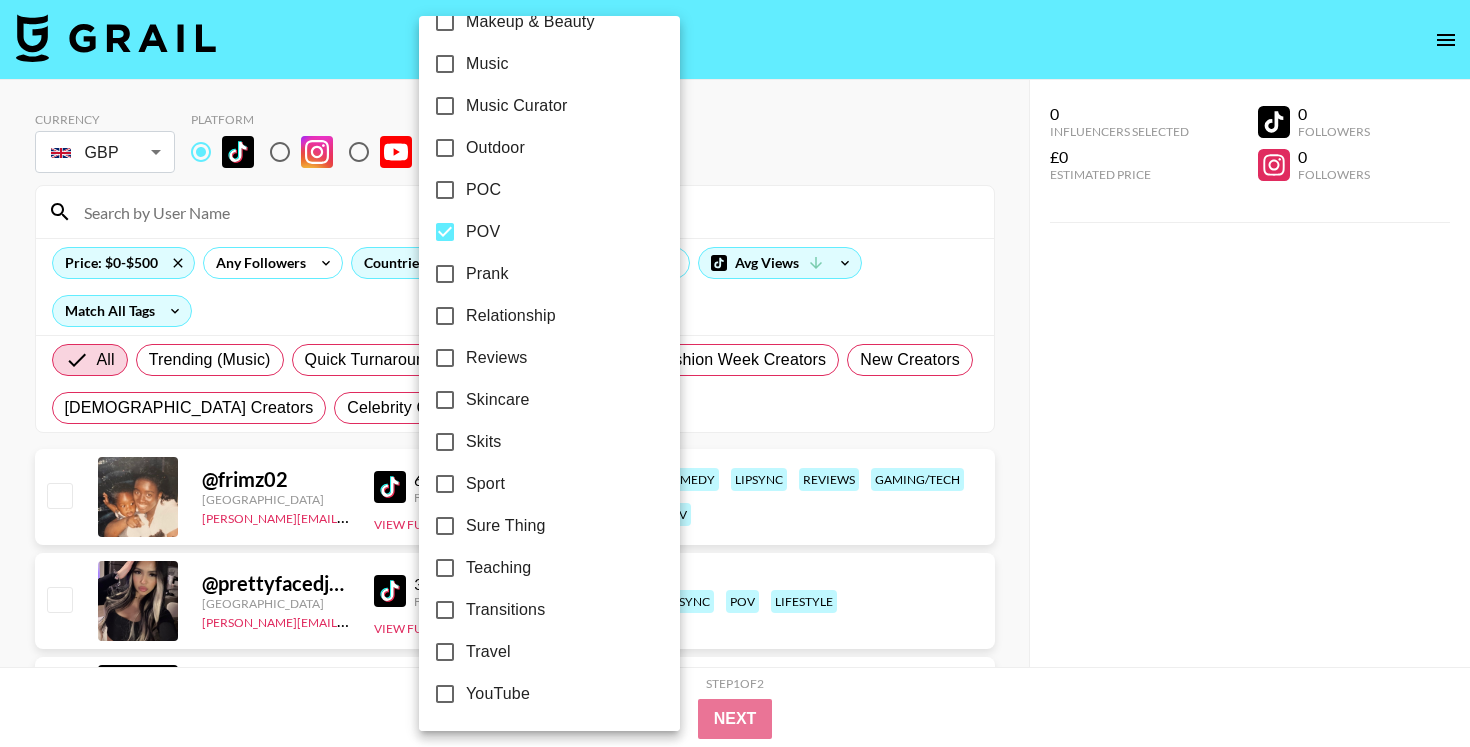 click on "POV" at bounding box center [483, 232] 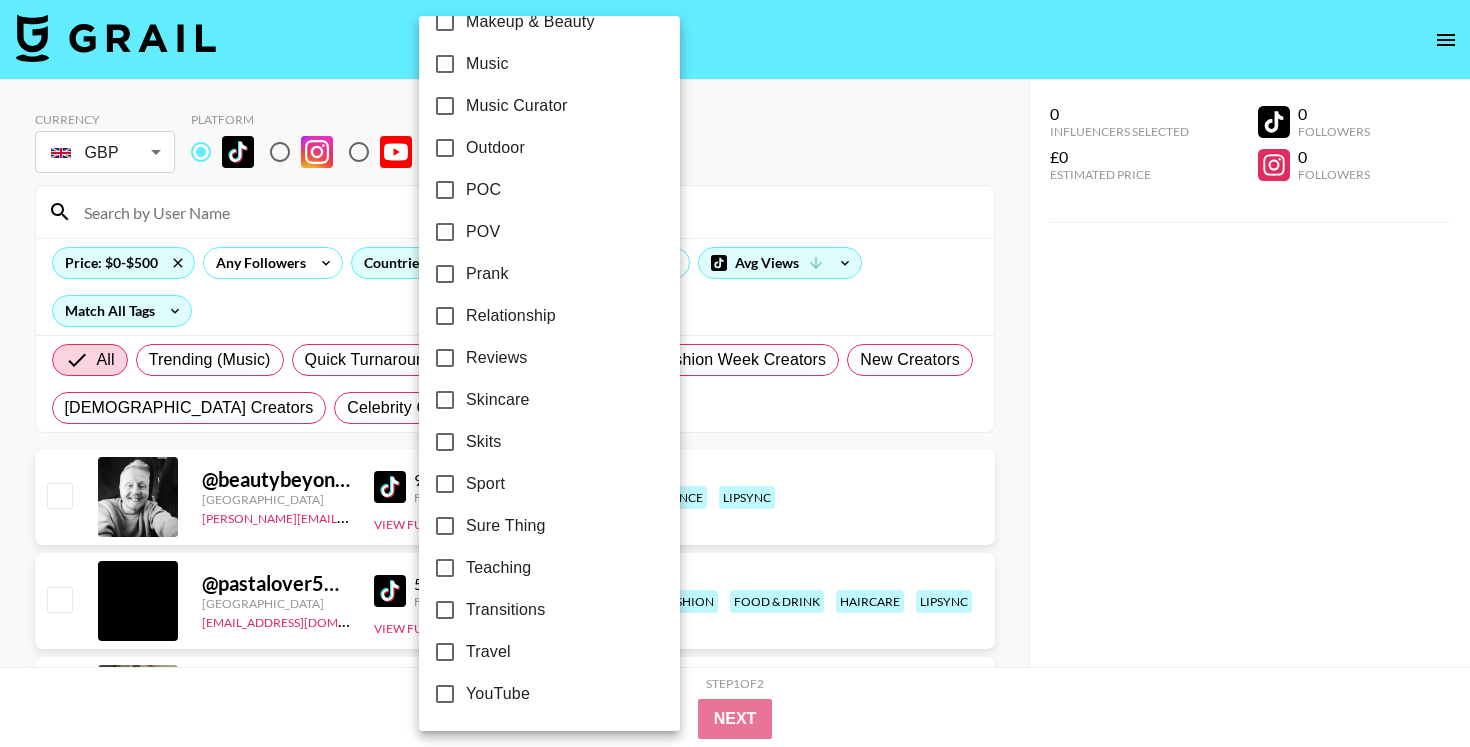 click at bounding box center [735, 373] 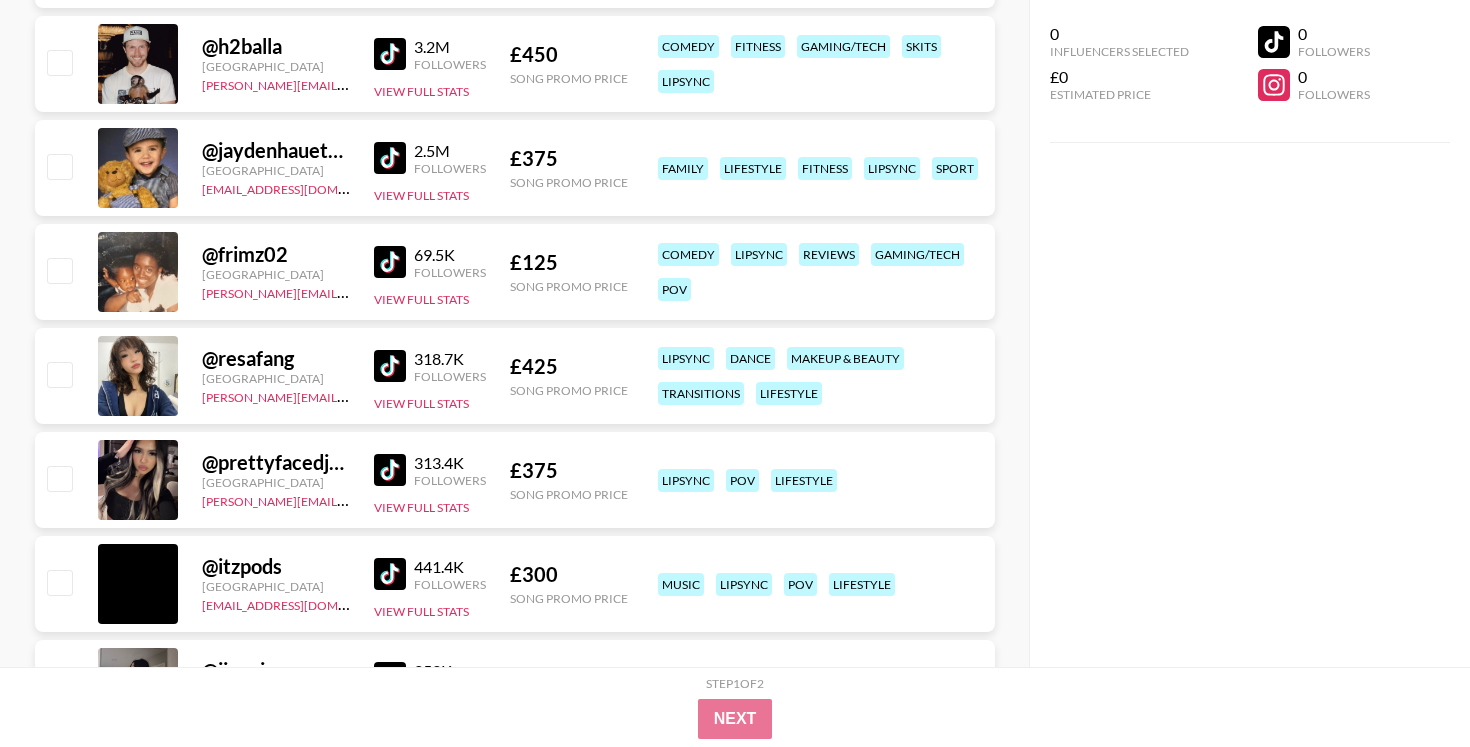 scroll, scrollTop: 747, scrollLeft: 0, axis: vertical 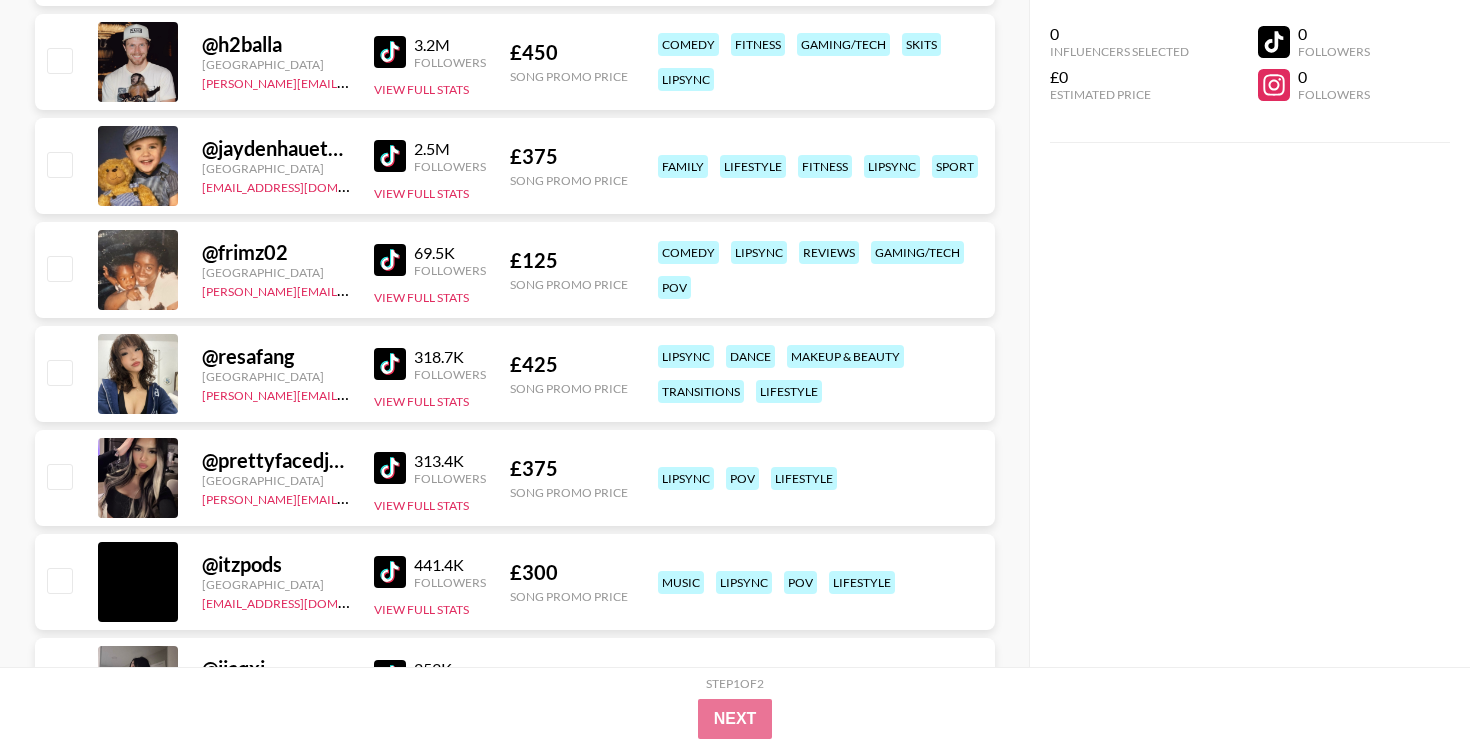 click at bounding box center (390, 364) 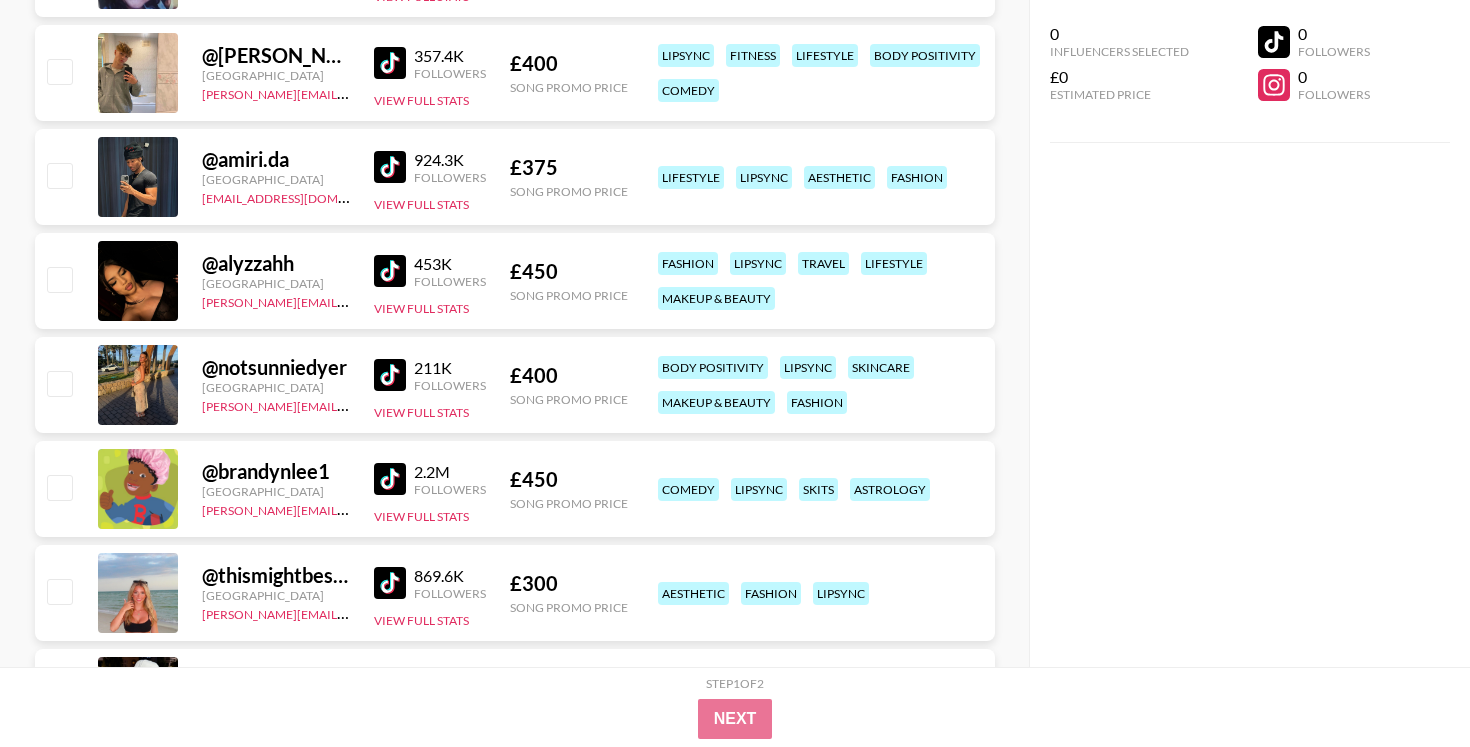 scroll, scrollTop: 1884, scrollLeft: 0, axis: vertical 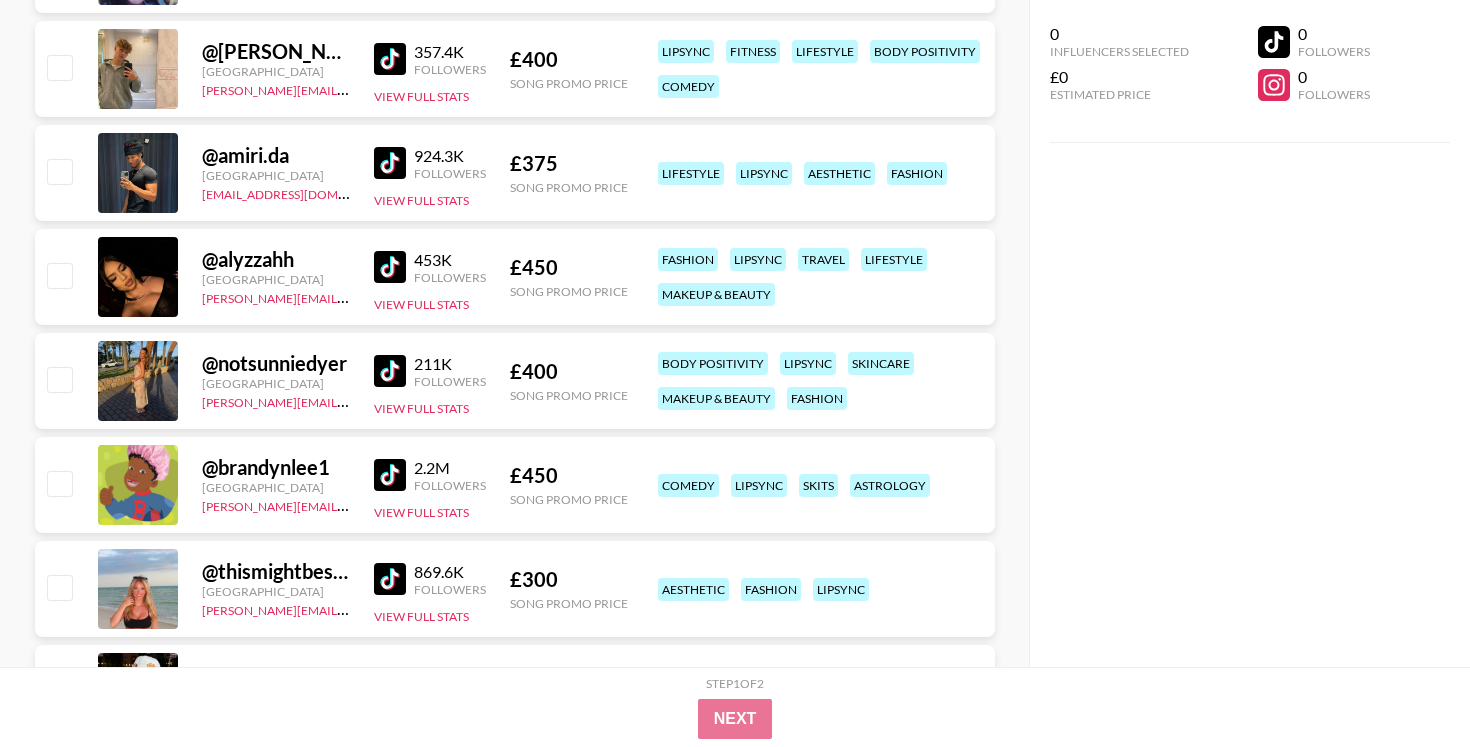 click at bounding box center (390, 267) 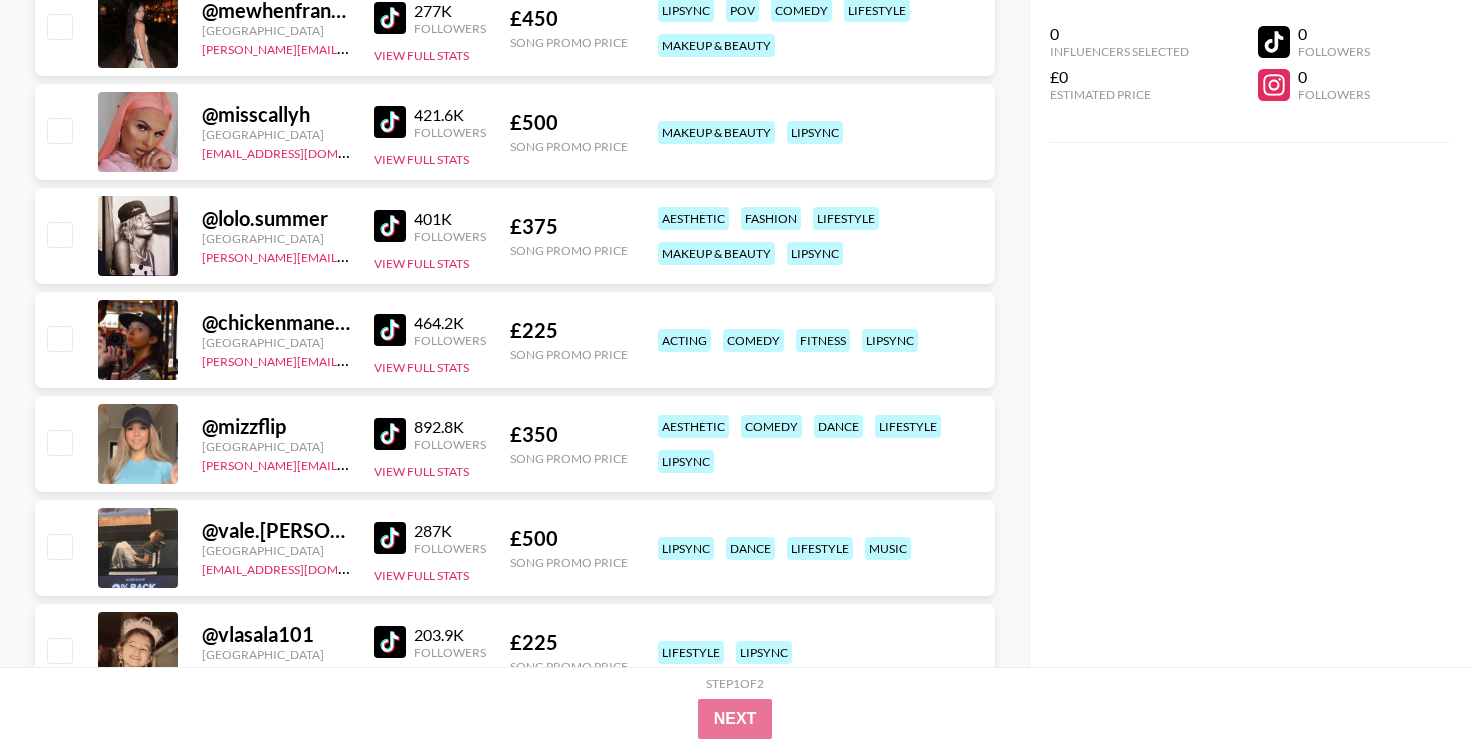 scroll, scrollTop: 5262, scrollLeft: 0, axis: vertical 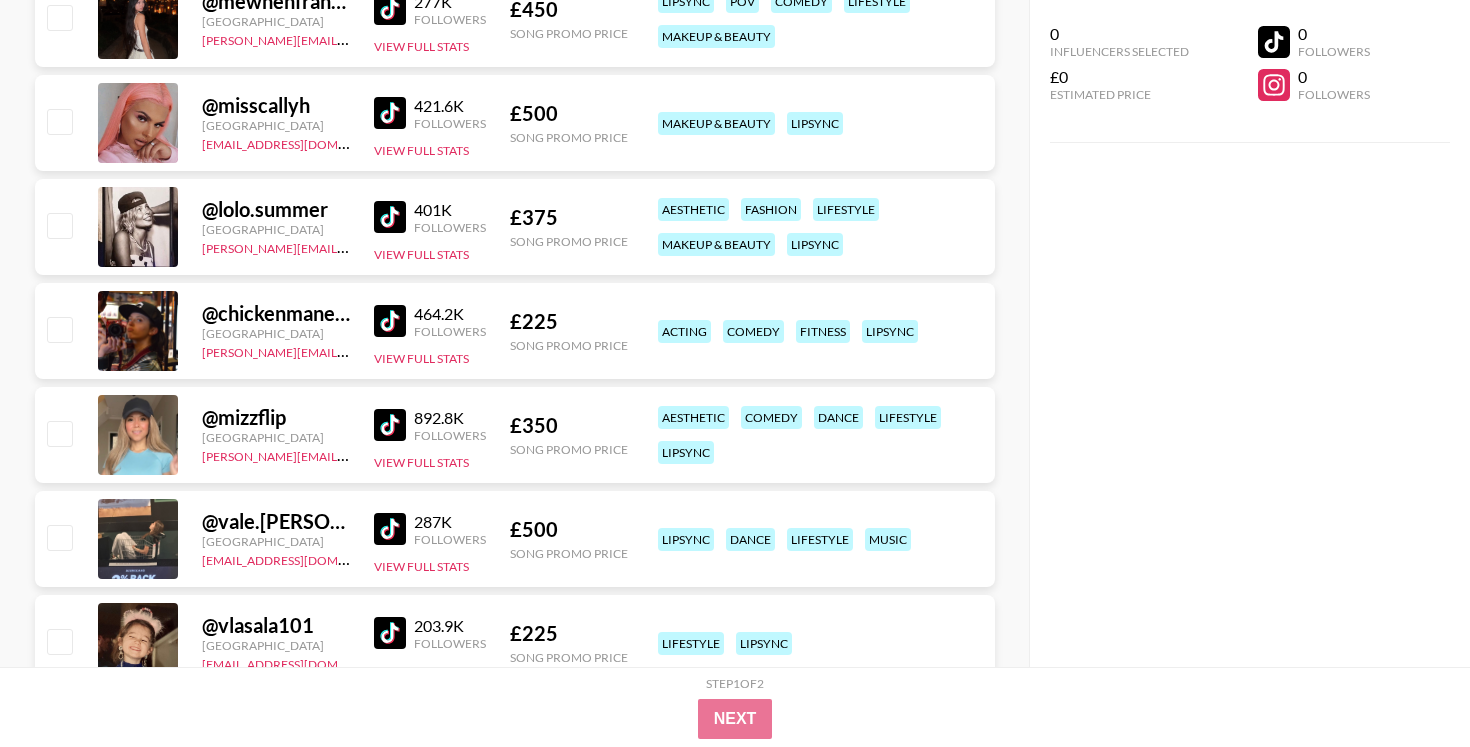 click at bounding box center [390, 217] 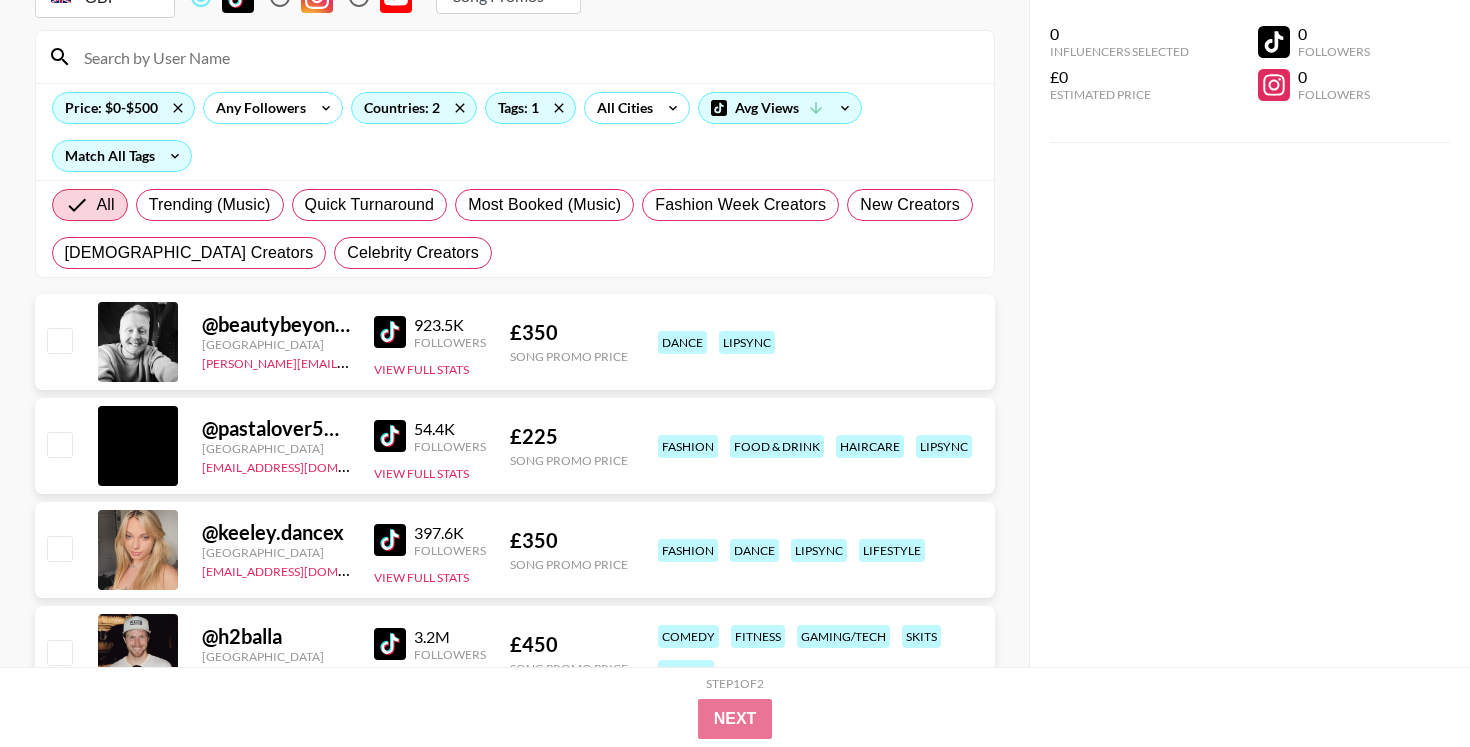 scroll, scrollTop: 84, scrollLeft: 0, axis: vertical 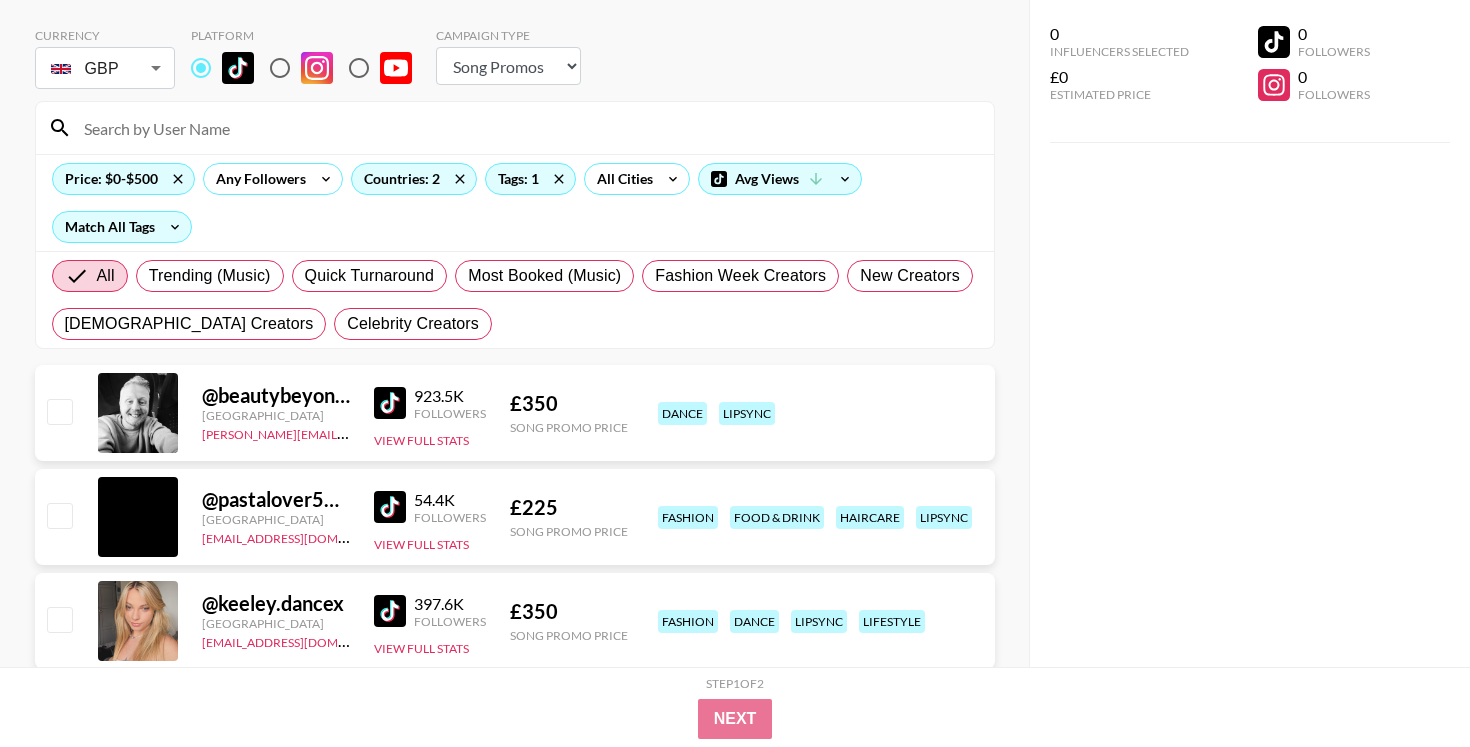 click on "Currency GBP GBP ​ Platform Campaign Type Choose Type... Song Promos Brand Promos Price: $0-$500 Any Followers Countries: 2 Tags: 1 All Cities Avg Views Match All Tags All Trending (Music) Quick Turnaround Most Booked (Music) Fashion Week Creators New Creators [DEMOGRAPHIC_DATA] Creators Celebrity Creators @ beautybeyondthe_eye [GEOGRAPHIC_DATA] [PERSON_NAME][EMAIL_ADDRESS][DOMAIN_NAME] 923.5K Followers View Full Stats   £ 350 Song Promo Price dance lipsync @ pastalover505_ [GEOGRAPHIC_DATA] [EMAIL_ADDRESS][DOMAIN_NAME] 54.4K Followers View Full Stats   £ 225 Song Promo Price fashion food & drink haircare lipsync @ keeley.dancex [GEOGRAPHIC_DATA] [EMAIL_ADDRESS][DOMAIN_NAME] 397.6K Followers View Full Stats   £ 350 Song Promo Price fashion dance lipsync lifestyle @ h2balla [GEOGRAPHIC_DATA] [PERSON_NAME][EMAIL_ADDRESS][DOMAIN_NAME] 3.2M Followers View Full Stats   £ 450 Song Promo Price comedy fitness gaming/tech skits lipsync @ jaydenhaueterofficial [GEOGRAPHIC_DATA] [EMAIL_ADDRESS][DOMAIN_NAME] 2.5M Followers View Full Stats   £ 375 Song Promo Price family lifestyle fitness sport" at bounding box center (735, 10500) 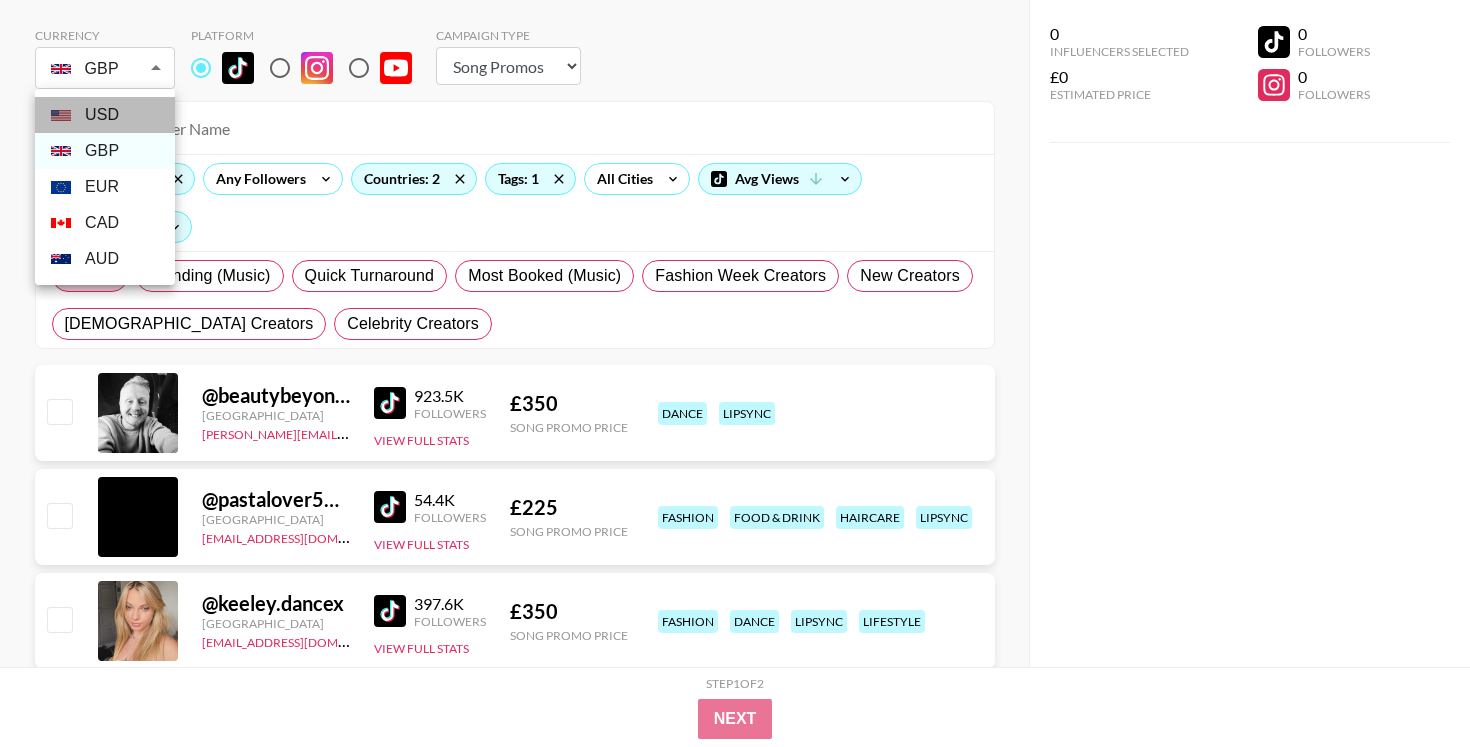 click on "USD" at bounding box center [105, 115] 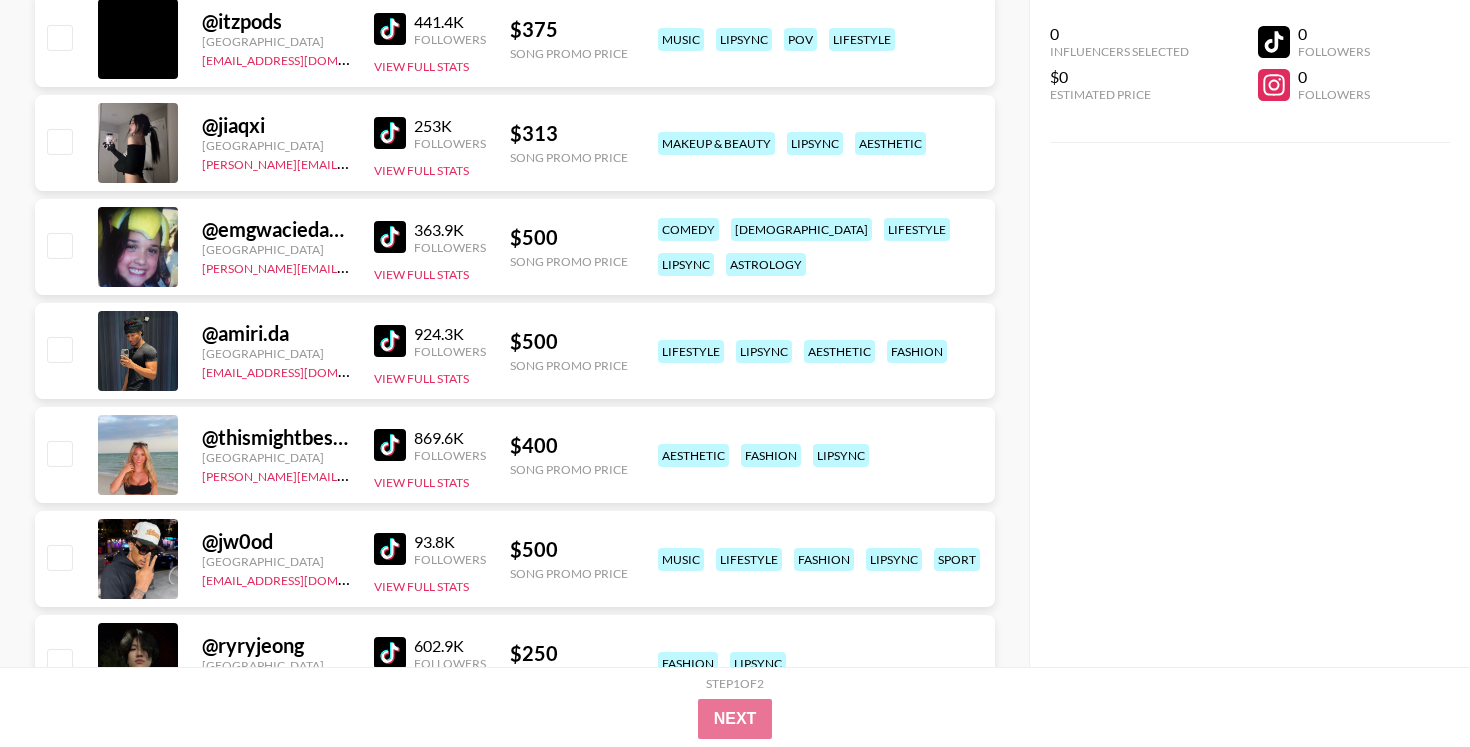 scroll, scrollTop: 0, scrollLeft: 0, axis: both 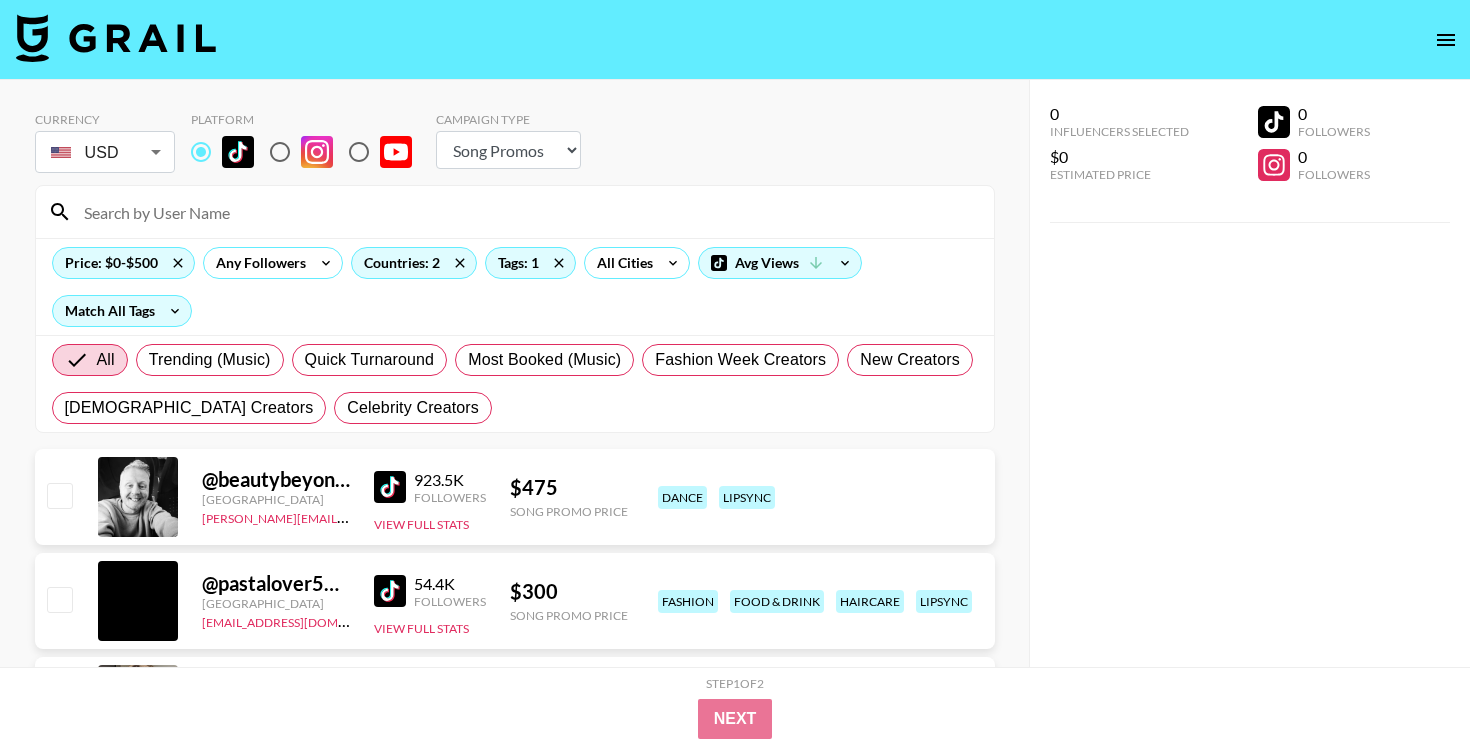 click on "USD USD ​" at bounding box center [105, 152] 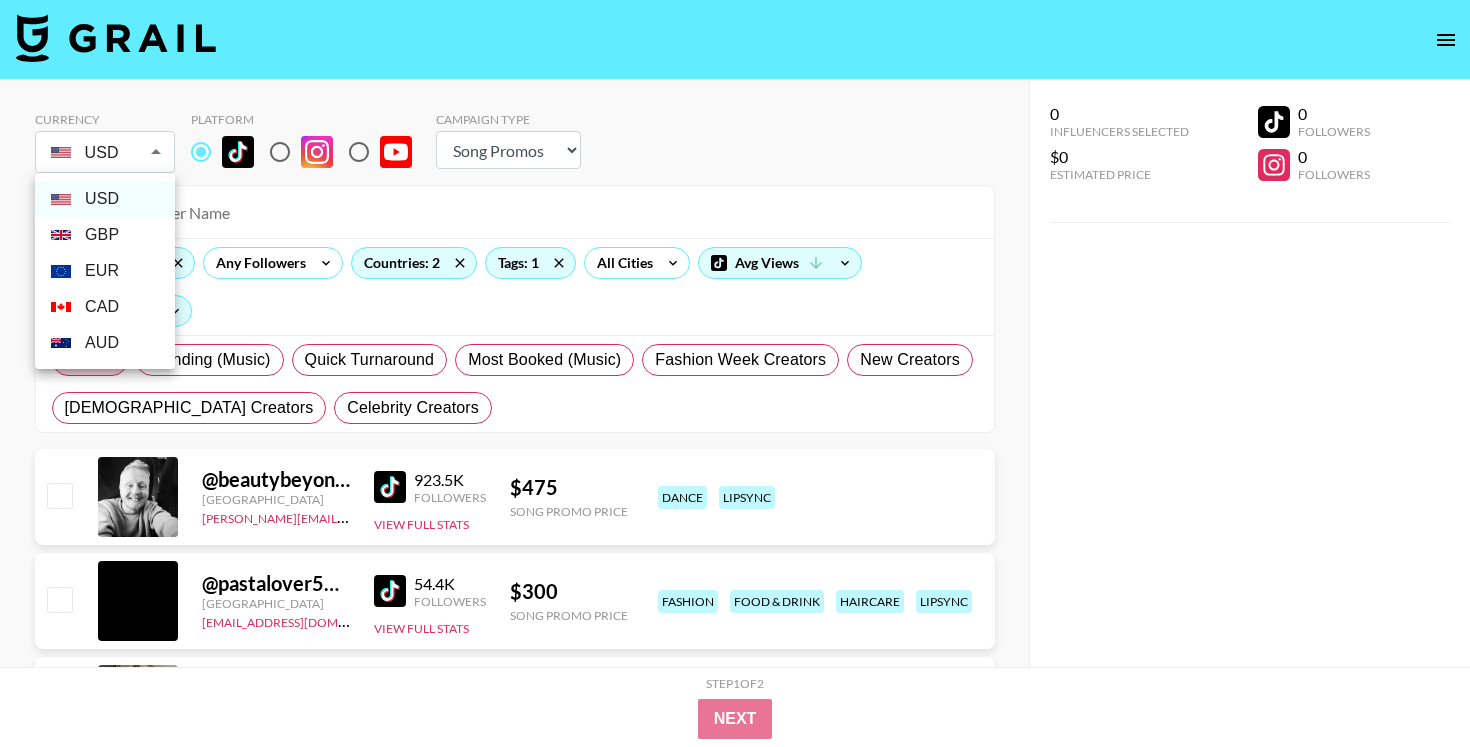click on "Currency USD USD ​ Platform Campaign Type Choose Type... Song Promos Brand Promos Price: $0-$500 Any Followers Countries: 2 Tags: 1 All Cities Avg Views Match All Tags All Trending (Music) Quick Turnaround Most Booked (Music) Fashion Week Creators New Creators [DEMOGRAPHIC_DATA] Creators Celebrity Creators @ beautybeyondthe_eye [GEOGRAPHIC_DATA] [PERSON_NAME][EMAIL_ADDRESS][DOMAIN_NAME] 923.5K Followers View Full Stats   $ 475 Song Promo Price dance lipsync @ pastalover505_ [GEOGRAPHIC_DATA] [EMAIL_ADDRESS][DOMAIN_NAME] 54.4K Followers View Full Stats   $ 300 Song Promo Price fashion food & drink haircare lipsync @ keeley.dancex [GEOGRAPHIC_DATA] [EMAIL_ADDRESS][DOMAIN_NAME] 397.6K Followers View Full Stats   $ 475 Song Promo Price fashion dance lipsync lifestyle @ jaydenhaueterofficial [GEOGRAPHIC_DATA] [EMAIL_ADDRESS][DOMAIN_NAME] 2.5M Followers View Full Stats   $ 480 Song Promo Price family lifestyle fitness lipsync sport @ frimz02 [GEOGRAPHIC_DATA] [PERSON_NAME][EMAIL_ADDRESS][DOMAIN_NAME] 69.5K Followers View Full Stats   $ 175 Song Promo Price comedy lipsync reviews gaming/tech @" at bounding box center (735, 8244) 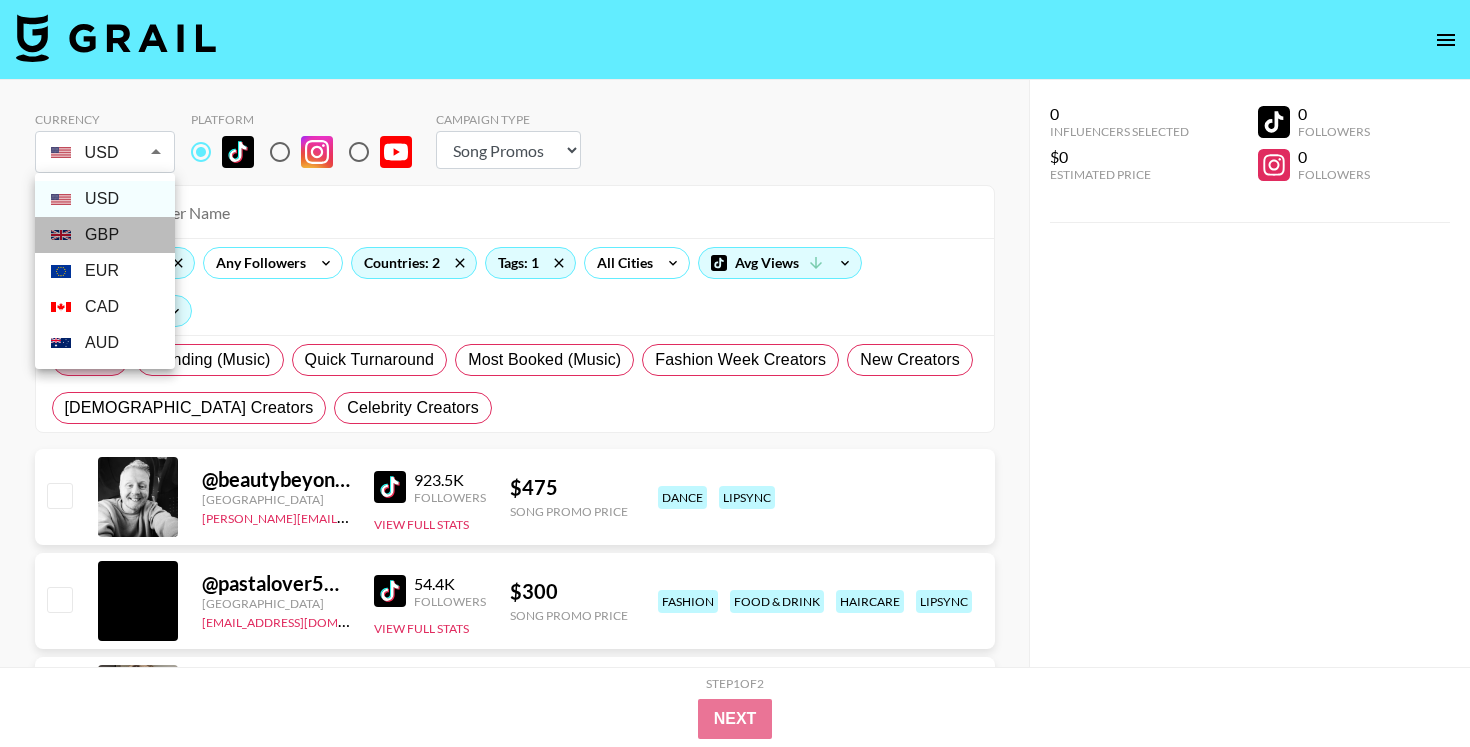 click on "GBP" at bounding box center (105, 235) 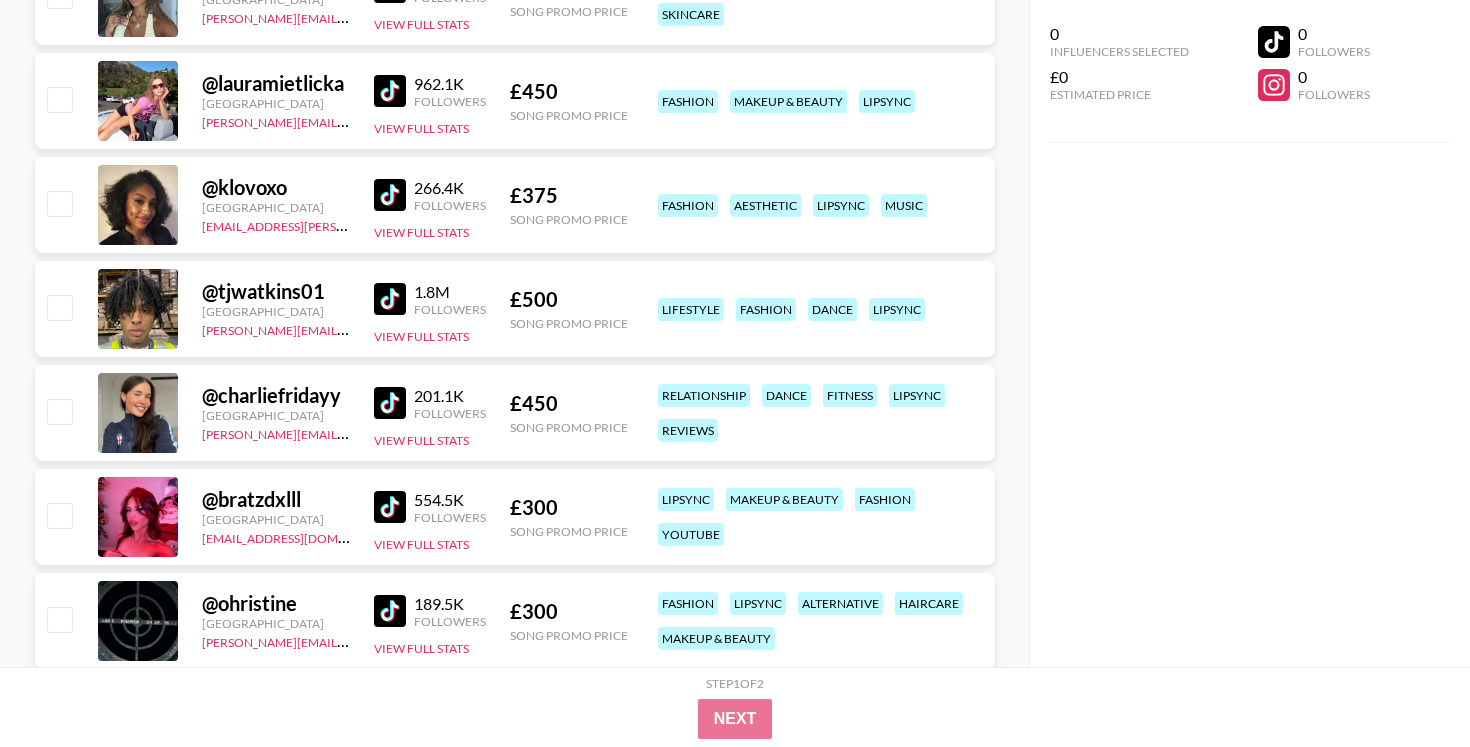 scroll, scrollTop: 2985, scrollLeft: 0, axis: vertical 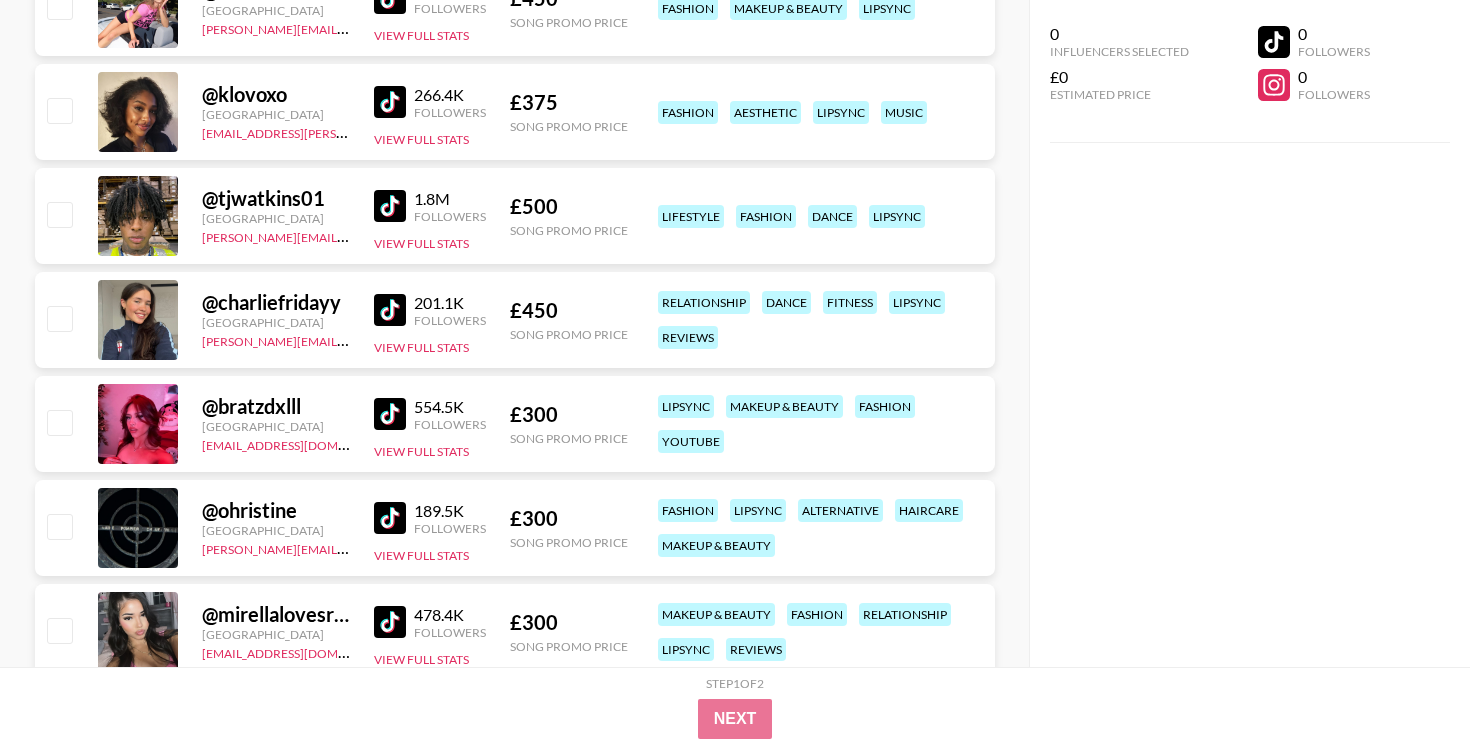 click on "0 Influencers Selected £0 Estimated Price 0 Followers 0 Followers" at bounding box center [1249, 333] 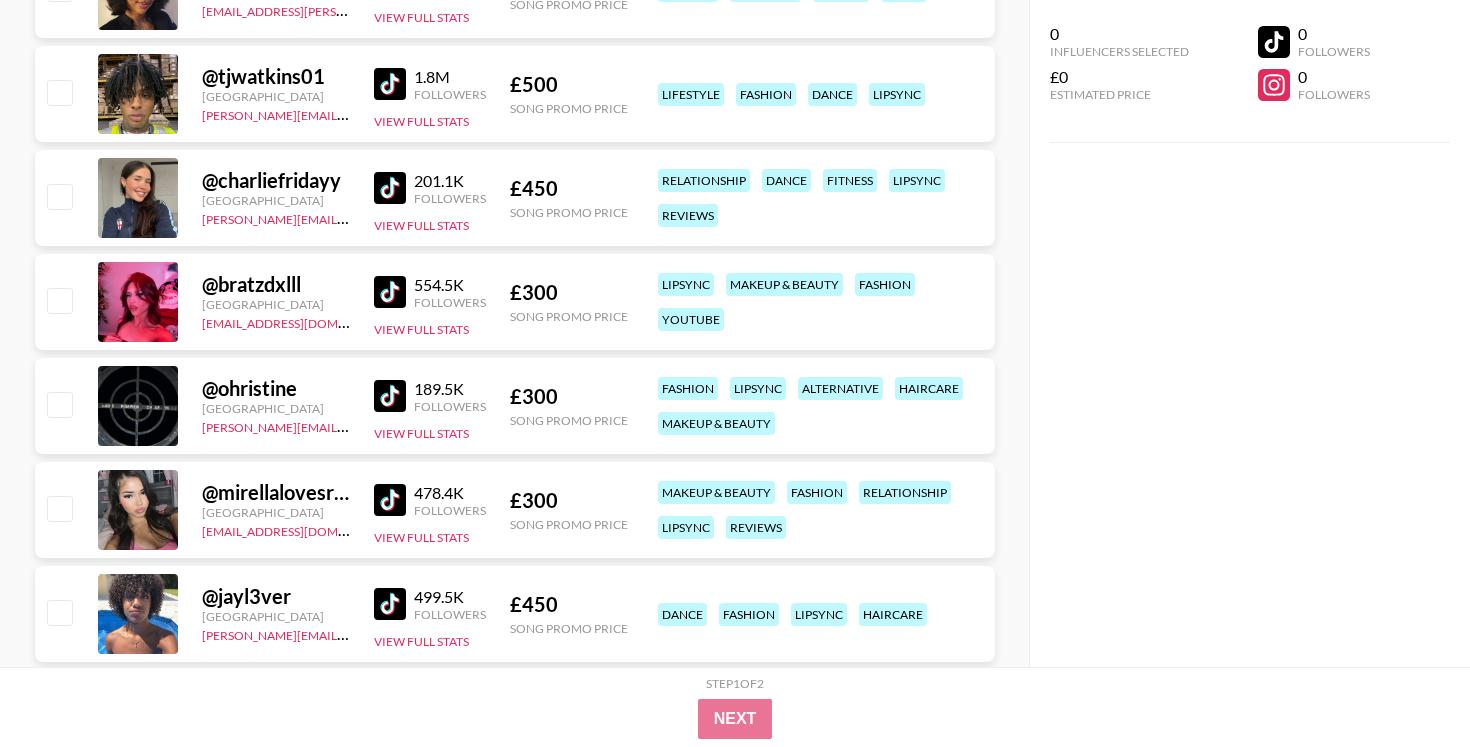 scroll, scrollTop: 3100, scrollLeft: 0, axis: vertical 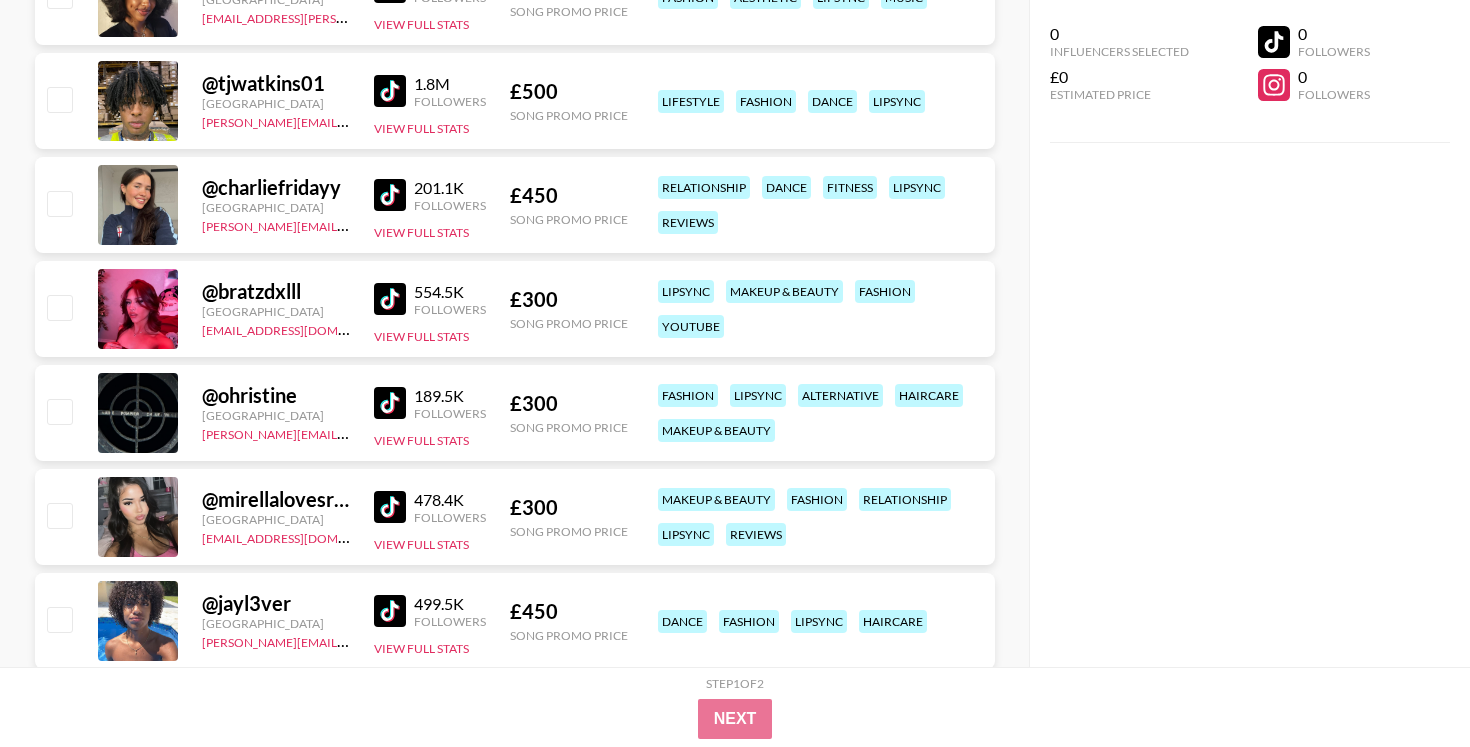 click at bounding box center (390, 299) 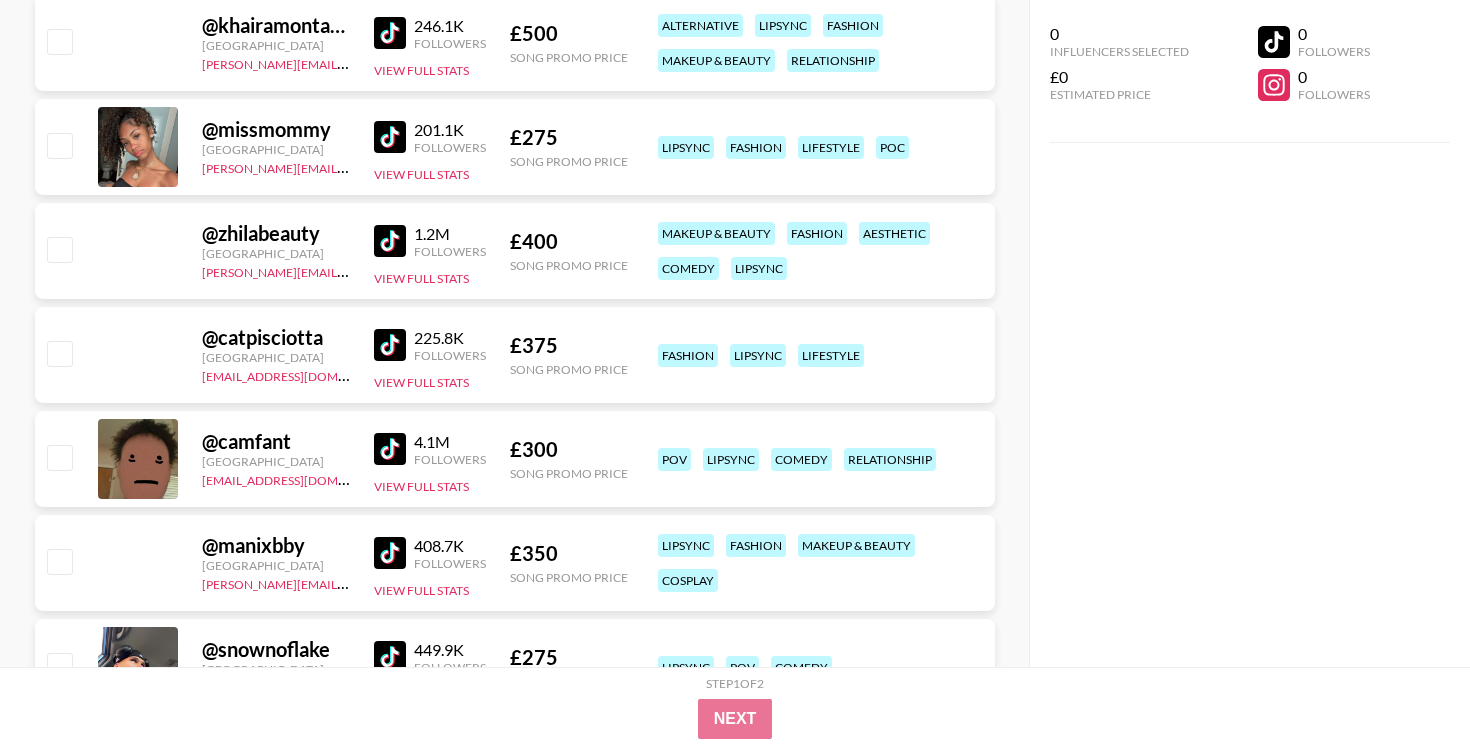 scroll, scrollTop: 8989, scrollLeft: 0, axis: vertical 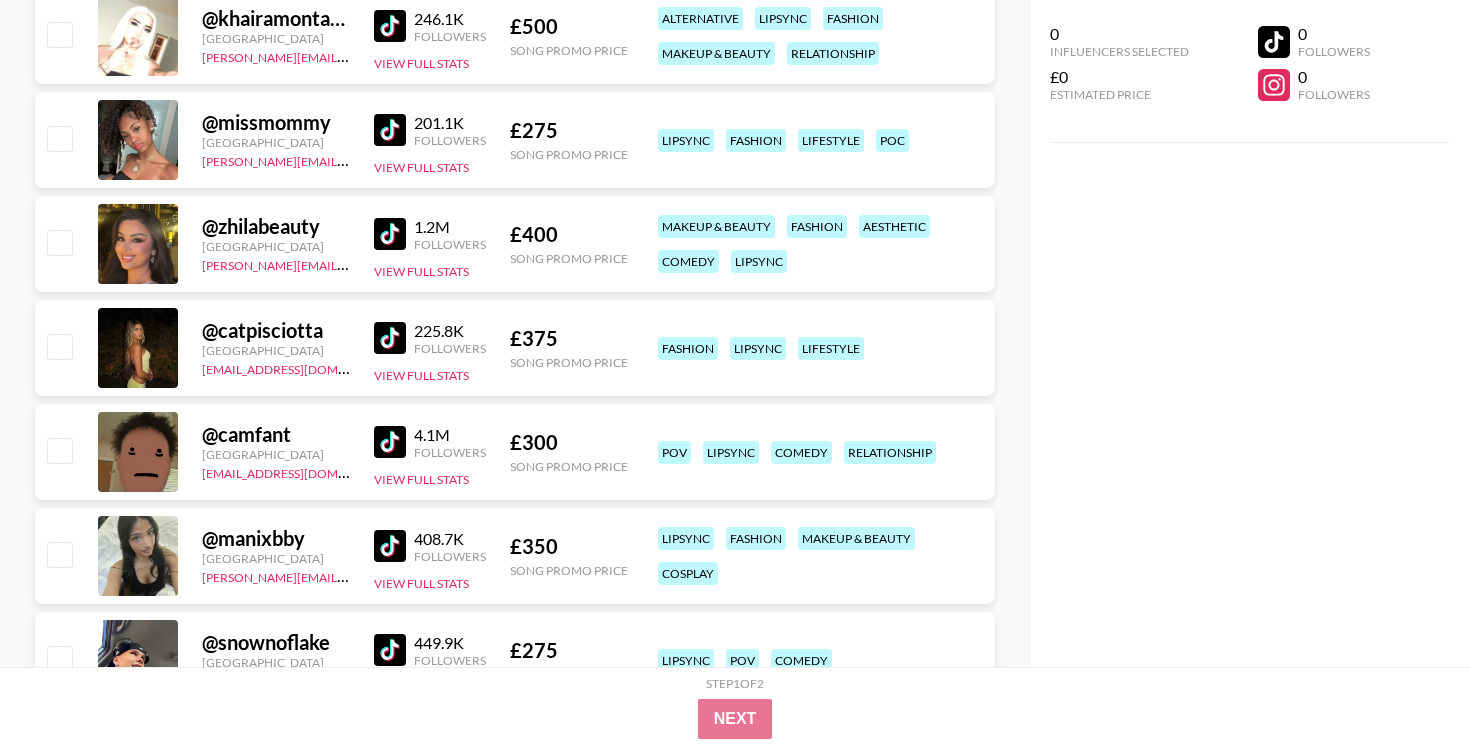 click at bounding box center (390, 130) 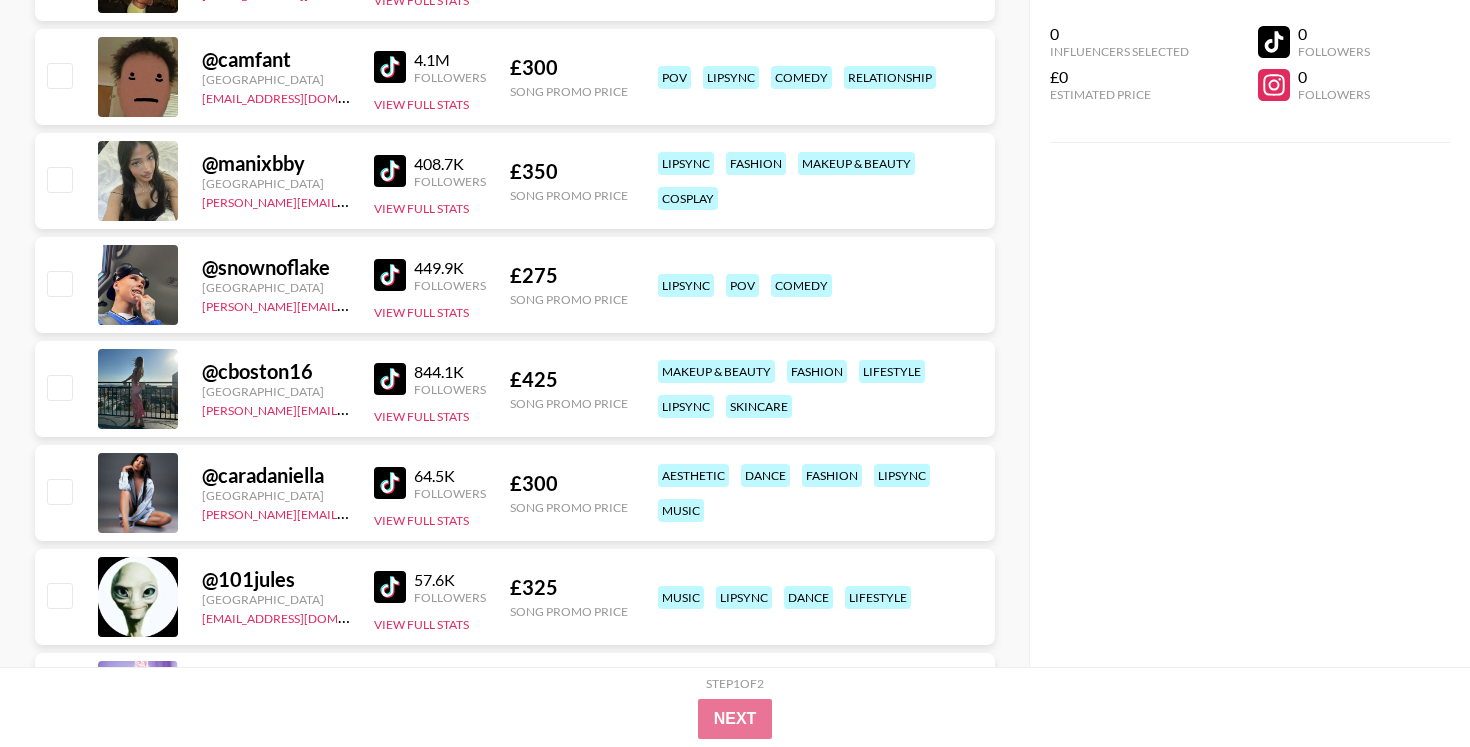 scroll, scrollTop: 9368, scrollLeft: 0, axis: vertical 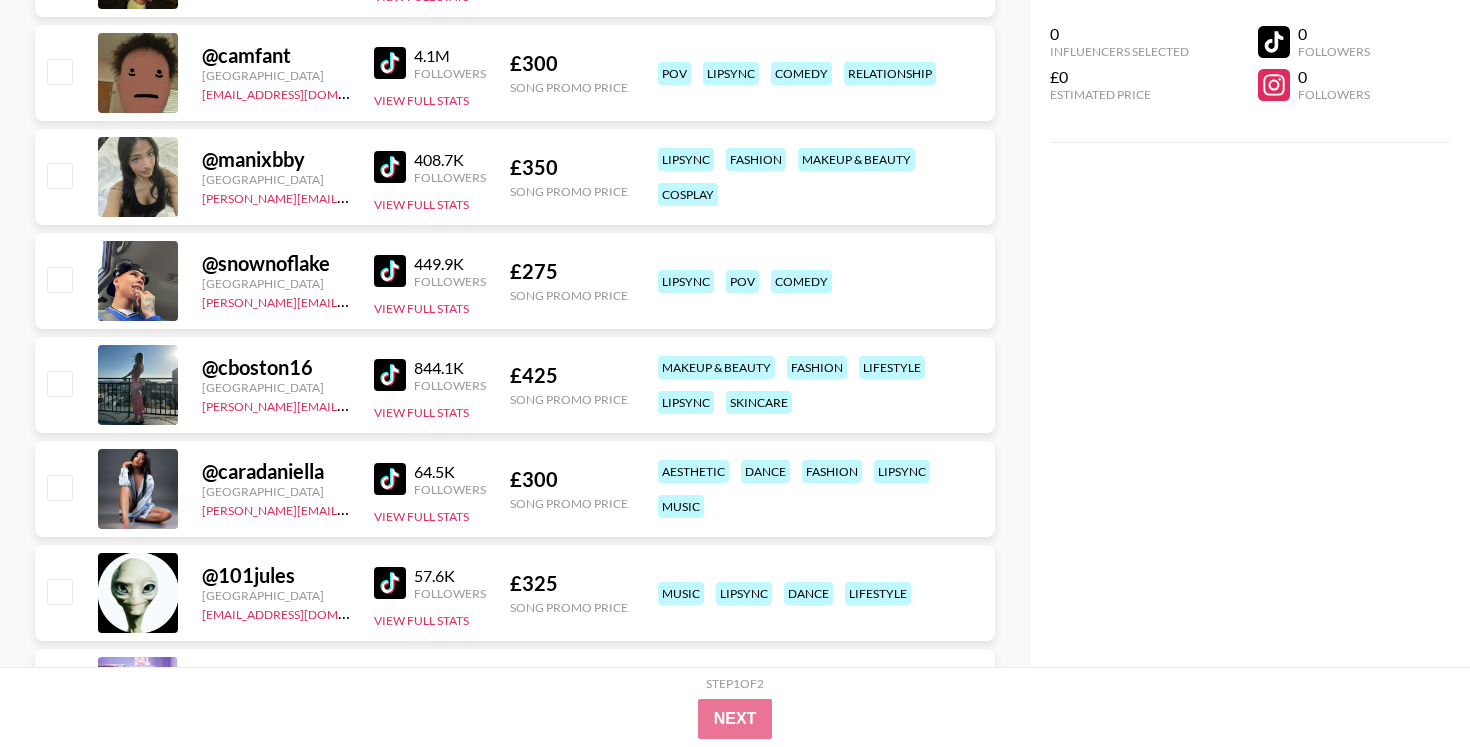 click at bounding box center (390, 167) 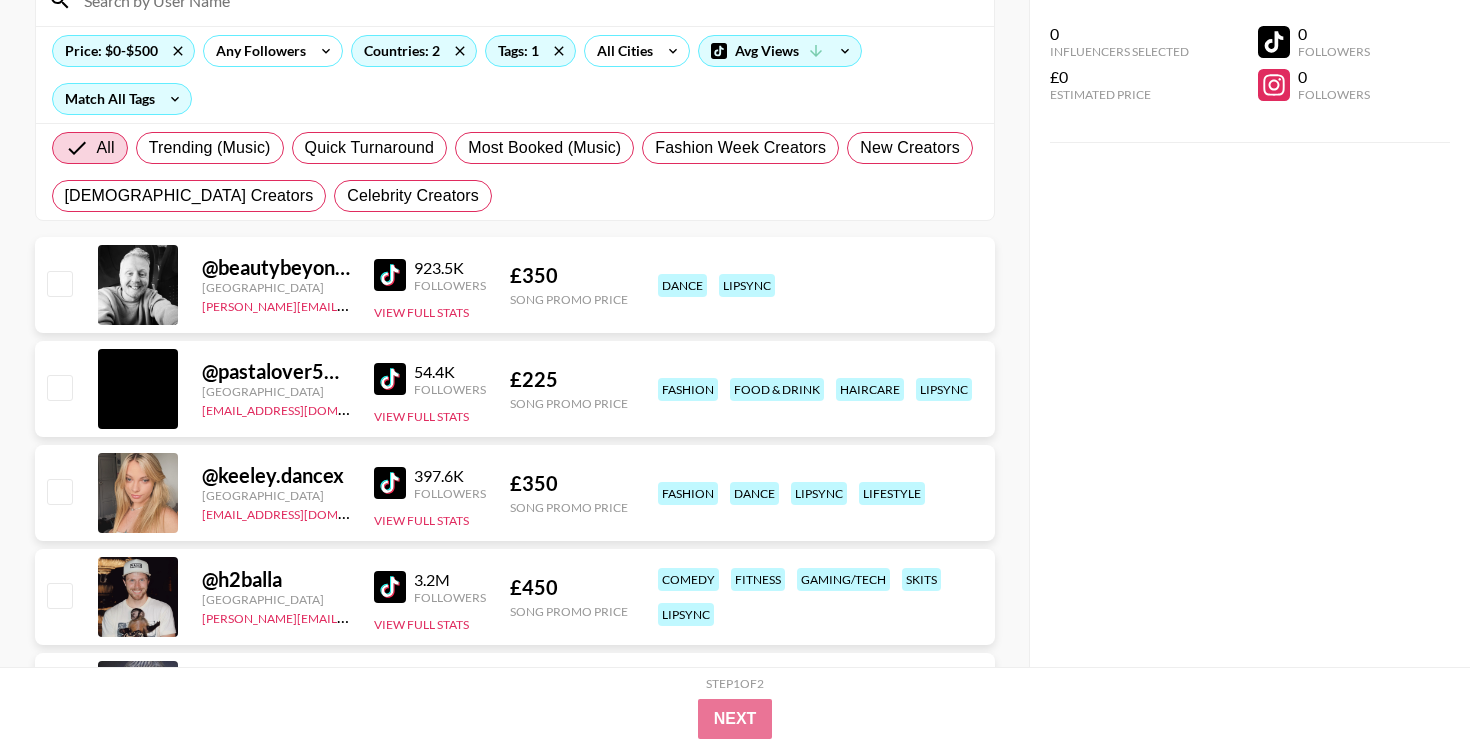 scroll, scrollTop: 0, scrollLeft: 0, axis: both 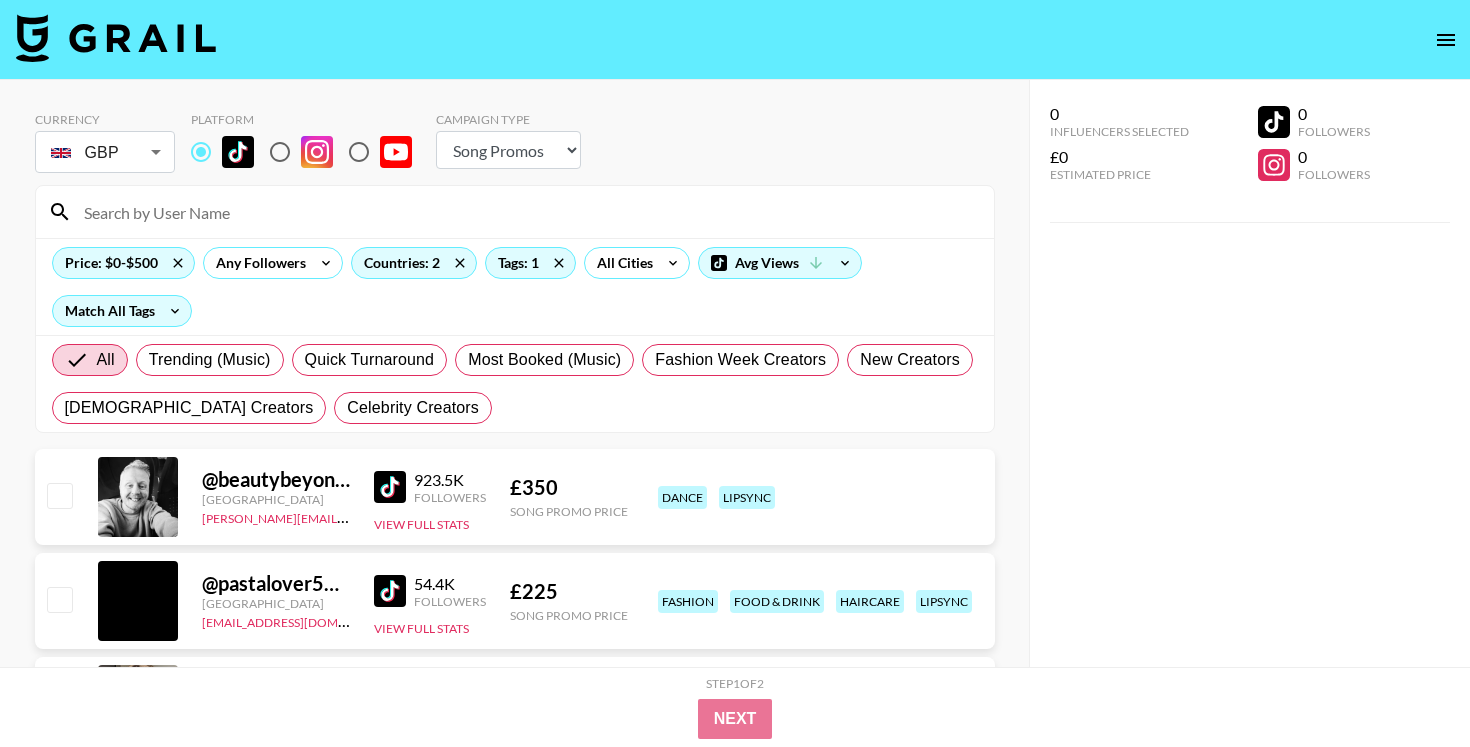 click at bounding box center (527, 212) 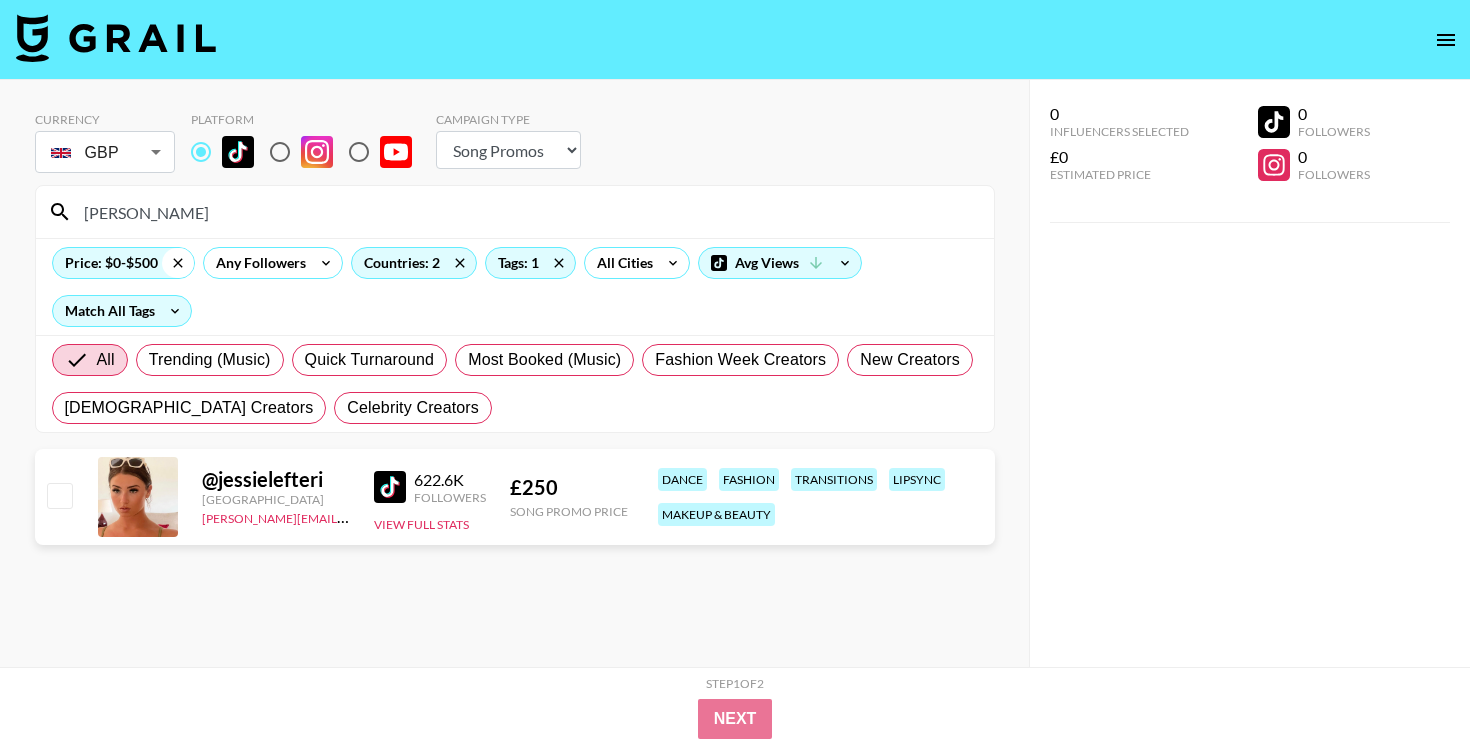type on "[PERSON_NAME]" 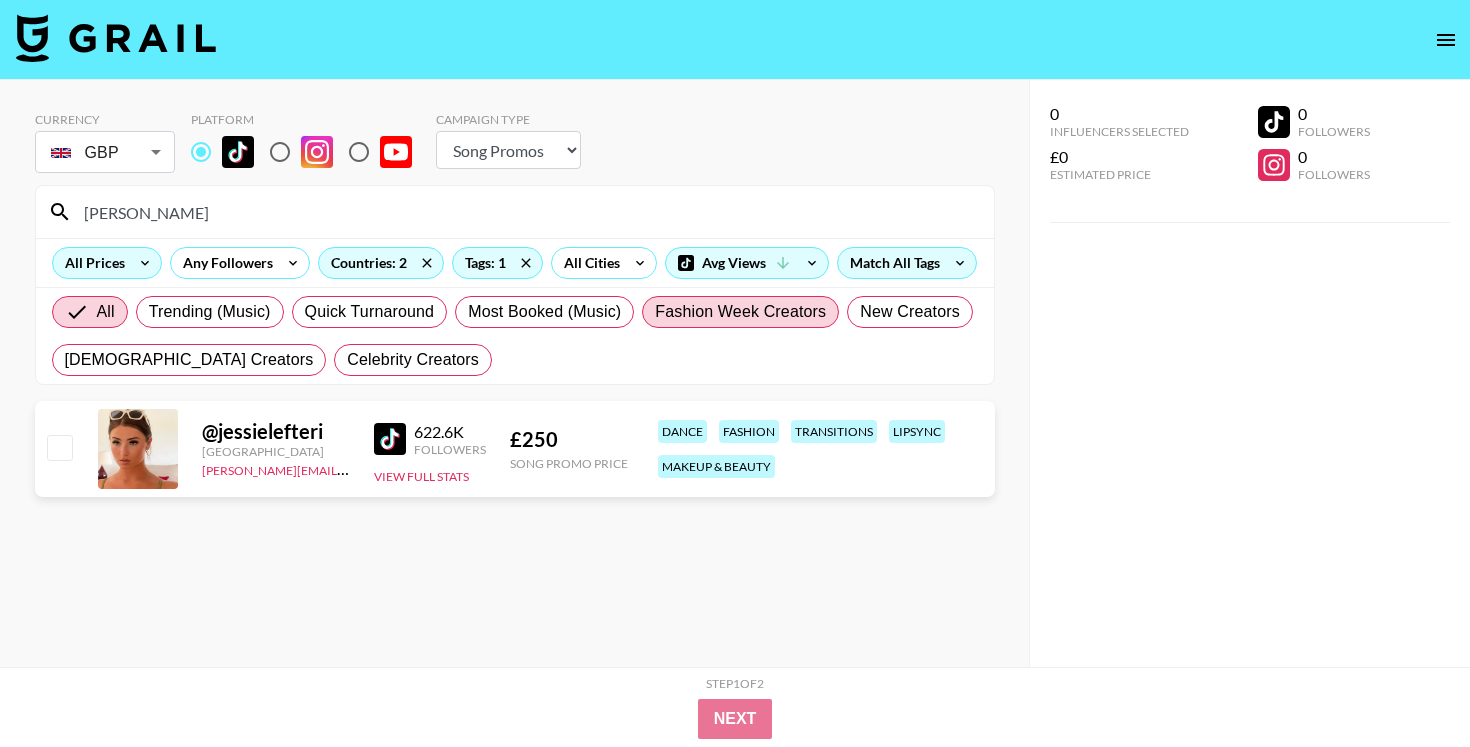 drag, startPoint x: 423, startPoint y: 266, endPoint x: 665, endPoint y: 355, distance: 257.84686 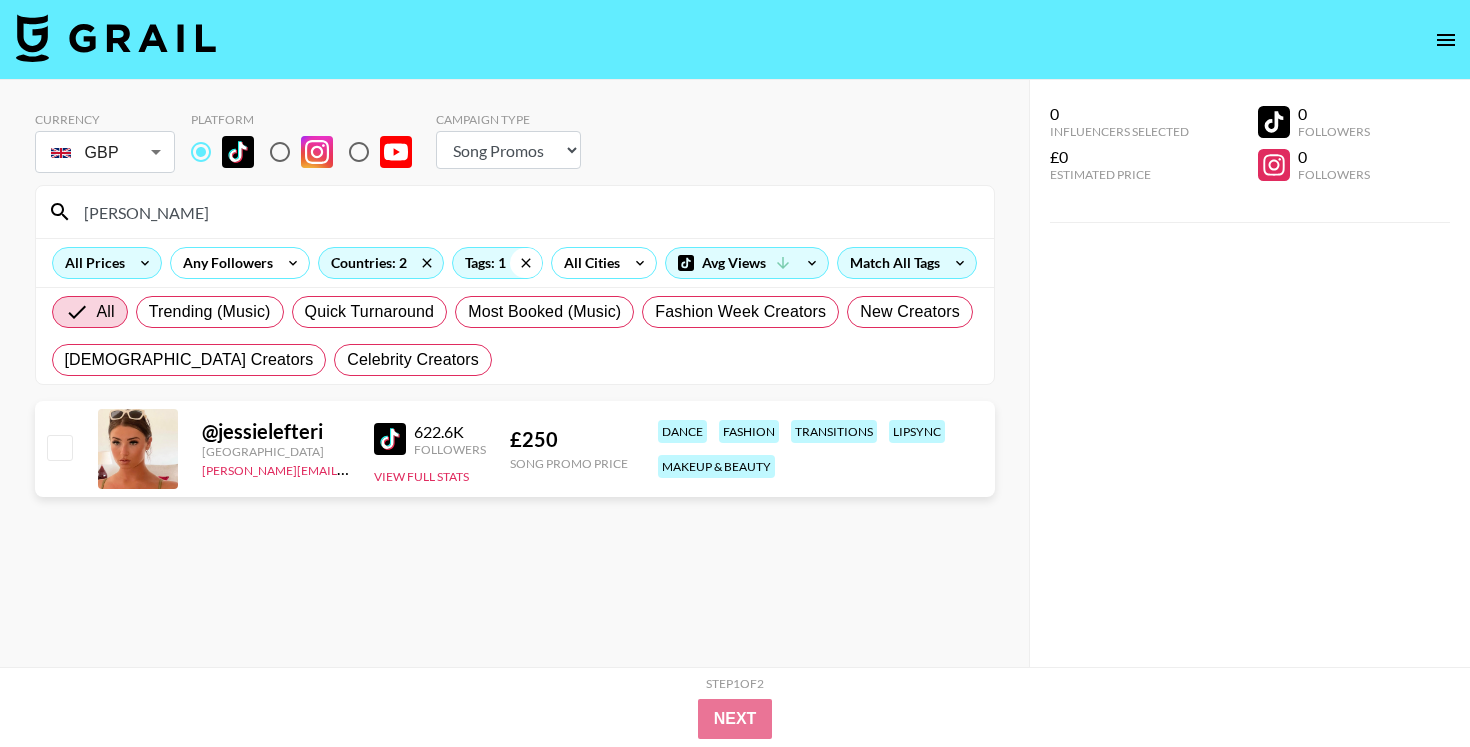 click 